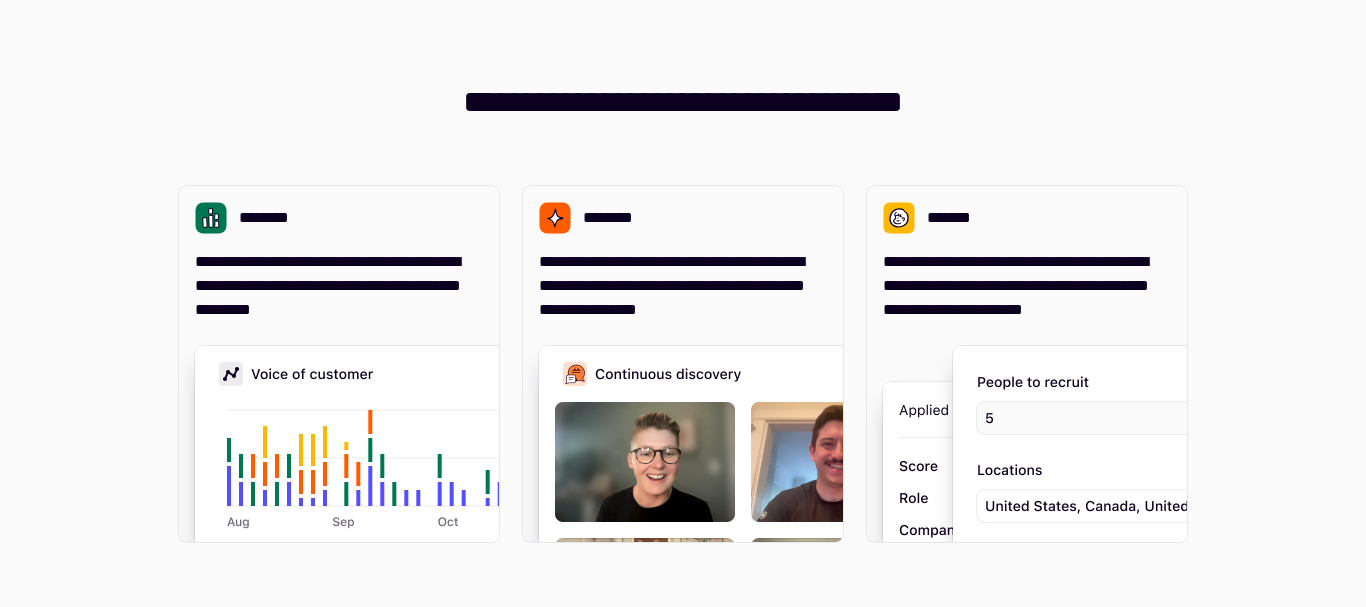 scroll, scrollTop: 0, scrollLeft: 0, axis: both 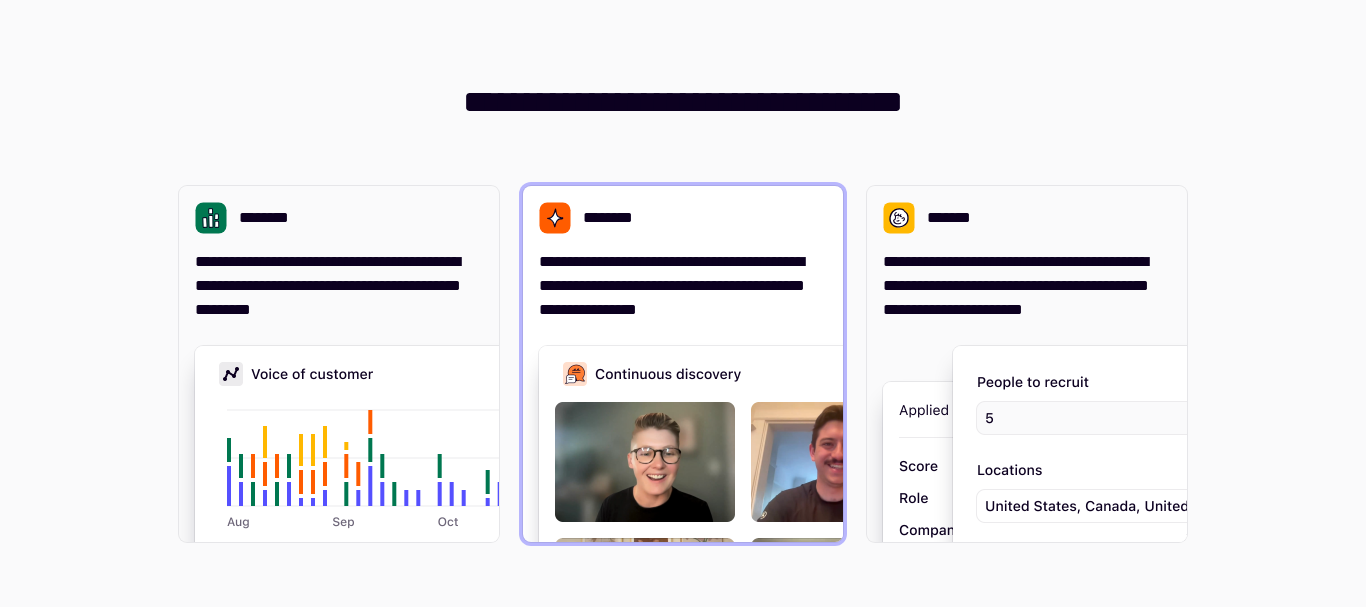 click at bounding box center (839, 546) 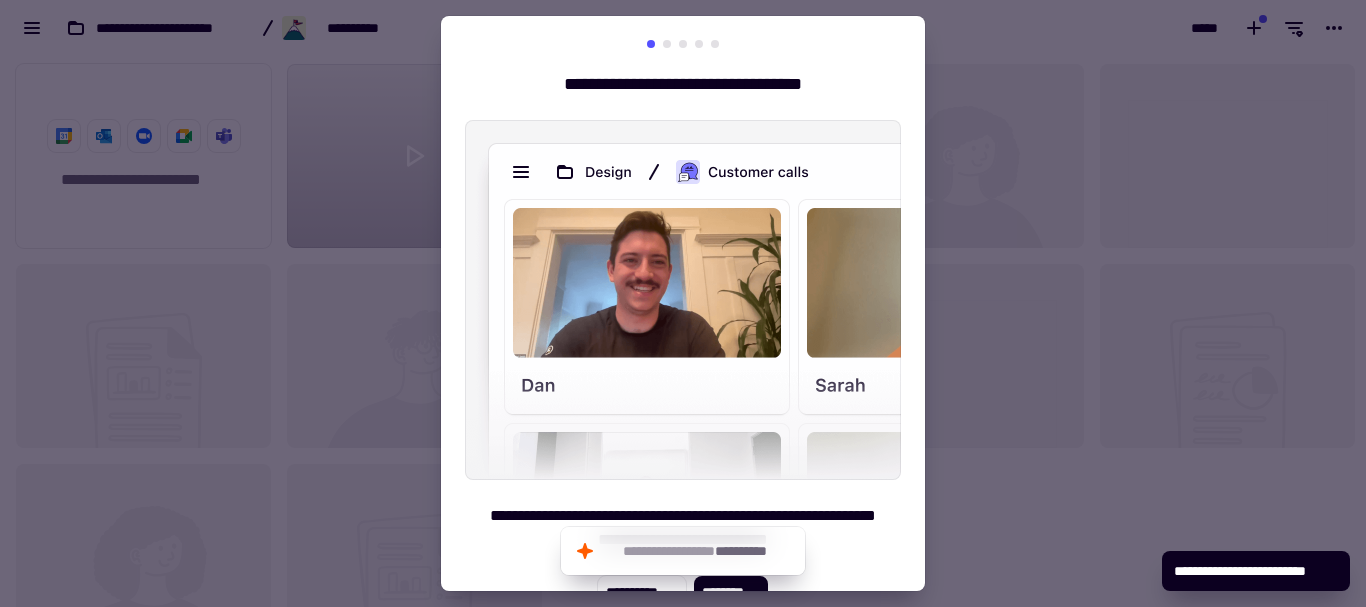 scroll, scrollTop: 16, scrollLeft: 16, axis: both 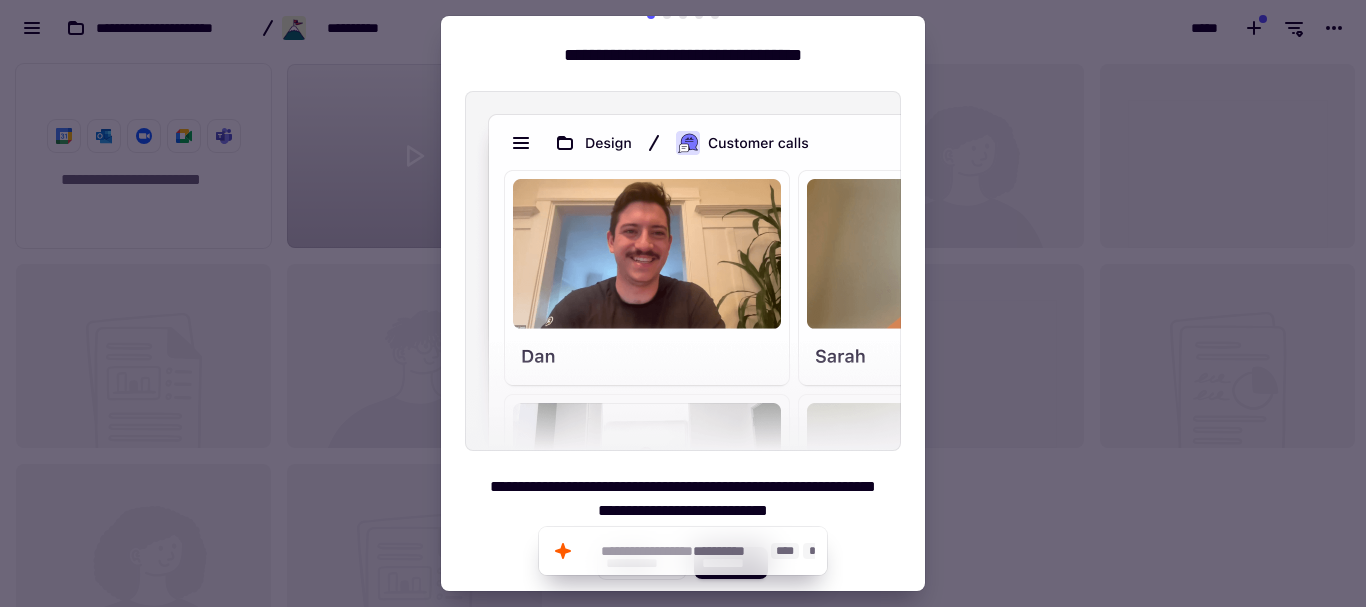 click on "**********" 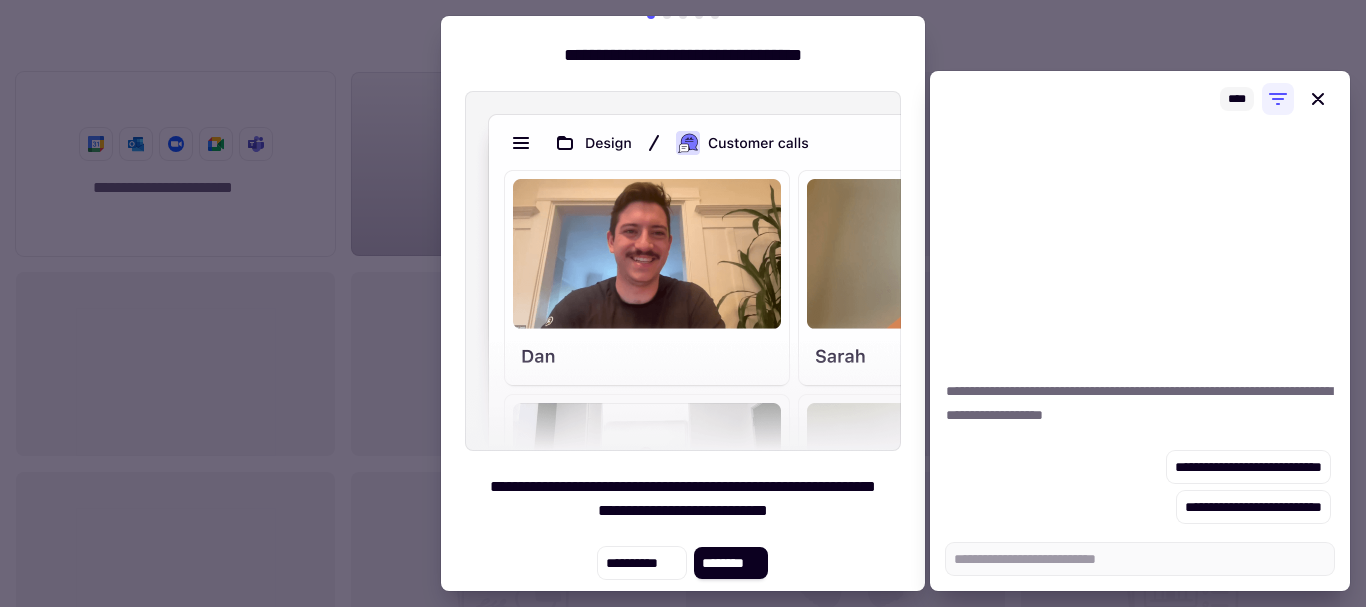 scroll, scrollTop: 536, scrollLeft: 1336, axis: both 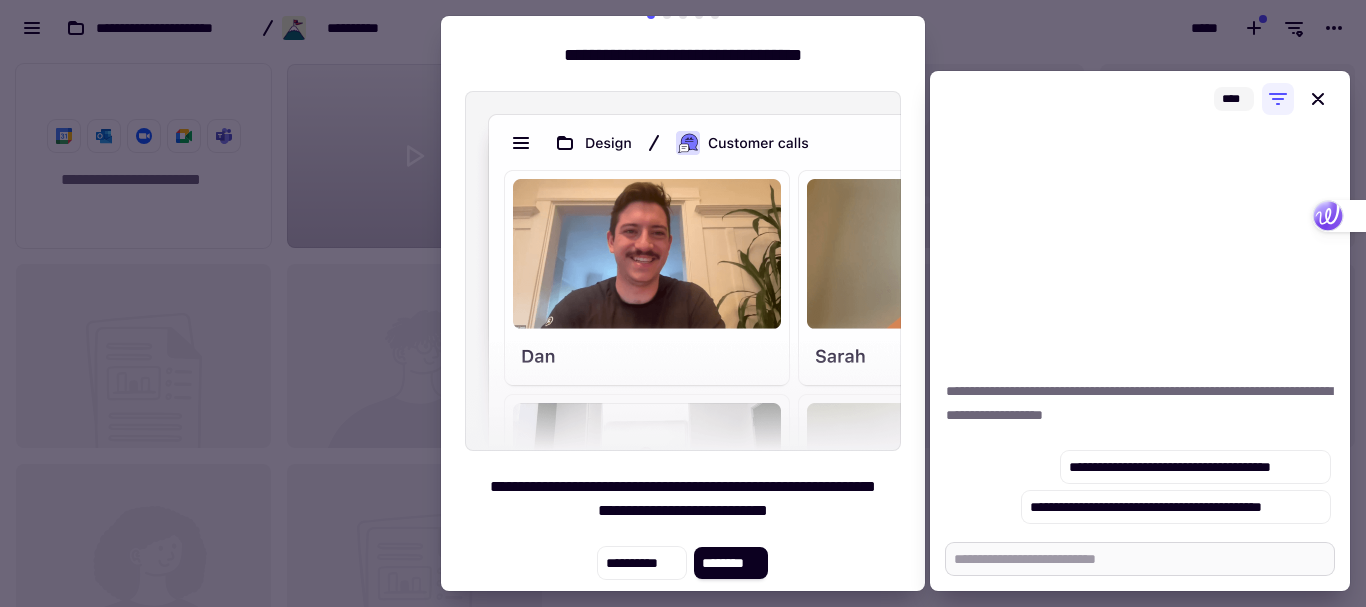 click at bounding box center [1140, 559] 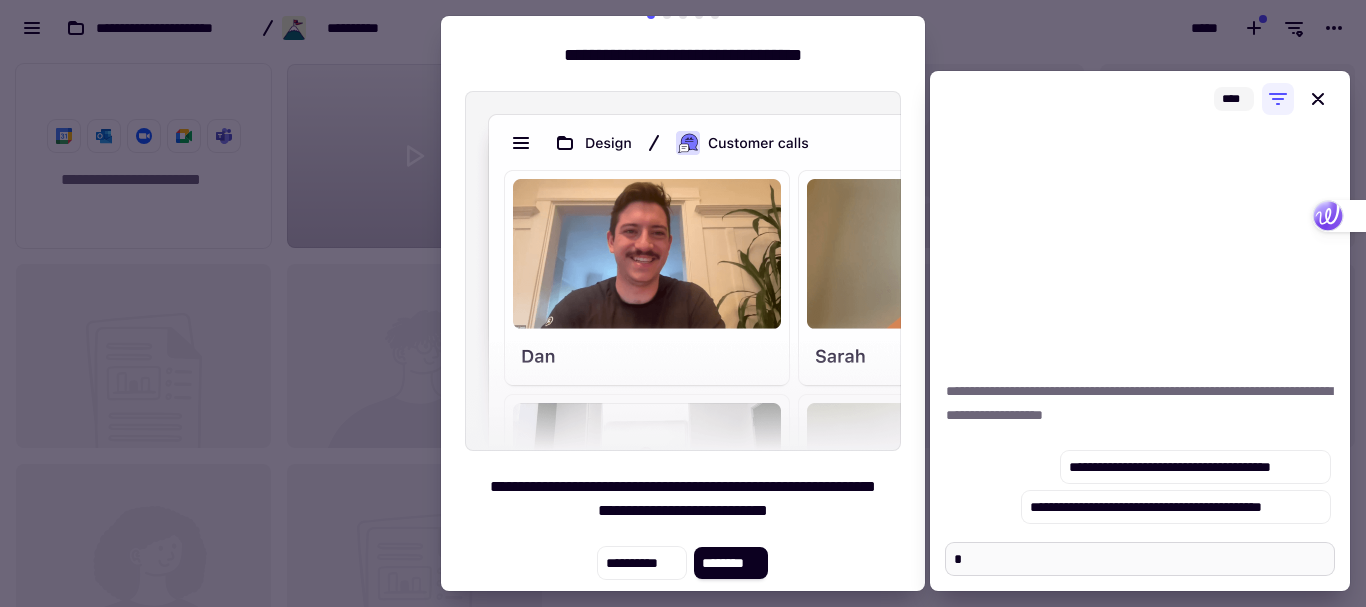 type on "*" 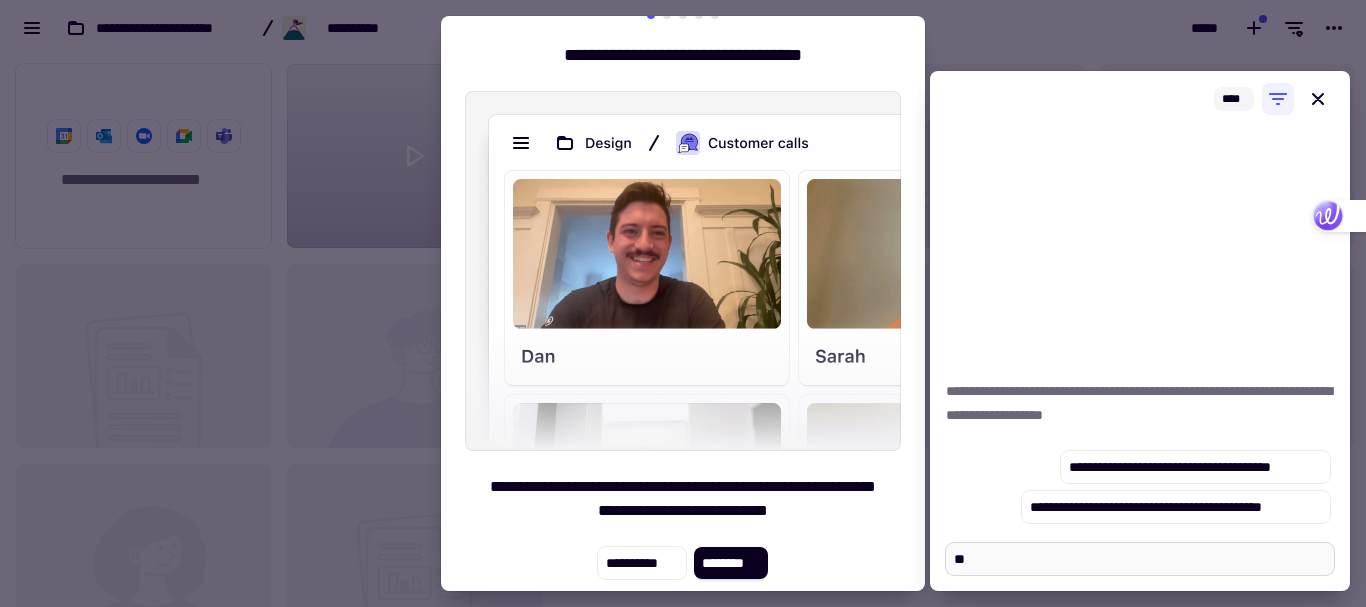 type on "*" 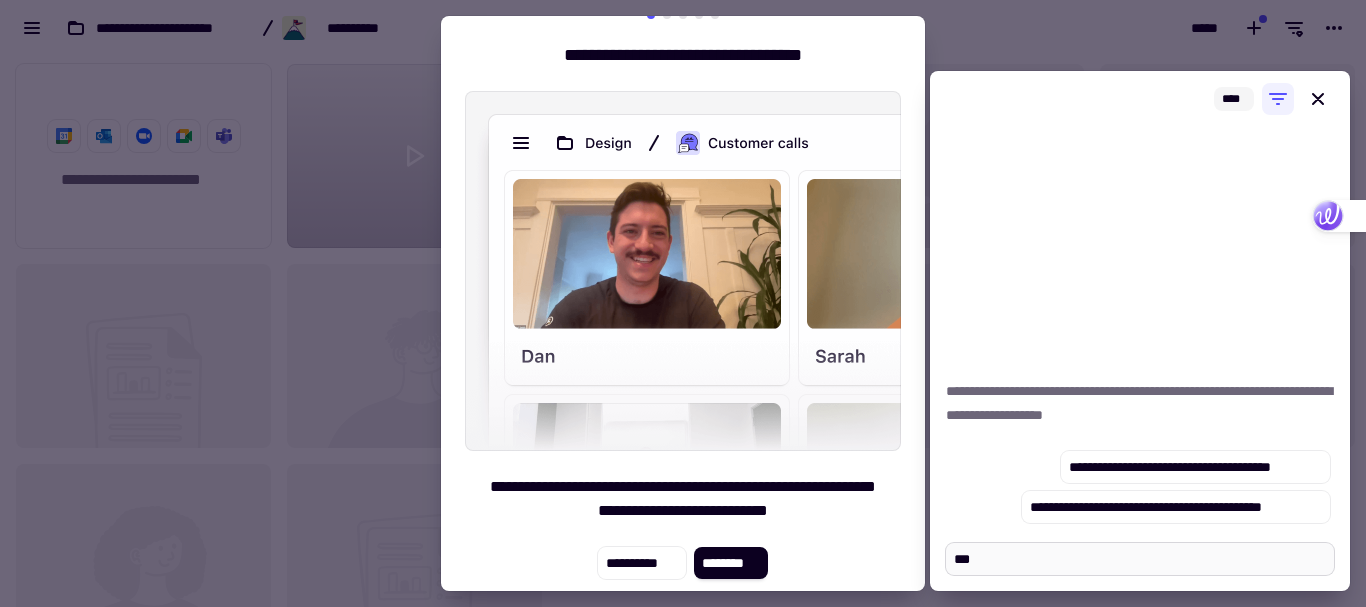 type on "*" 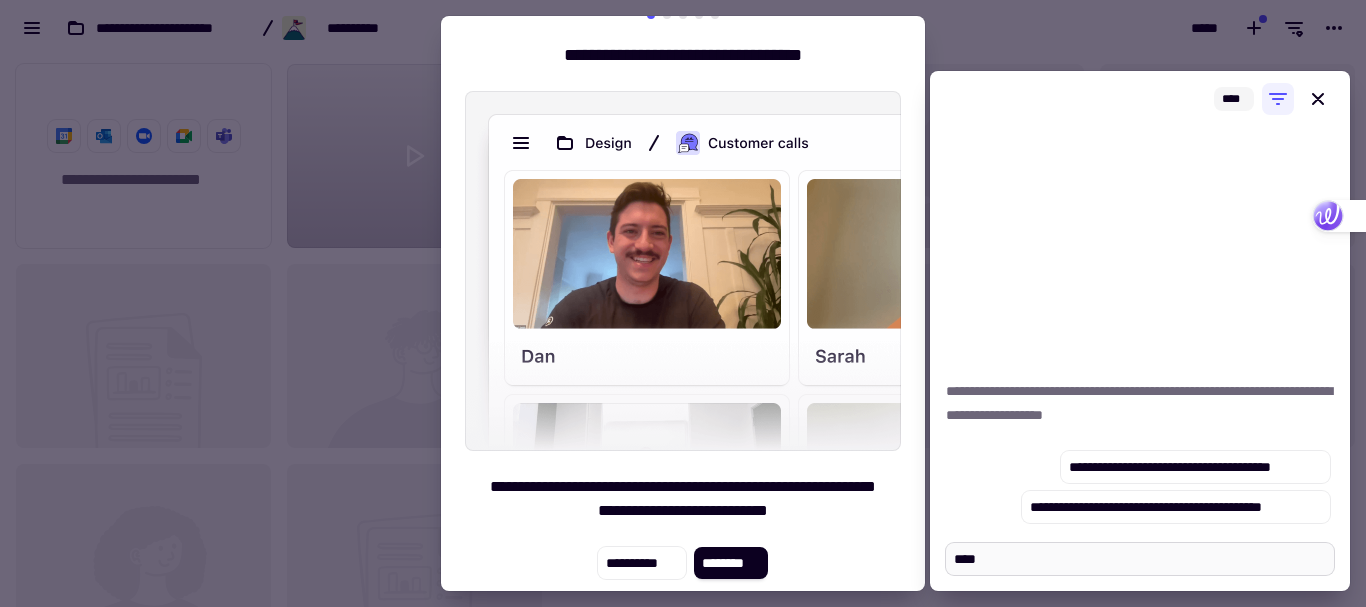 type on "*" 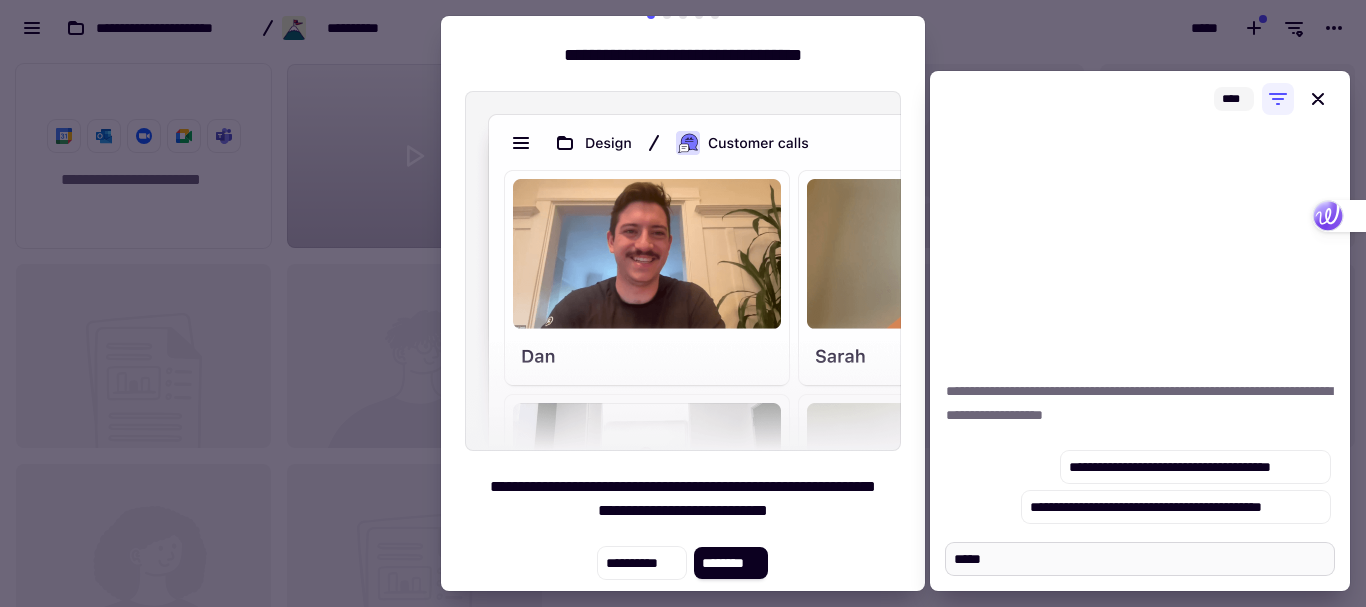 type on "*" 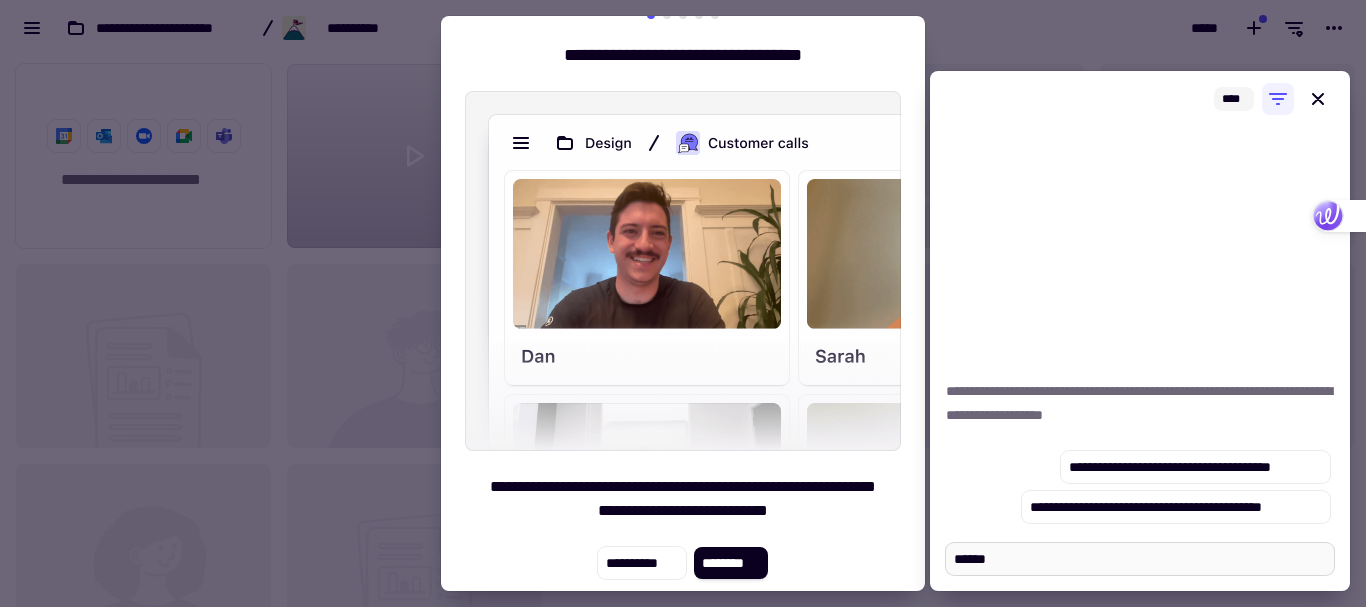 type on "*" 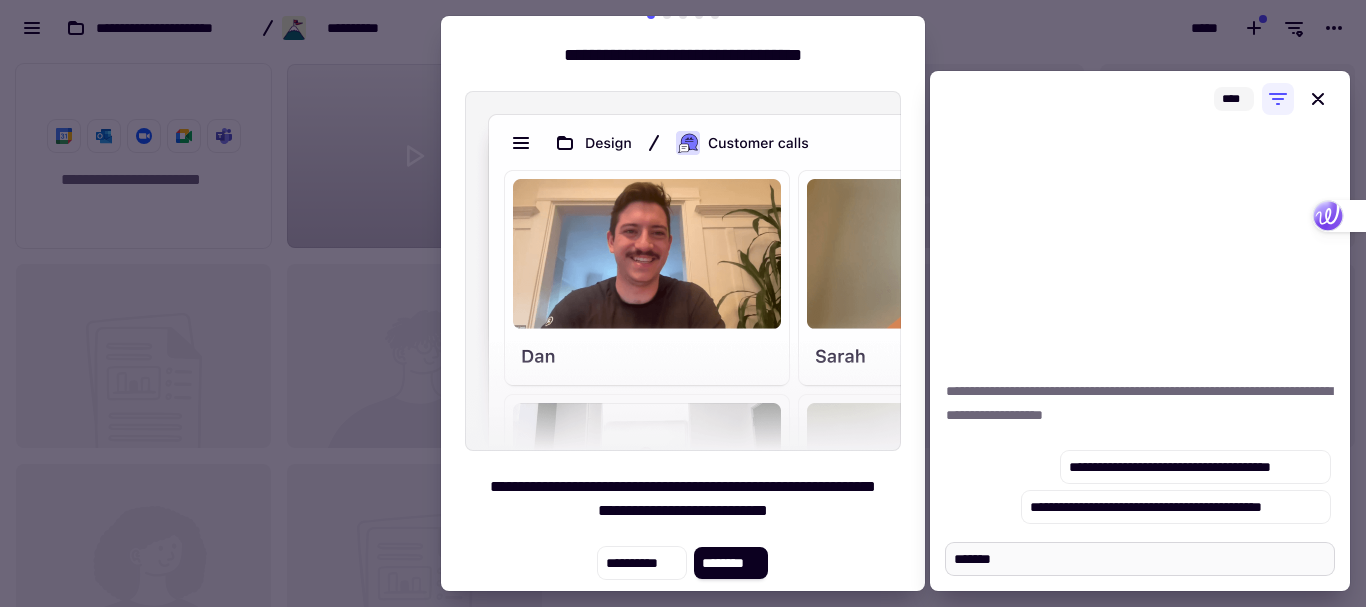 type on "*" 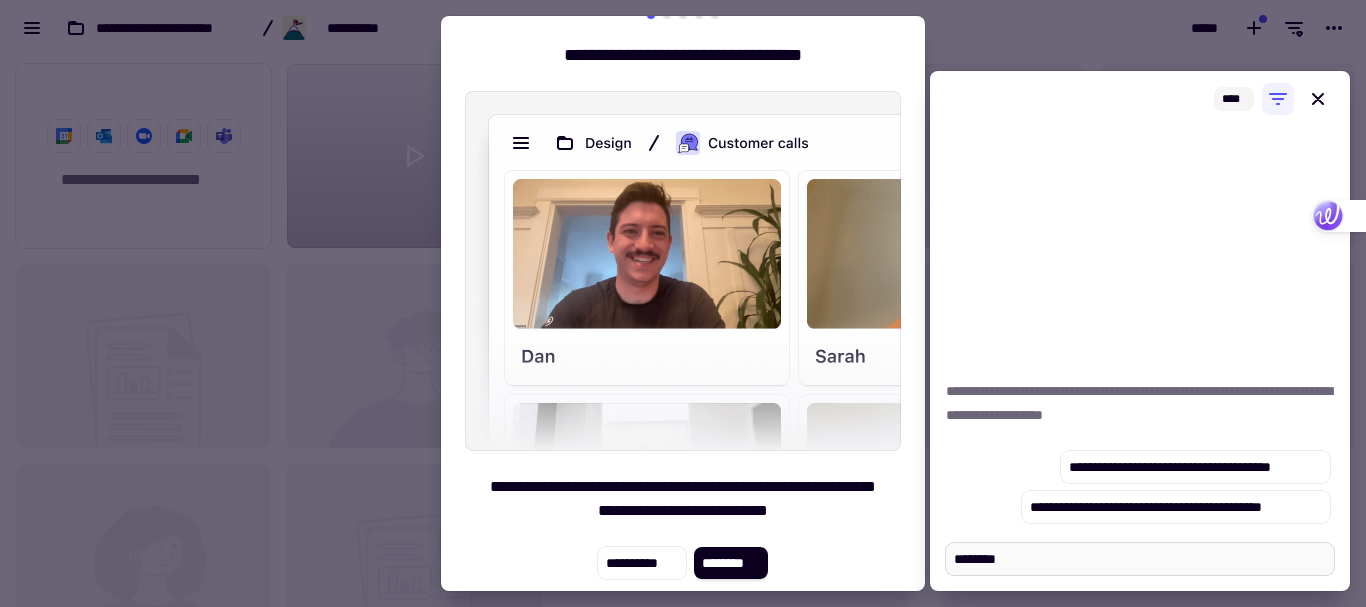 type on "*" 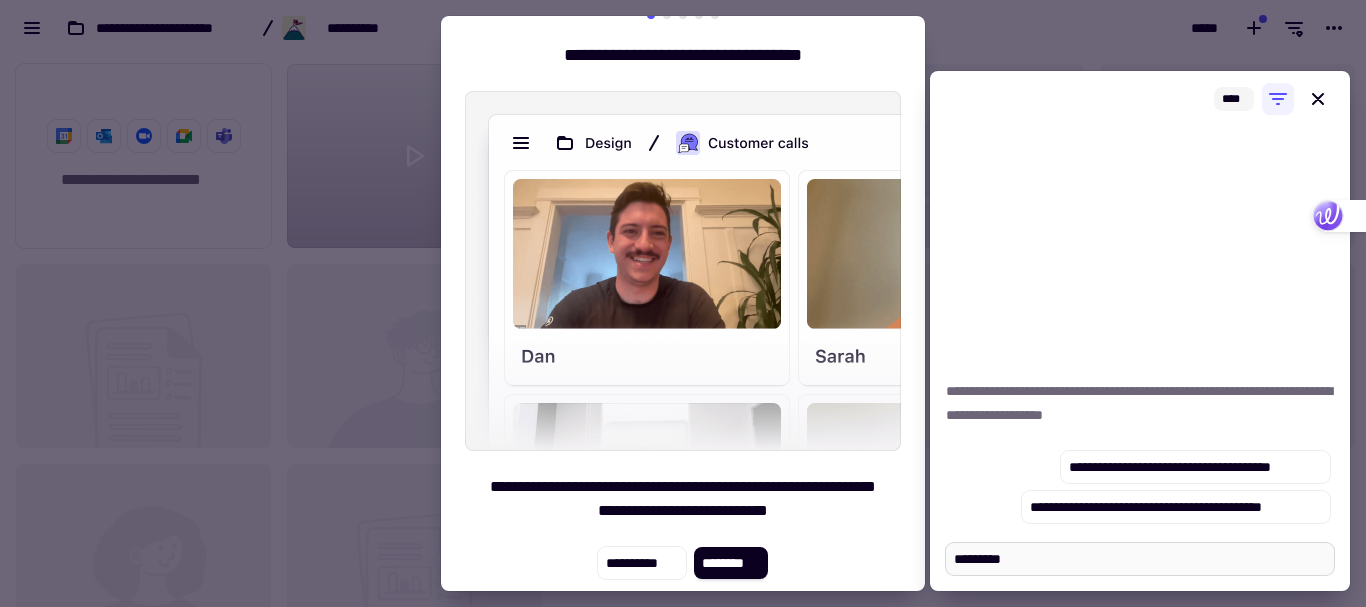 type on "*" 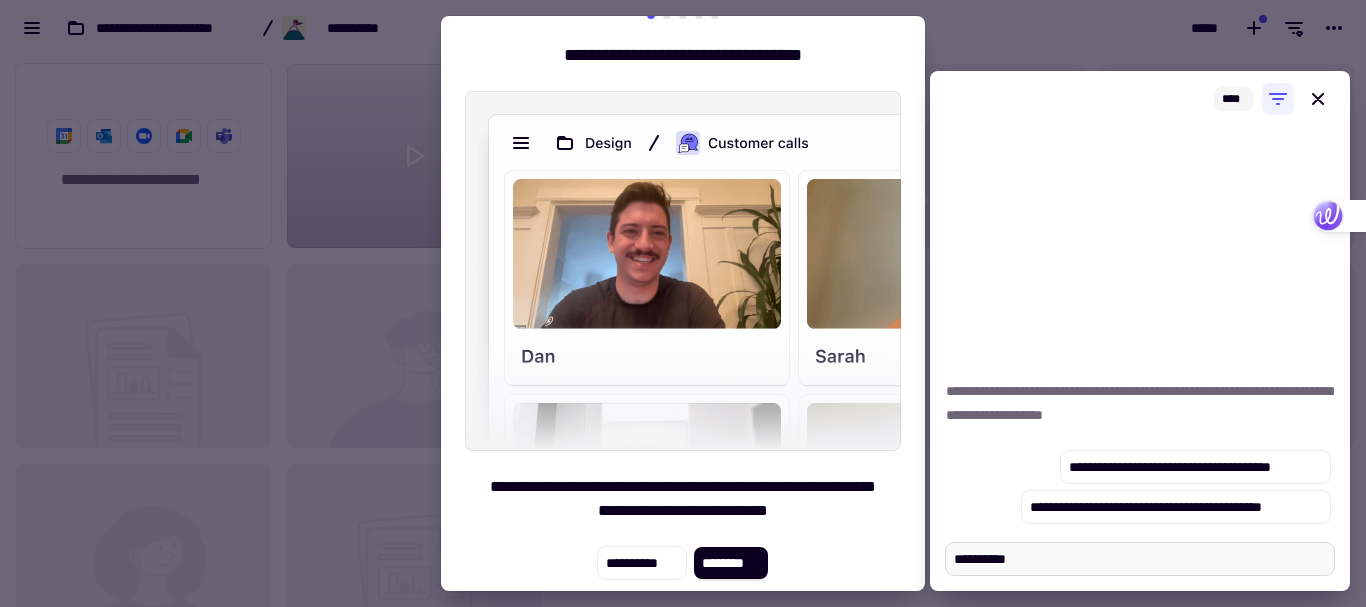 type on "*" 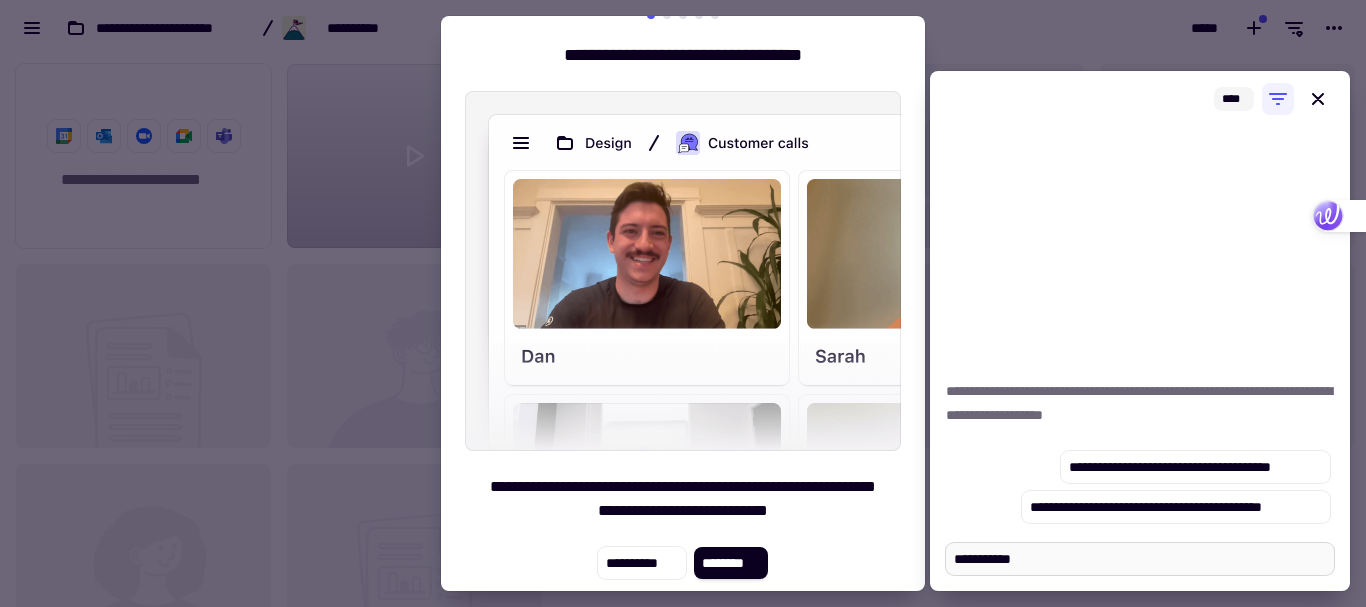type on "**********" 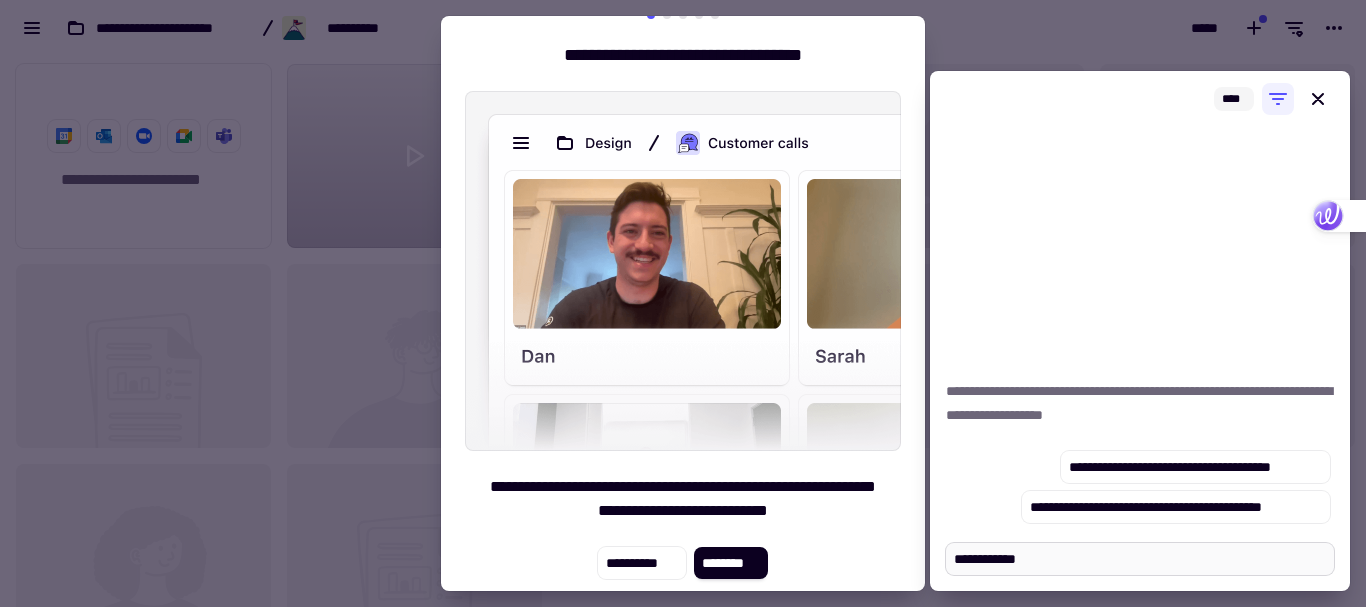 type on "*" 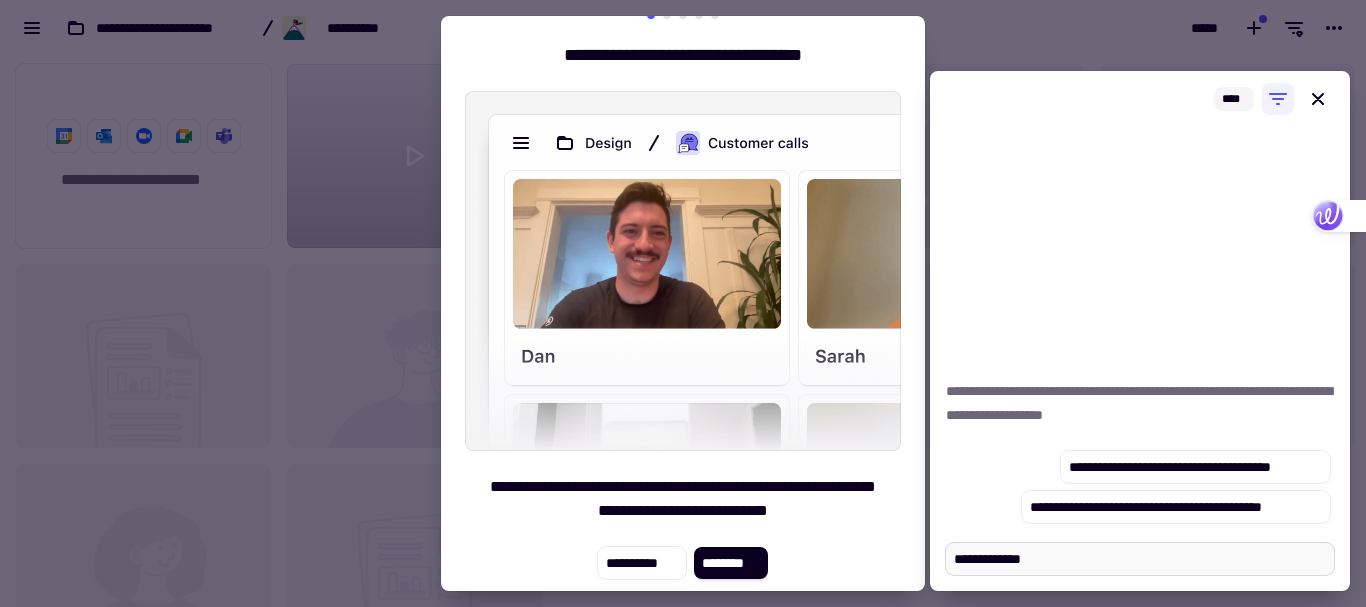 type on "*" 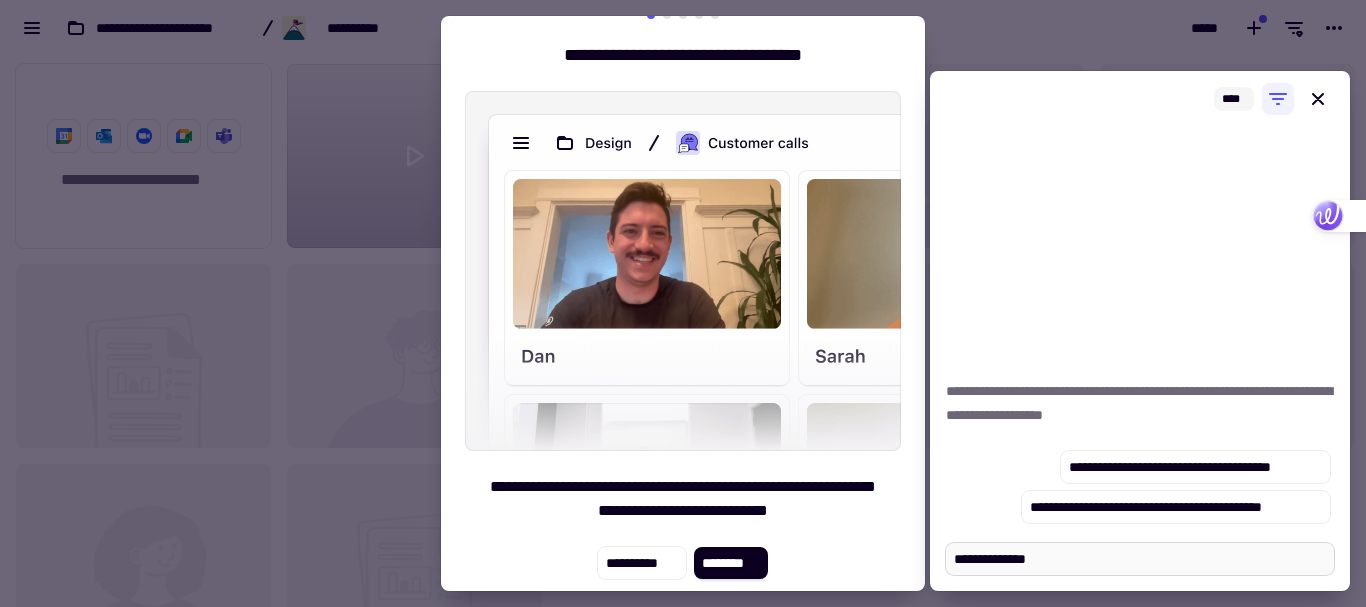 type on "**********" 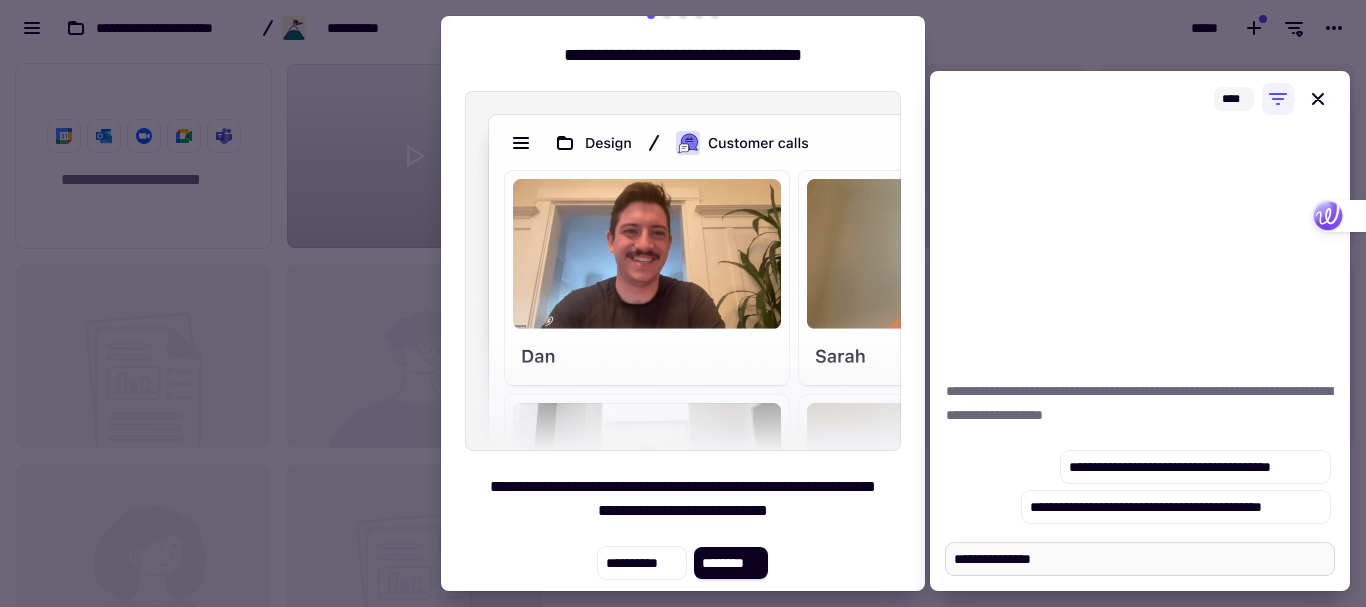 type on "*" 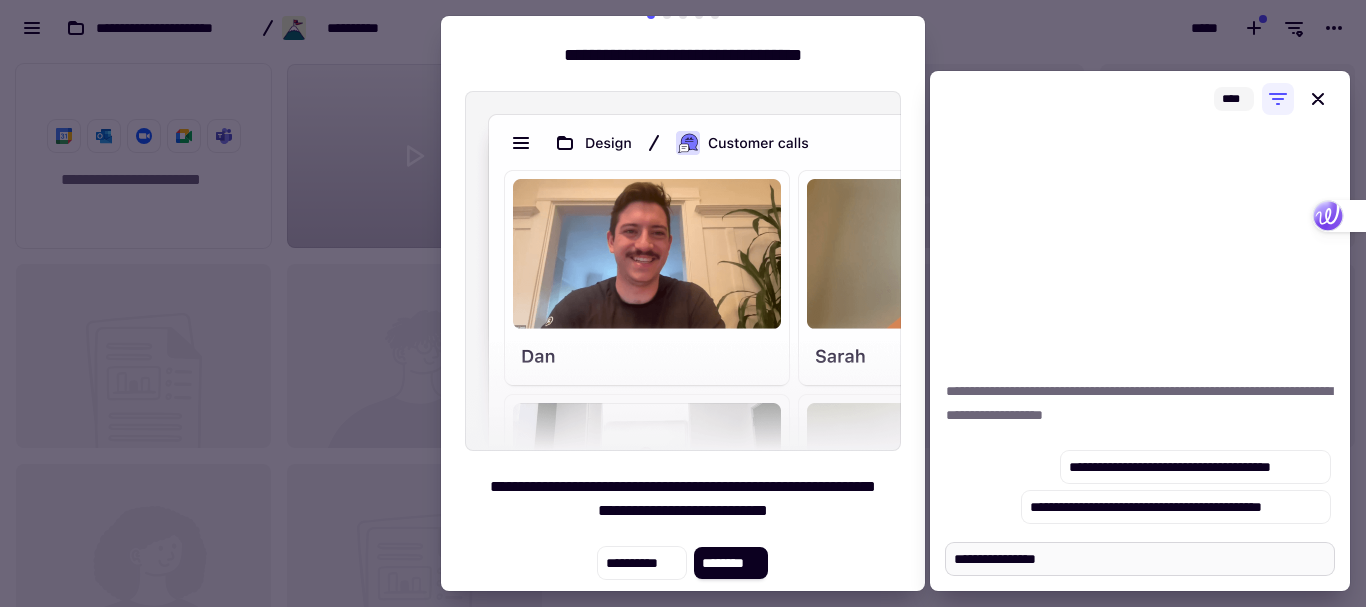 type on "**********" 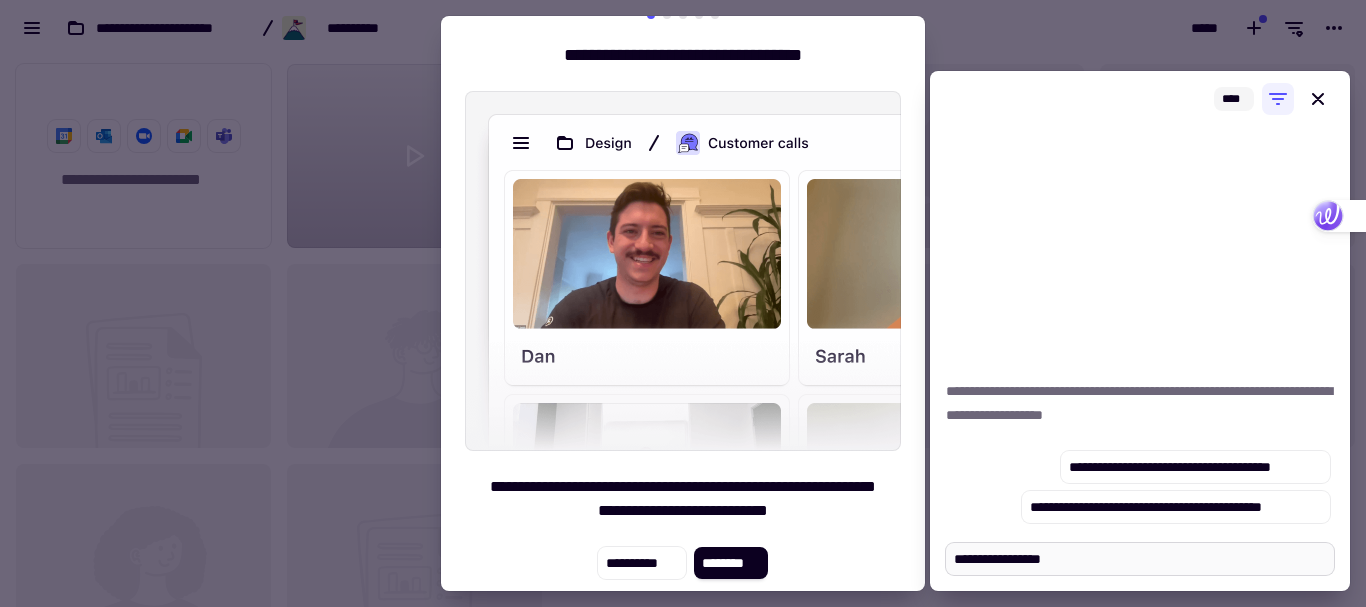 type on "*" 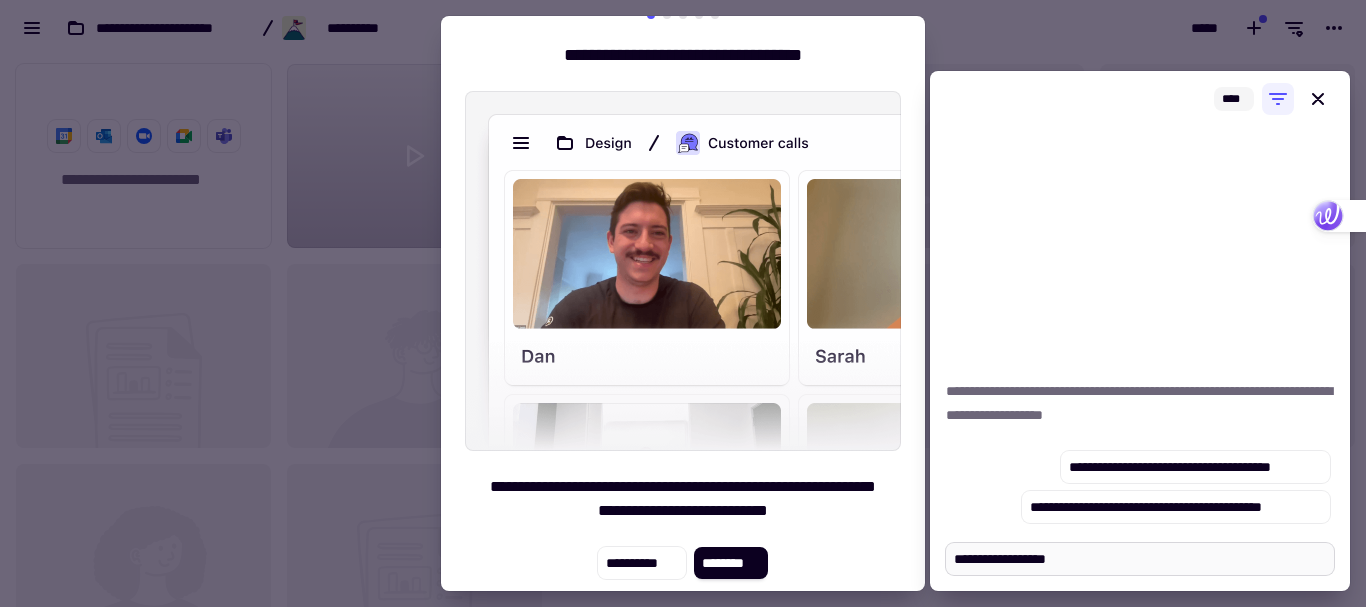 type on "*" 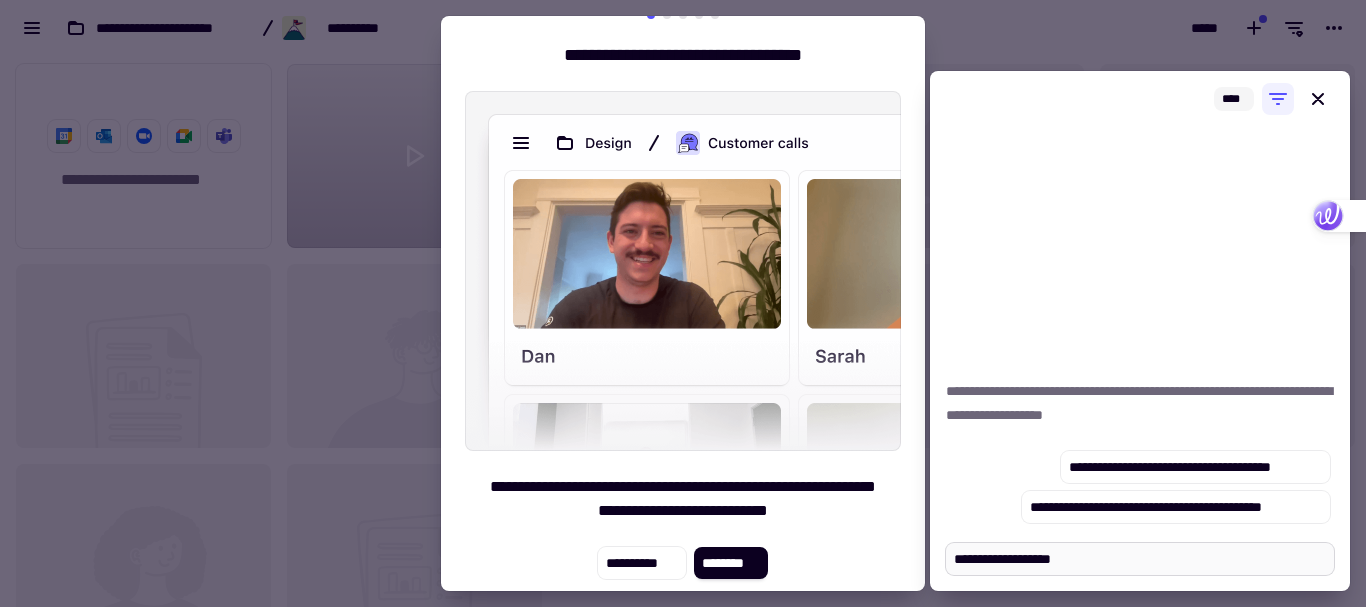 type on "*" 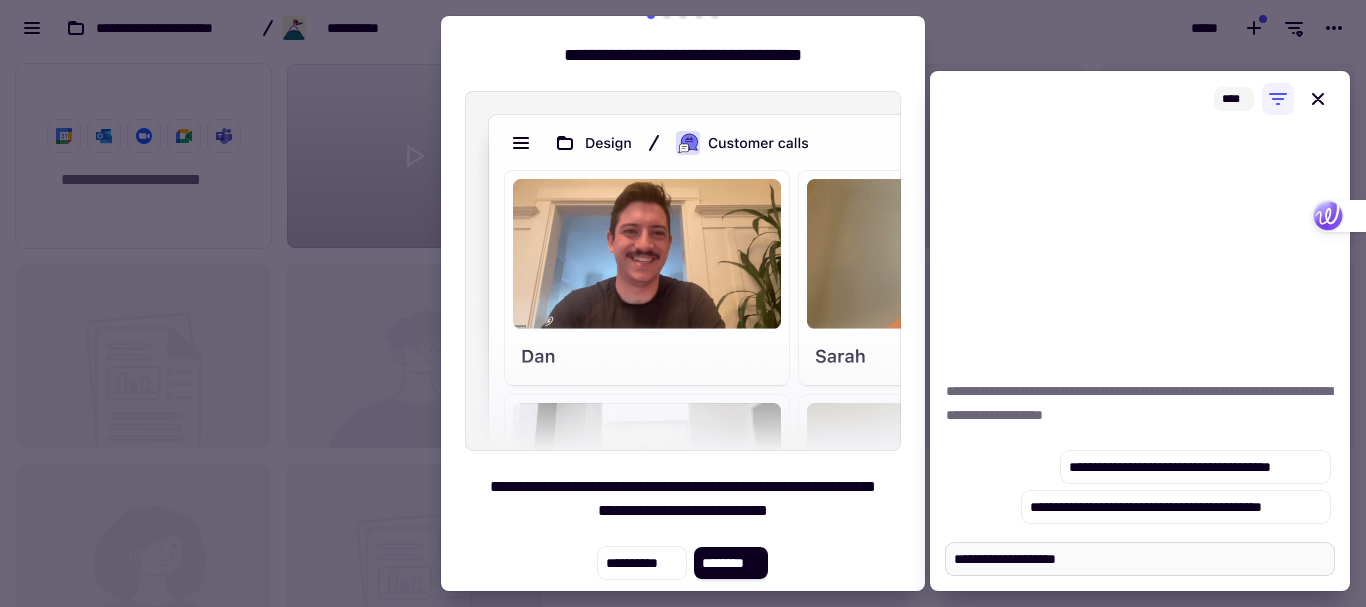 type on "*" 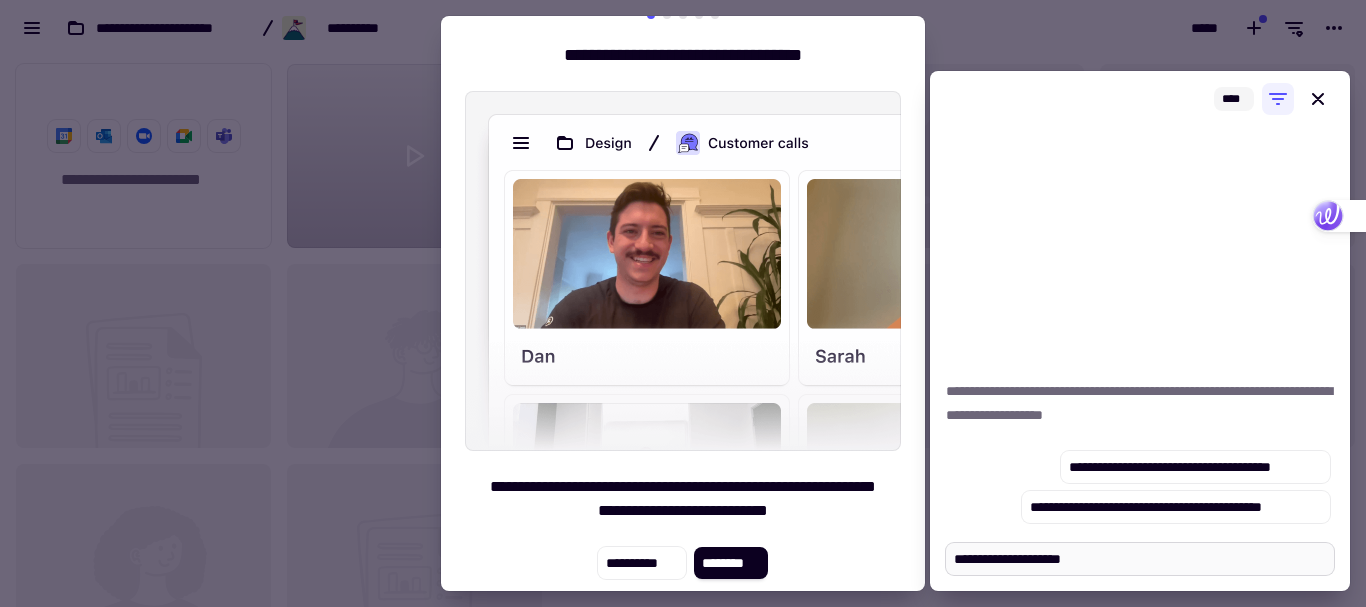 type on "*" 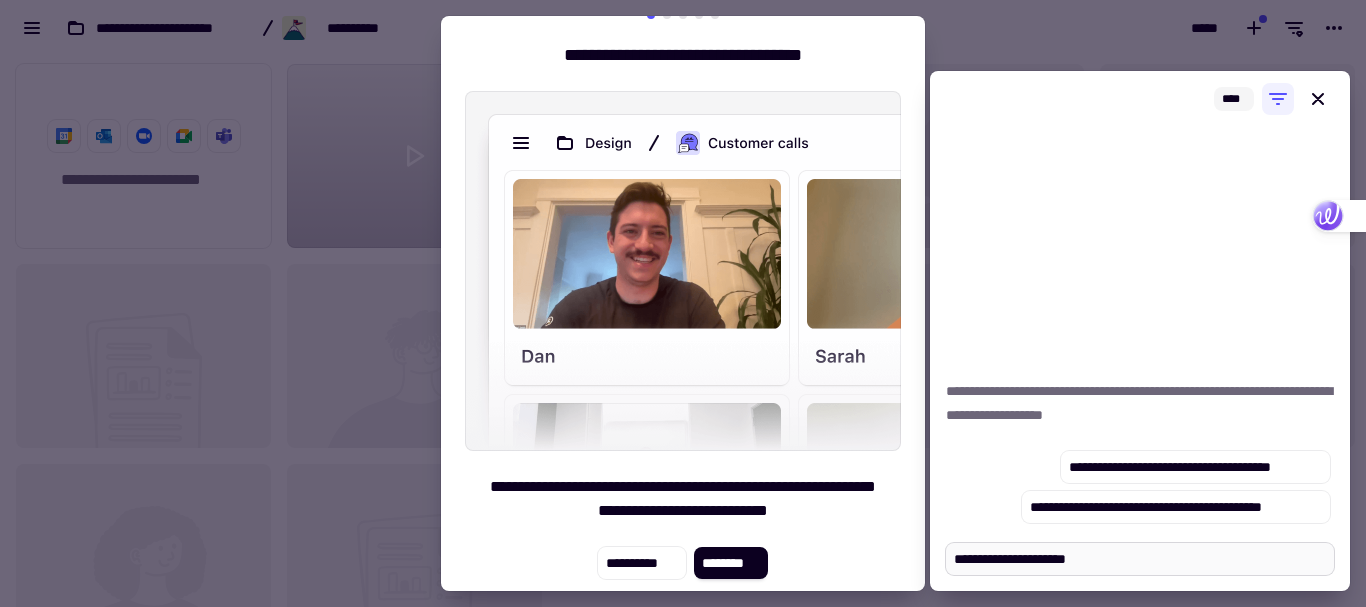type on "*" 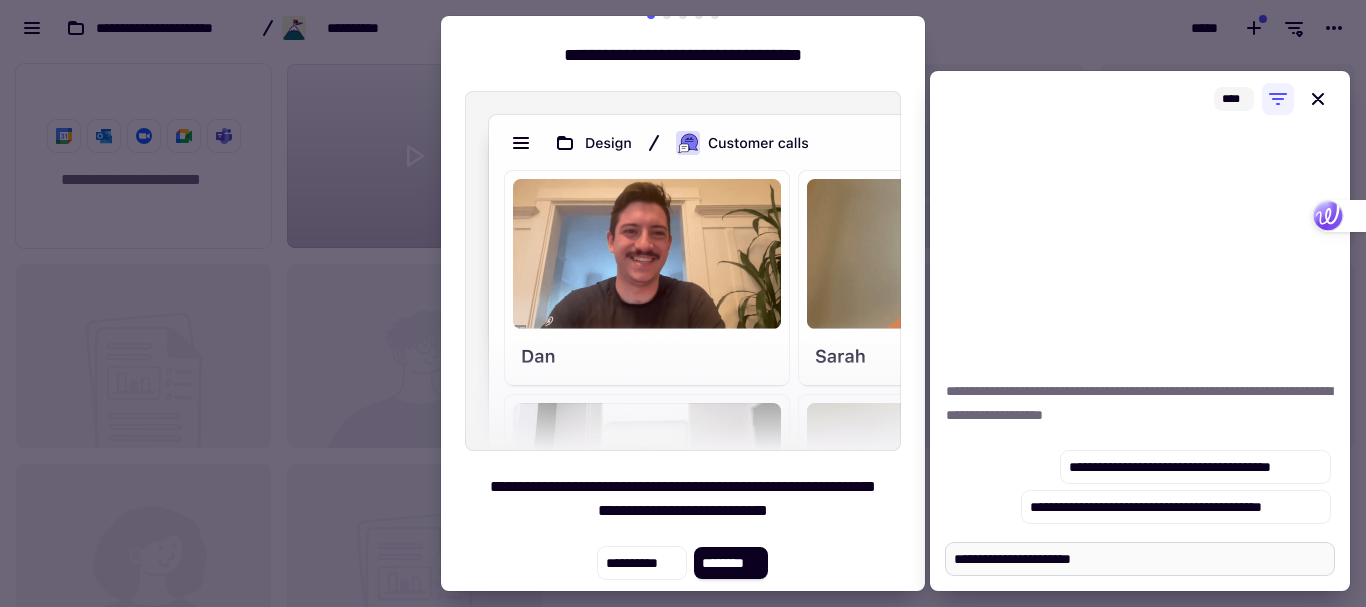 type on "*" 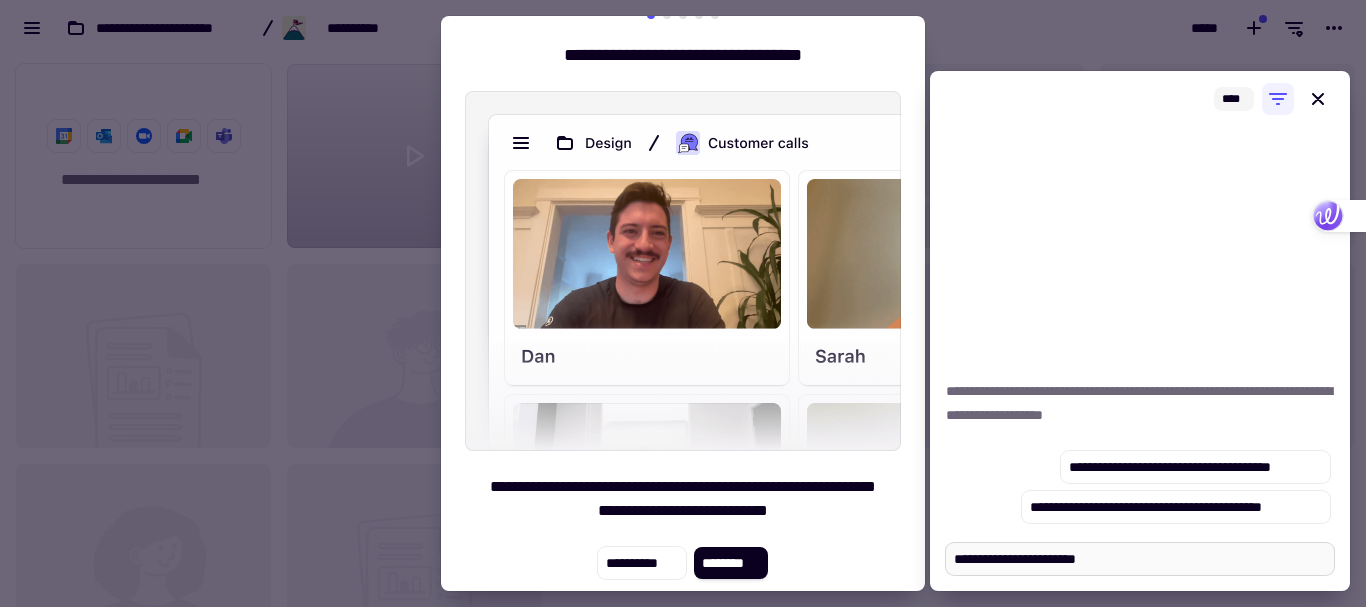 type on "*" 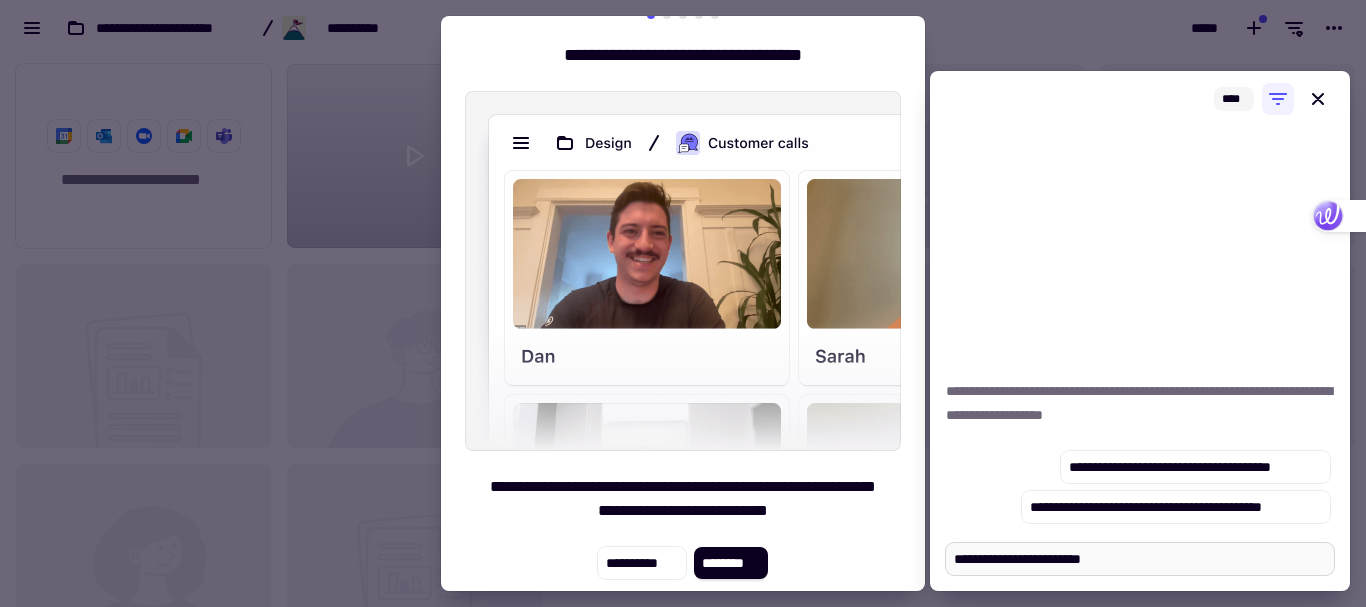 type on "*" 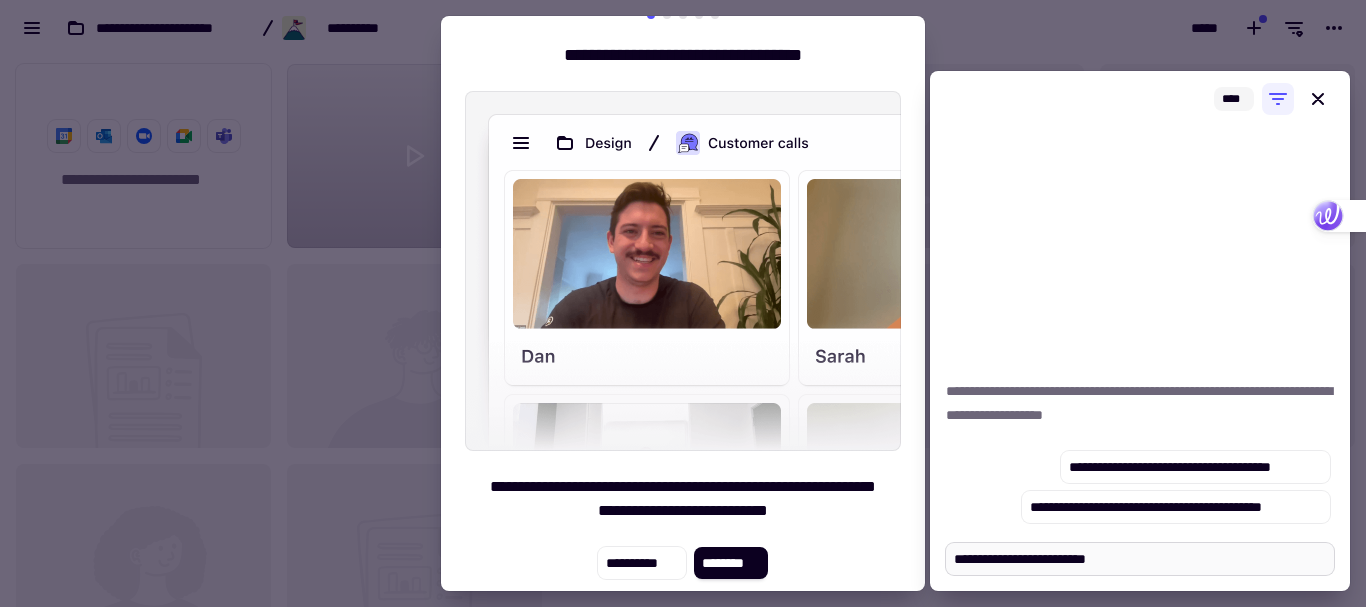 type on "*" 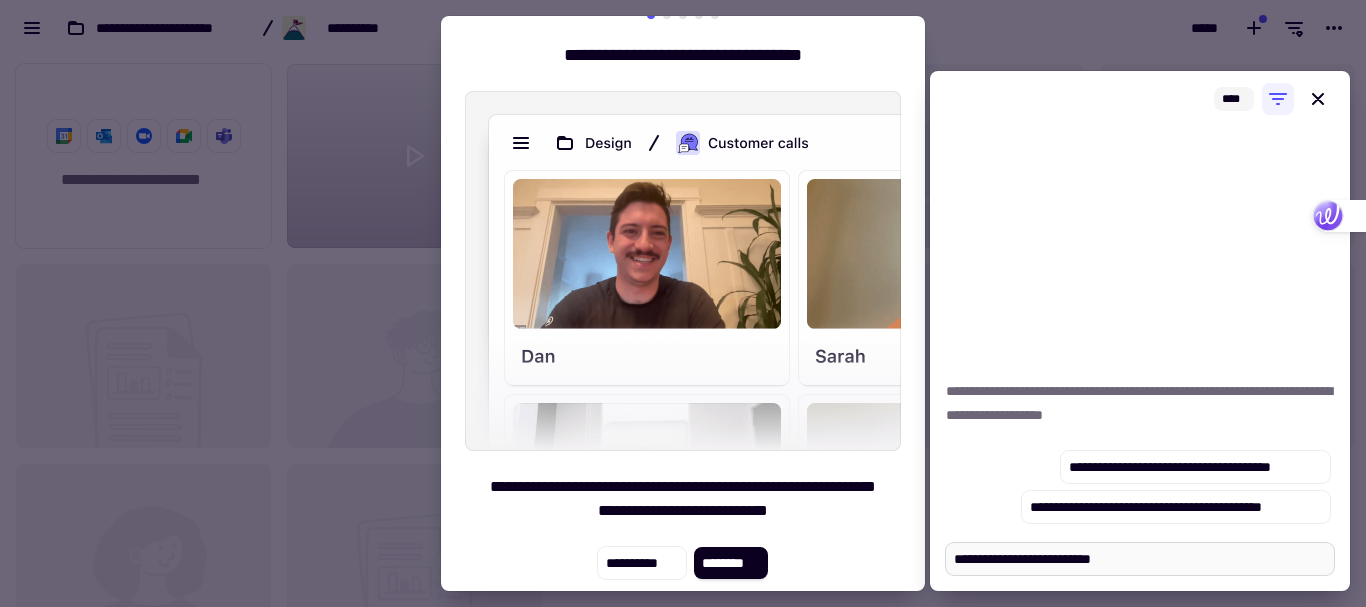 type on "*" 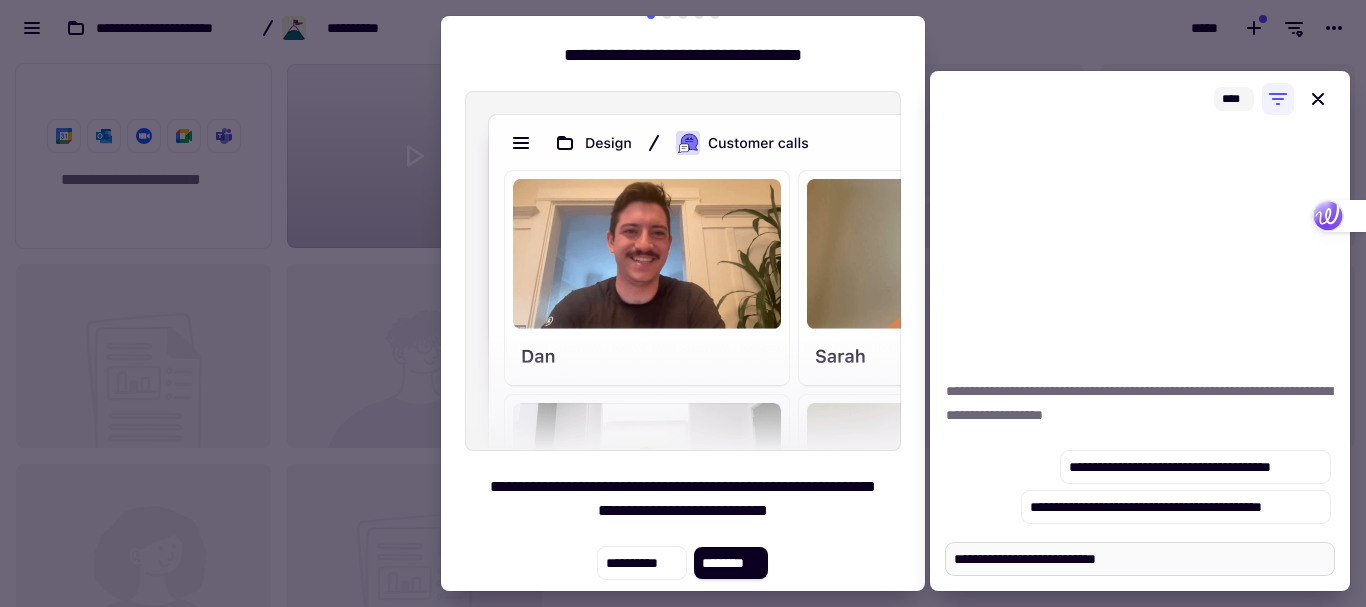 type on "*" 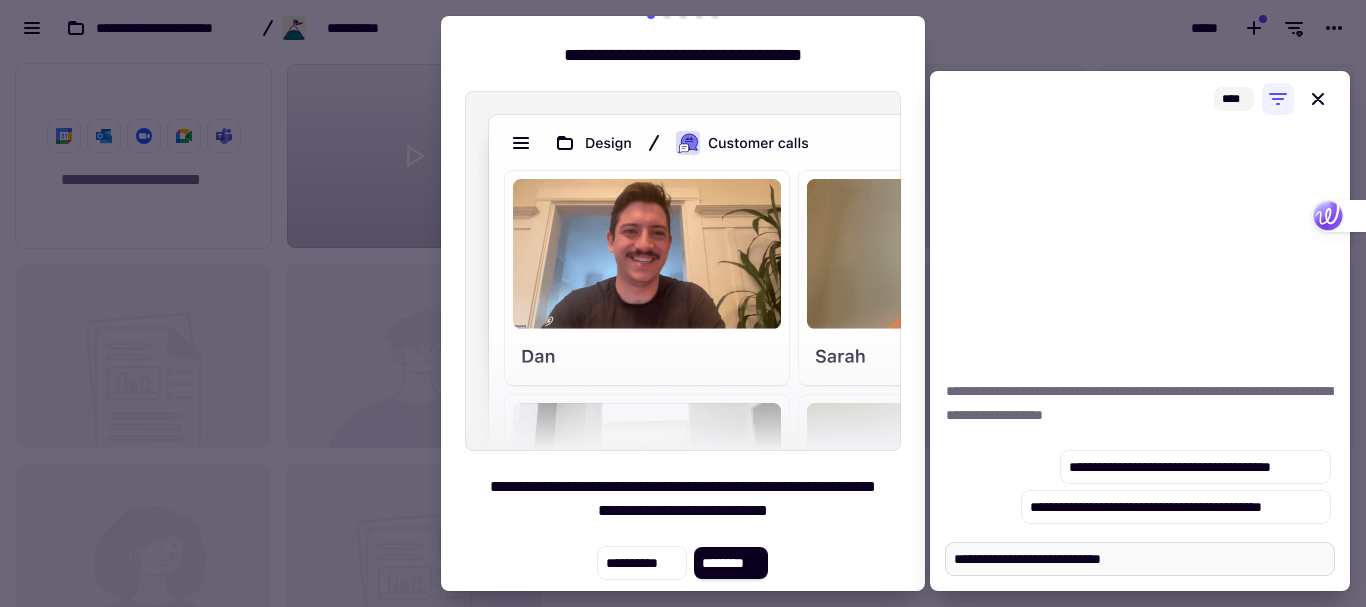 type on "*" 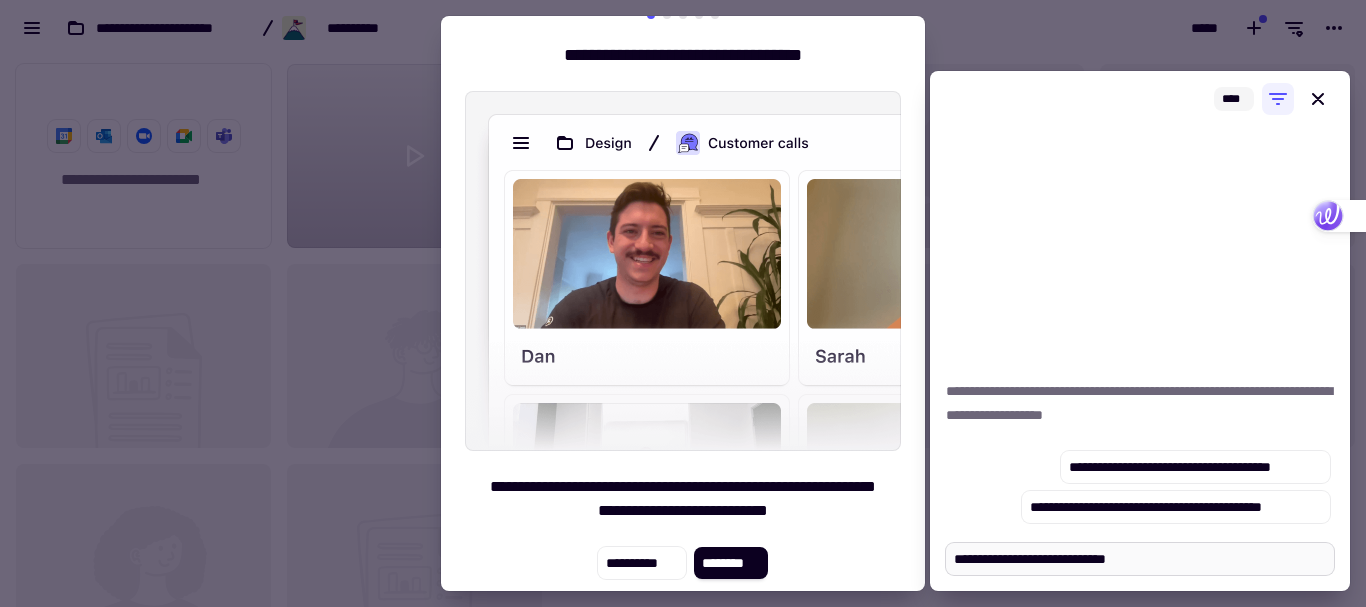 type on "**********" 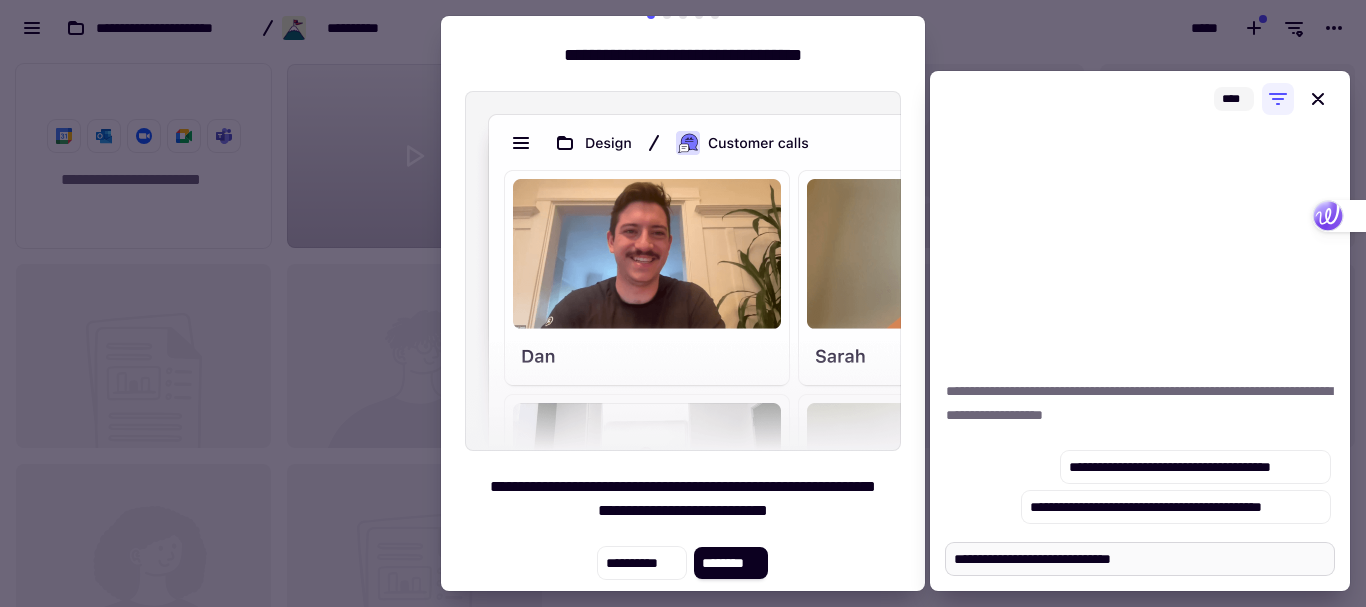 type on "*" 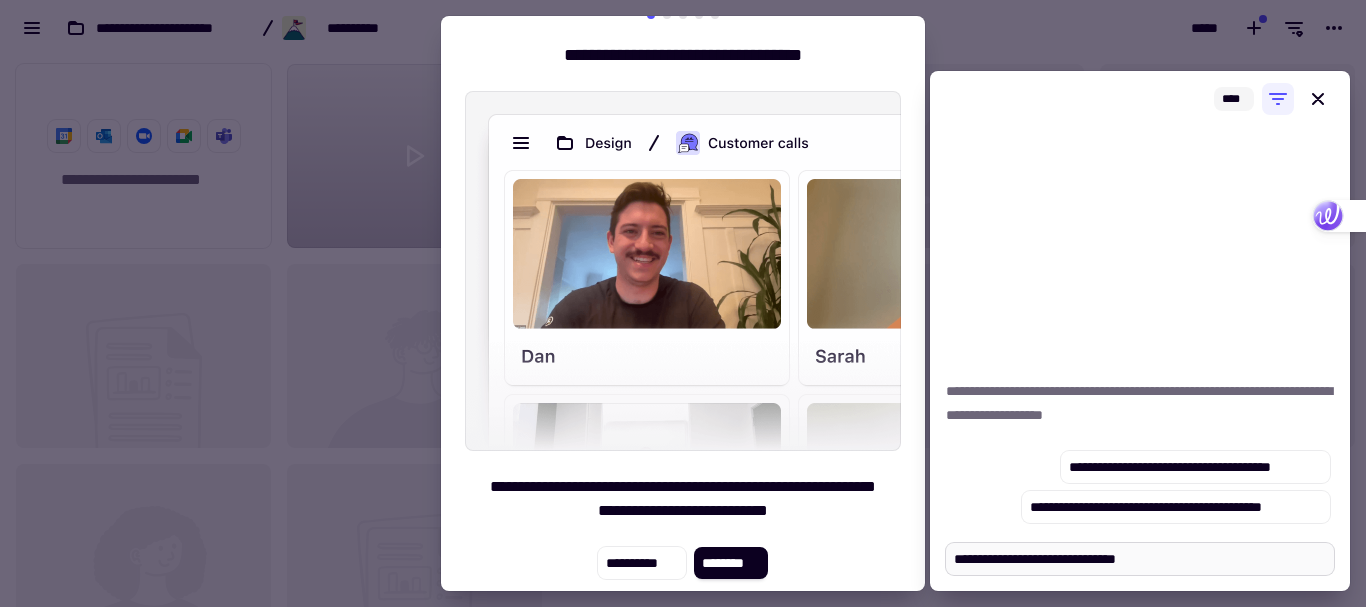 type on "**********" 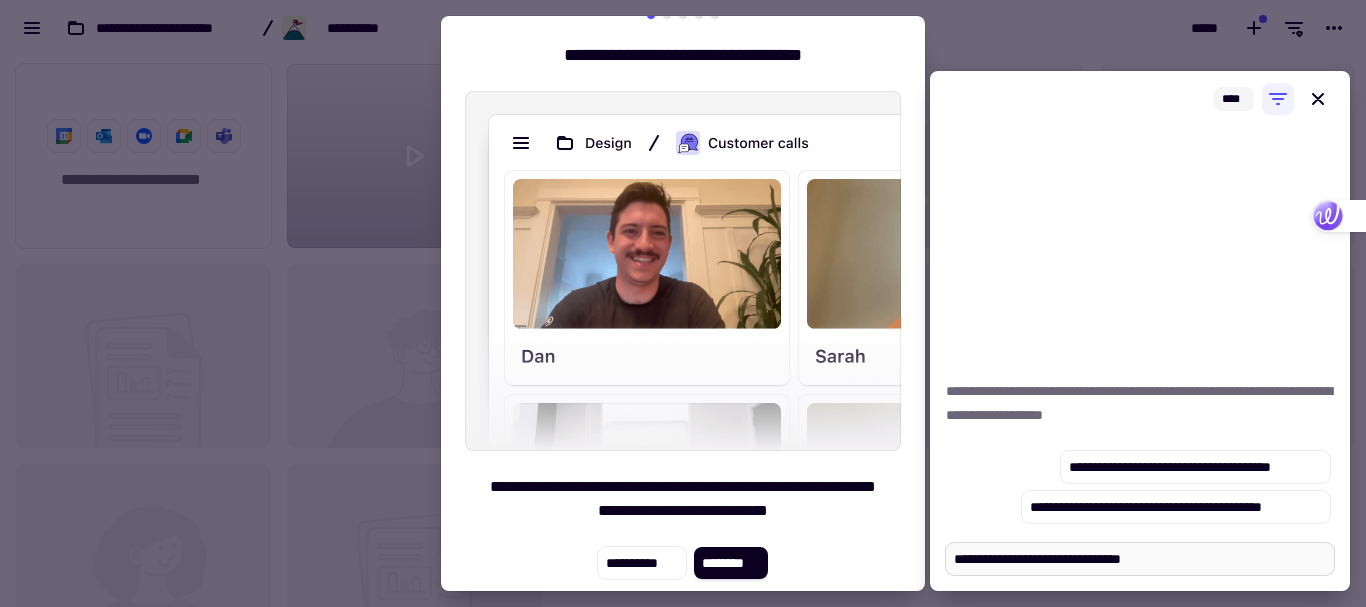 type on "*" 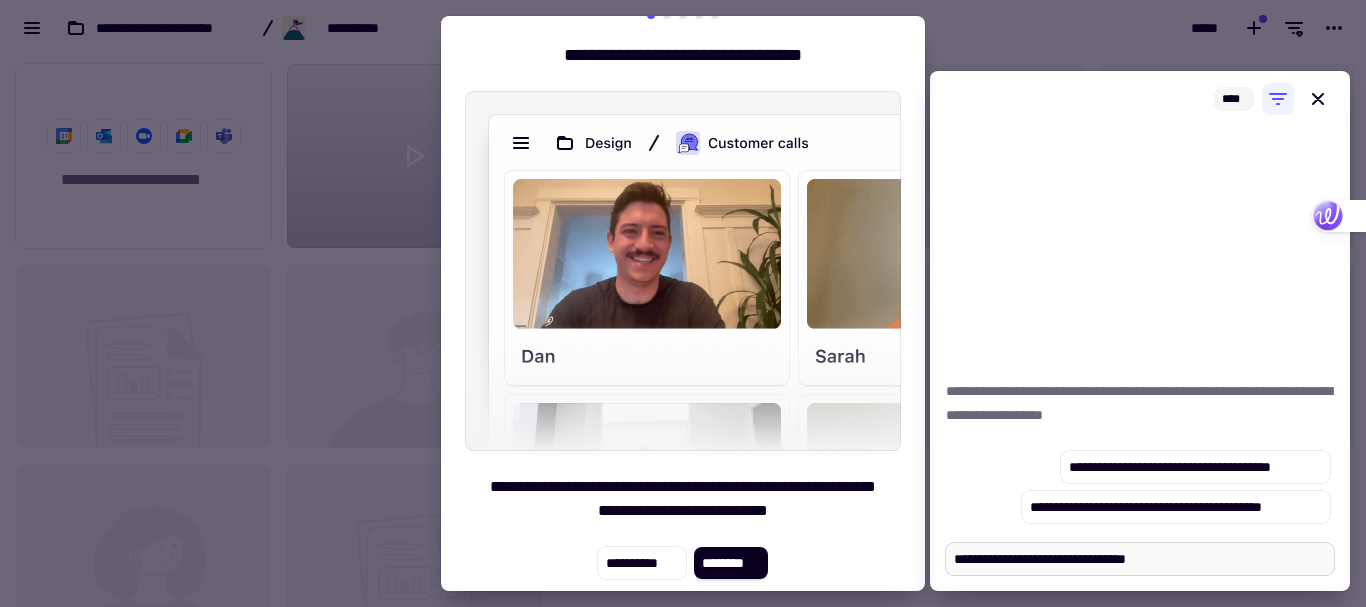 type on "*" 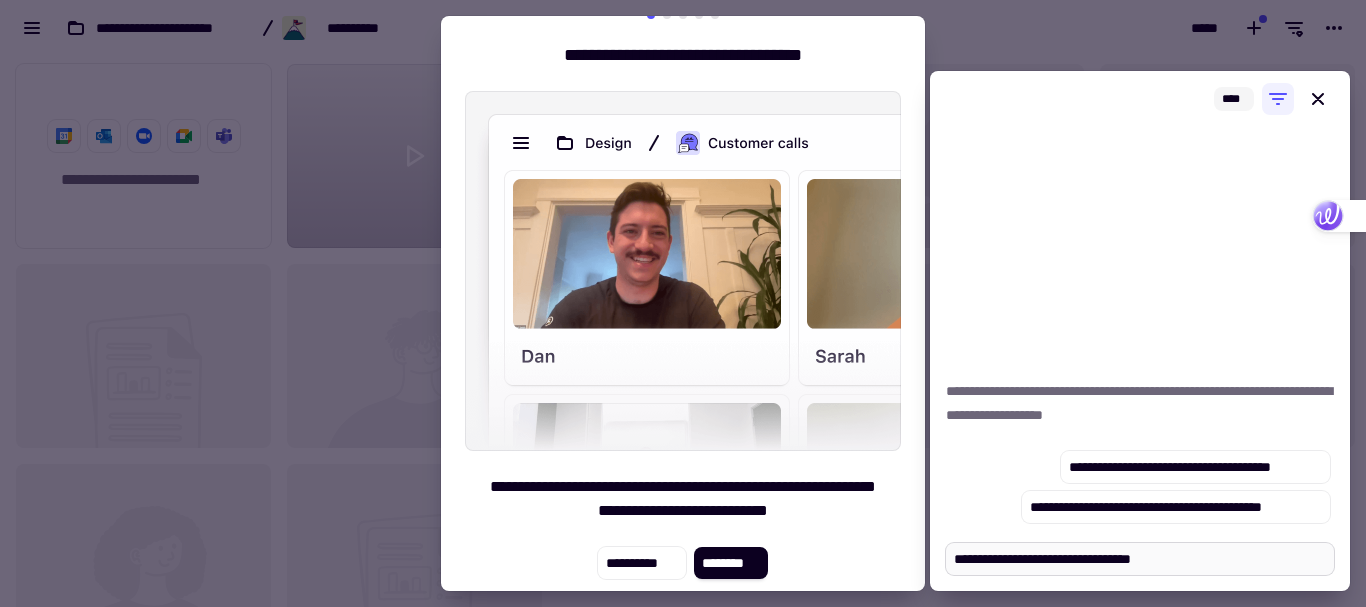 type on "*" 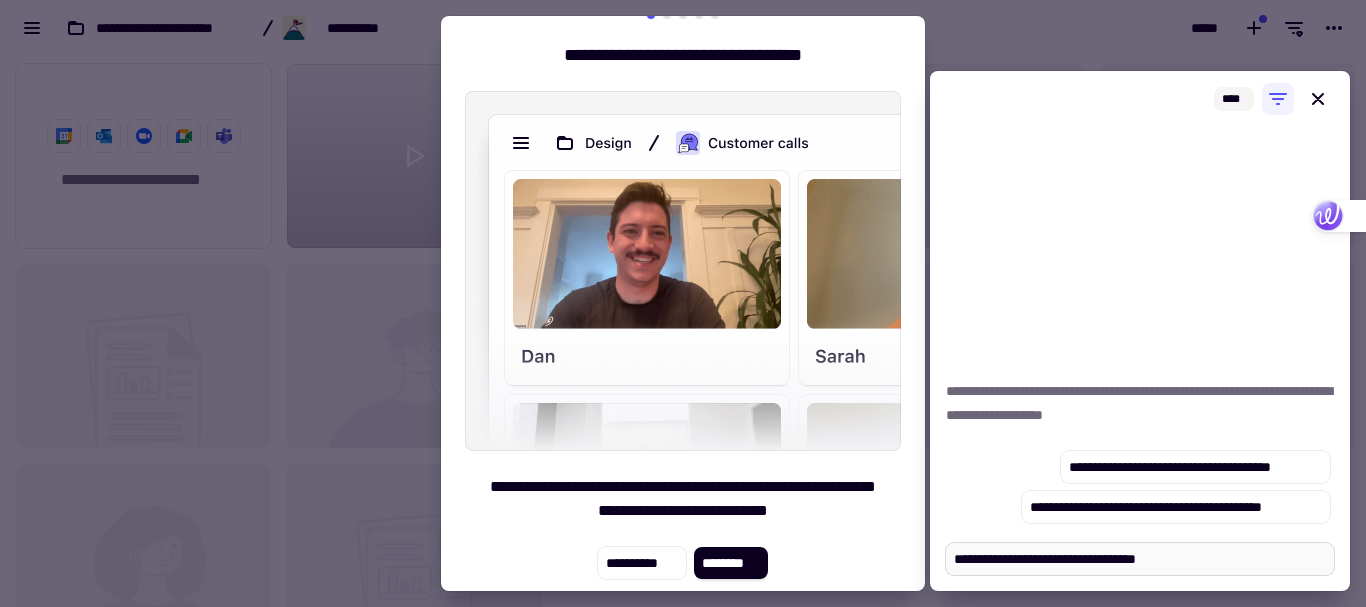 type on "*" 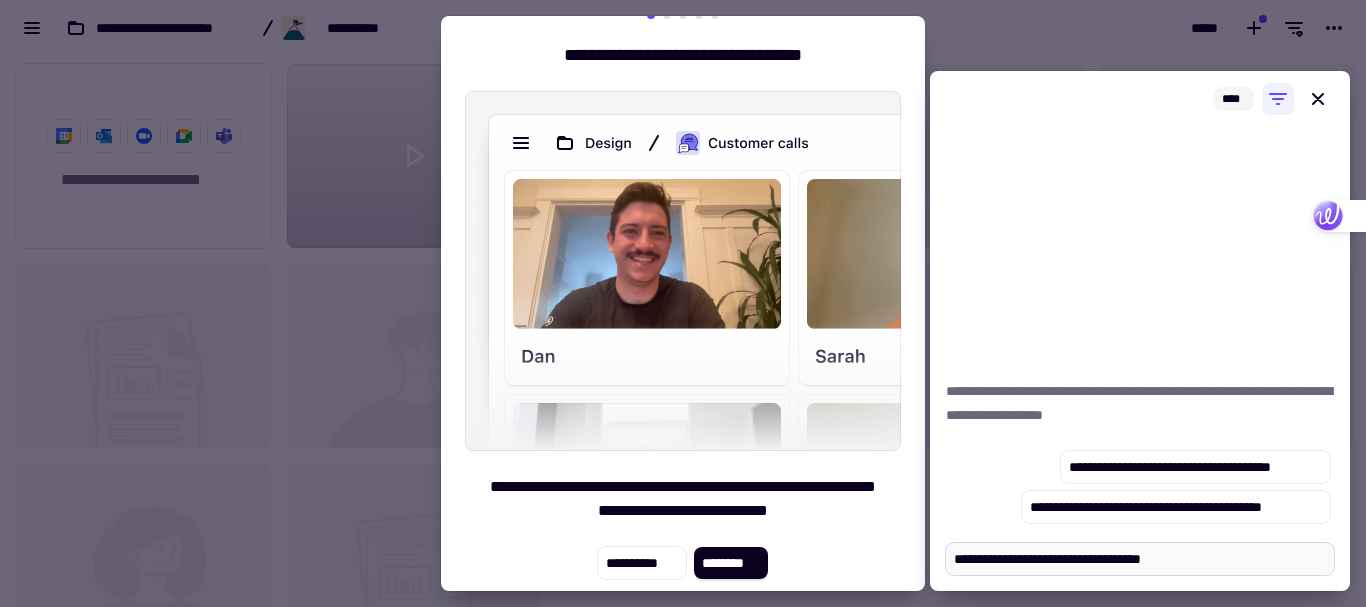 type on "*" 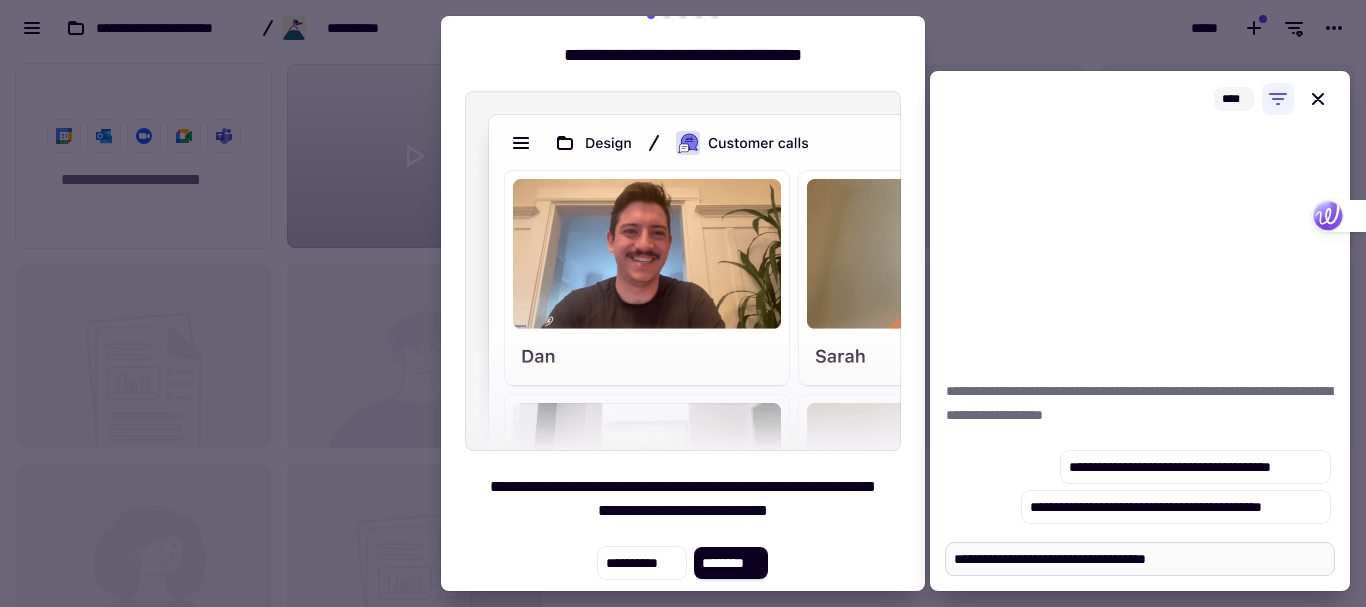 type on "*" 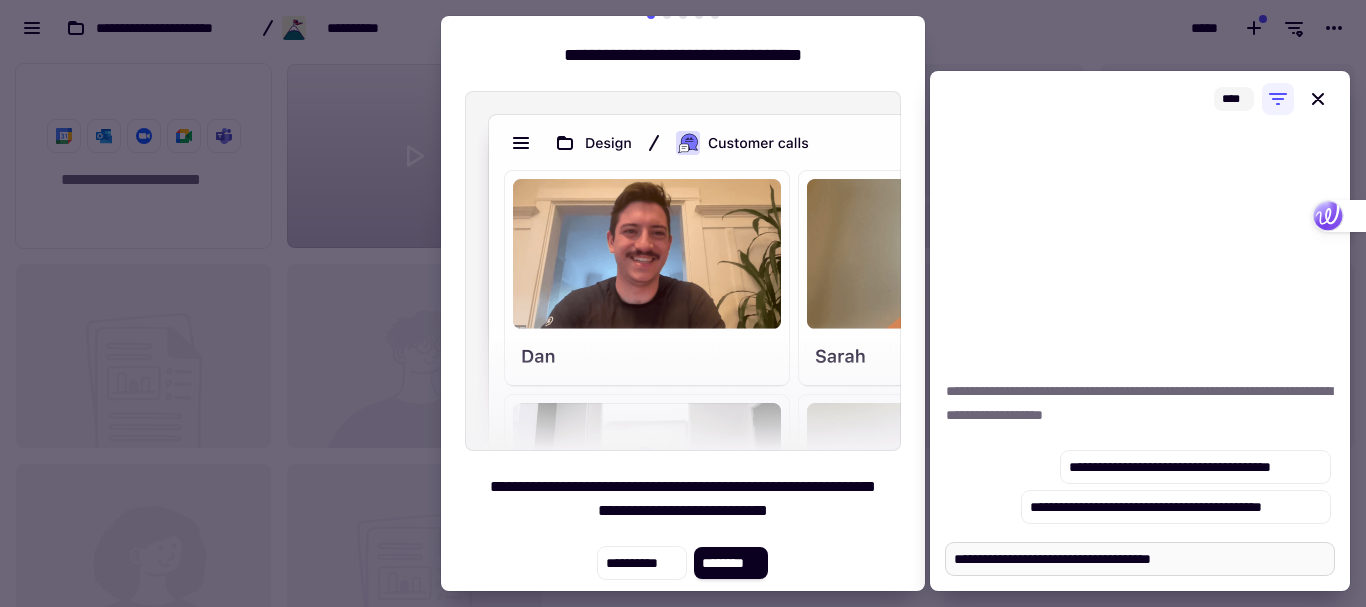 type on "**********" 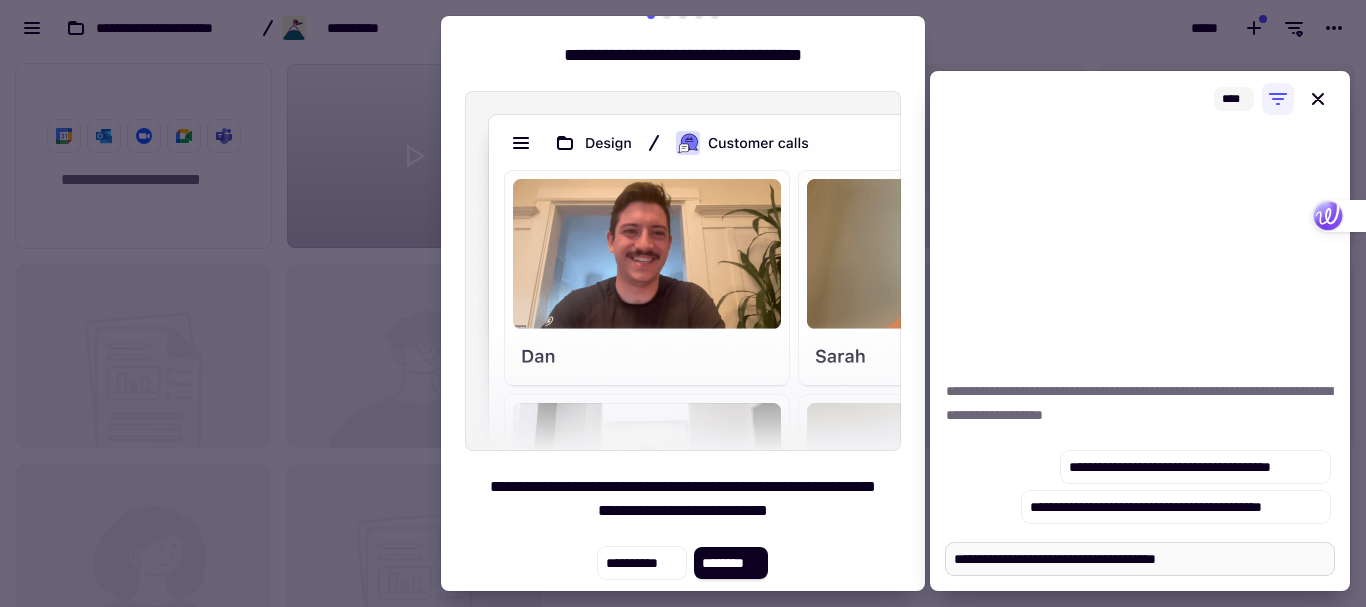 type on "*" 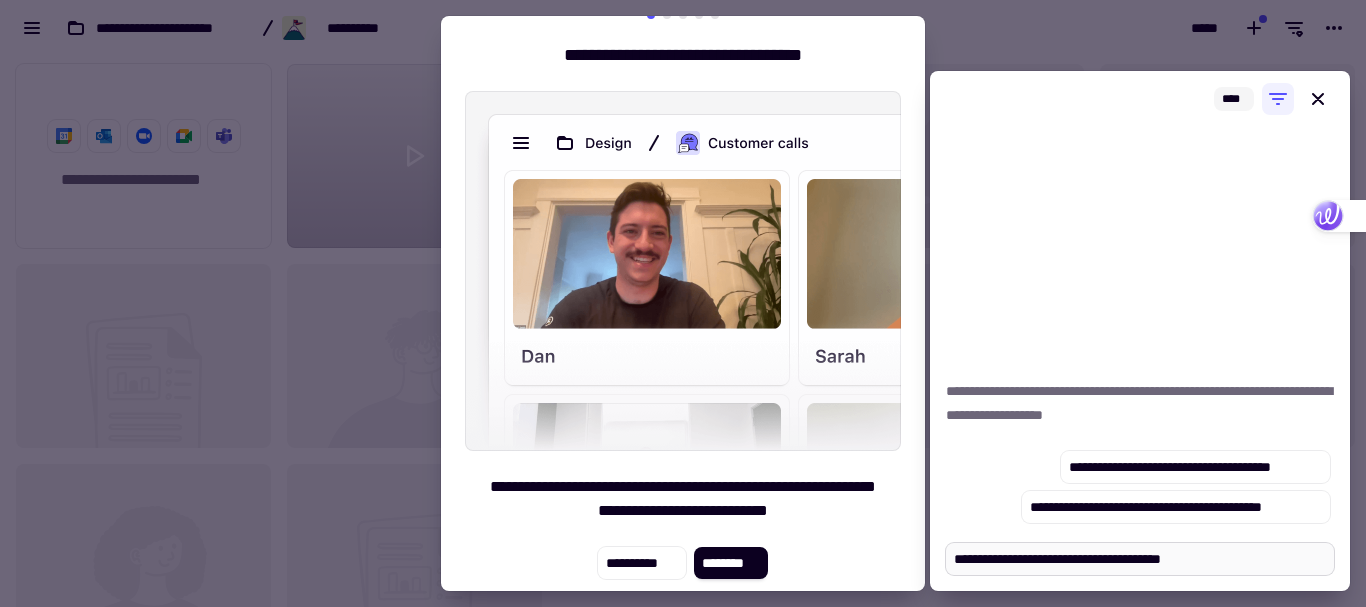 type on "*" 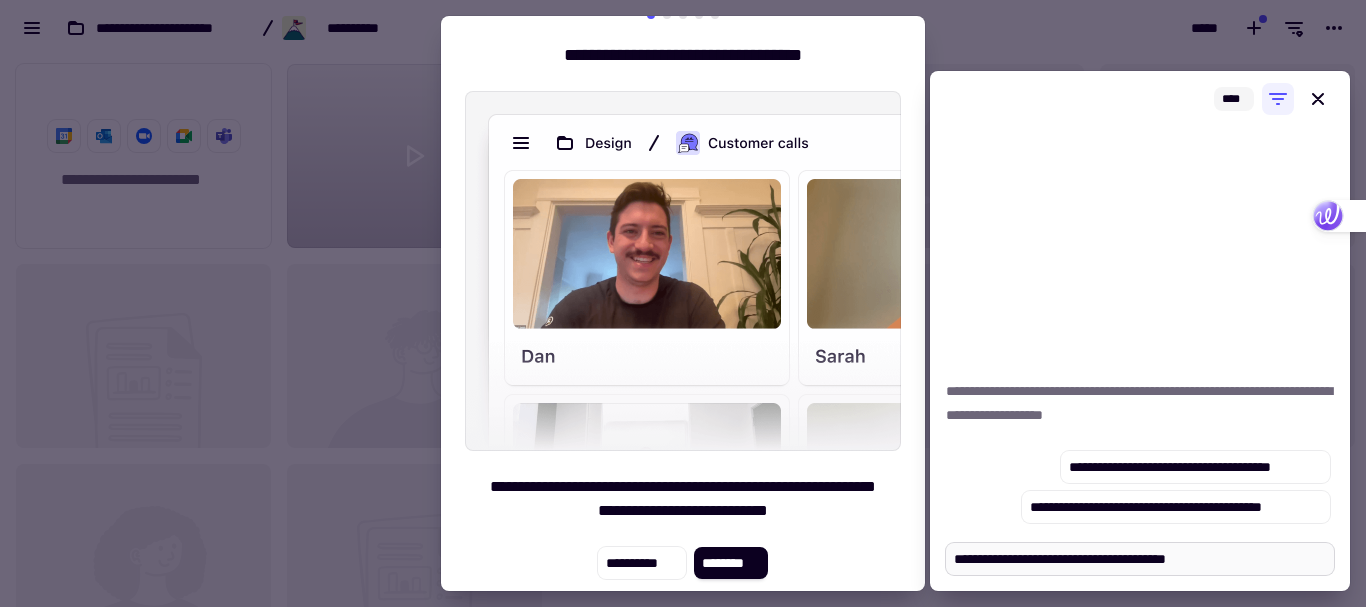 type on "*" 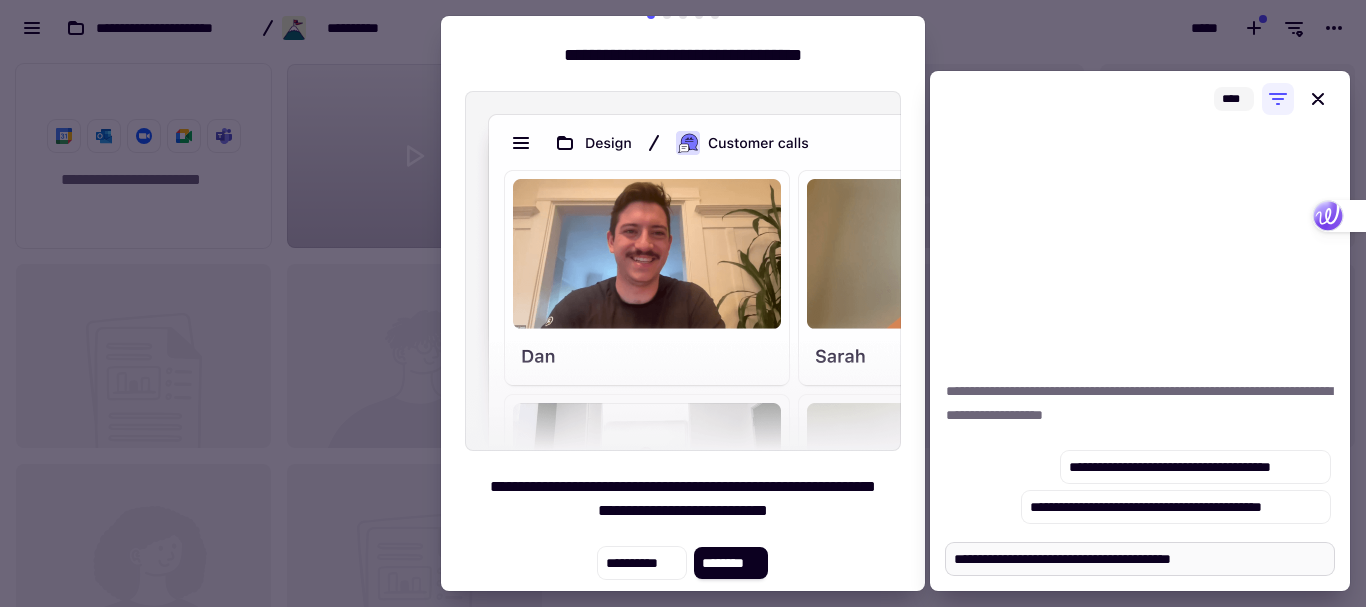 type on "*" 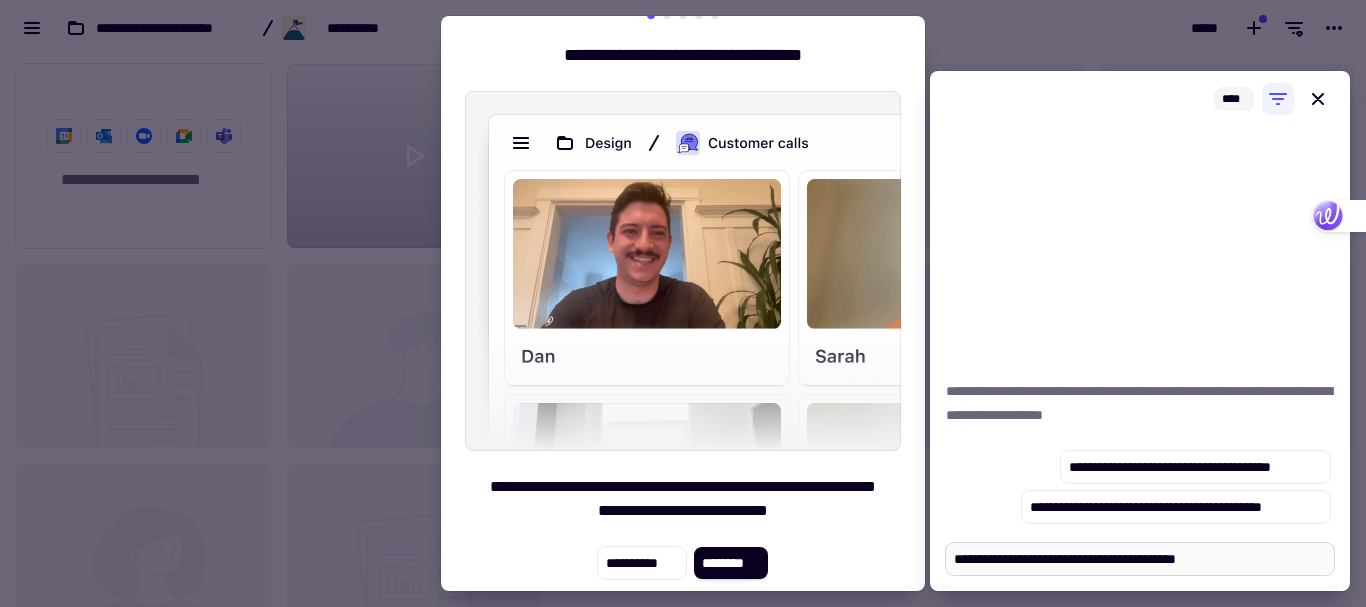 type on "*" 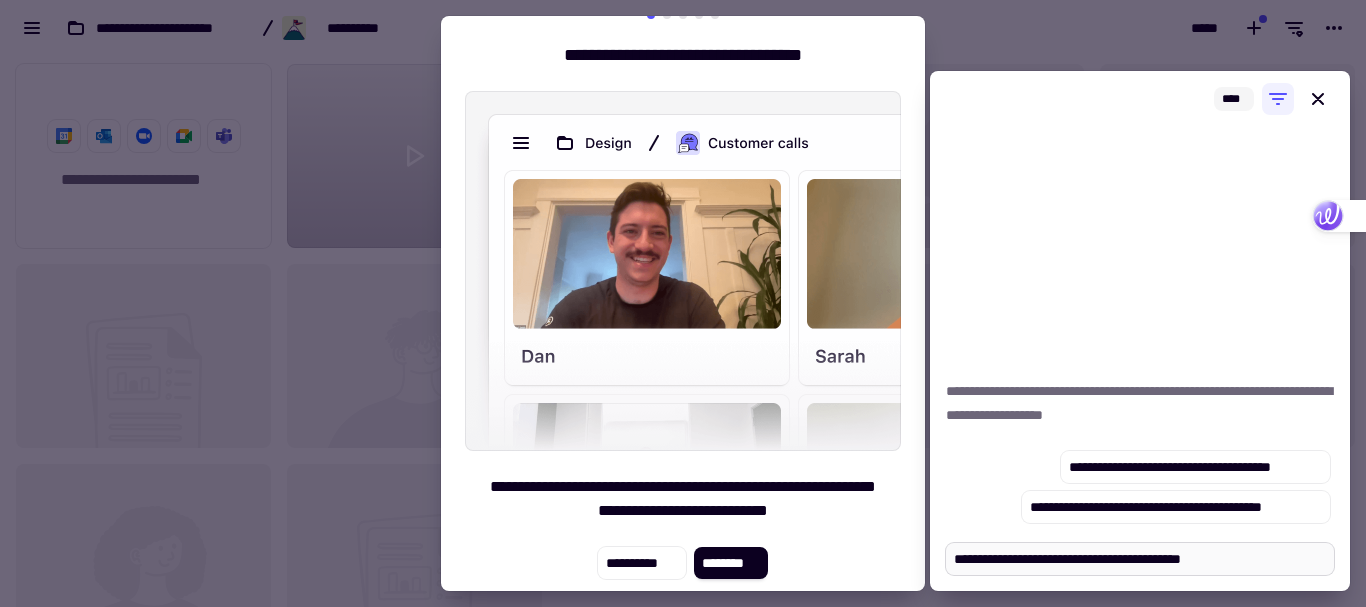 type on "**********" 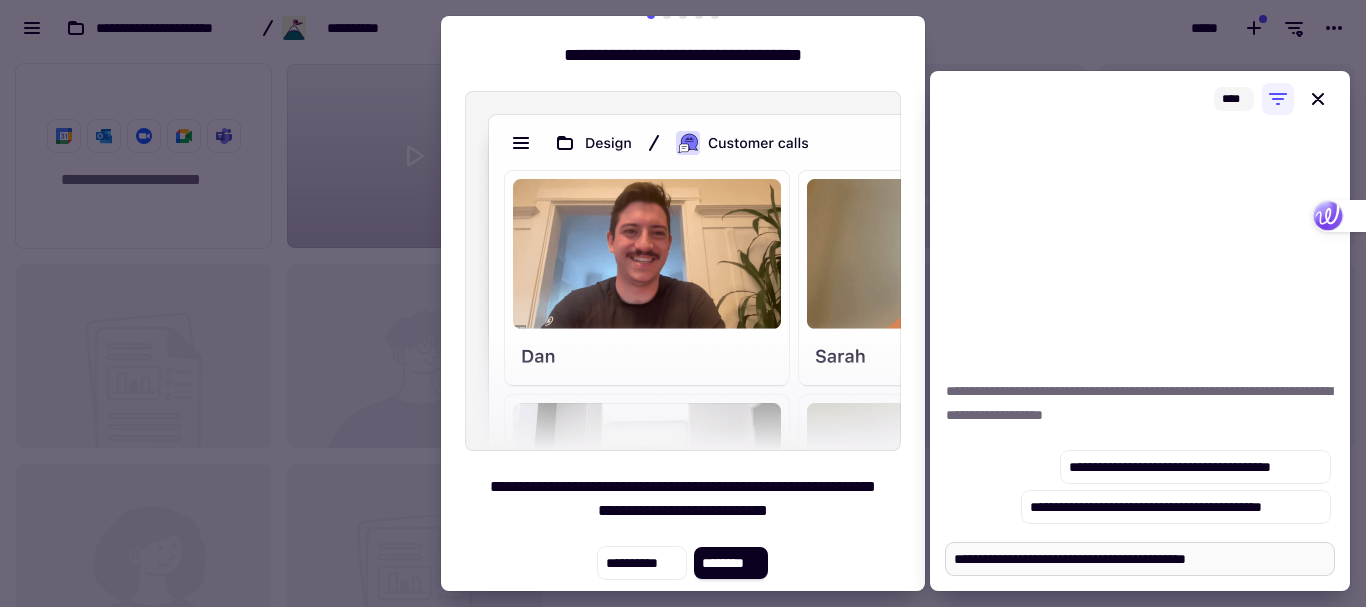 type on "*" 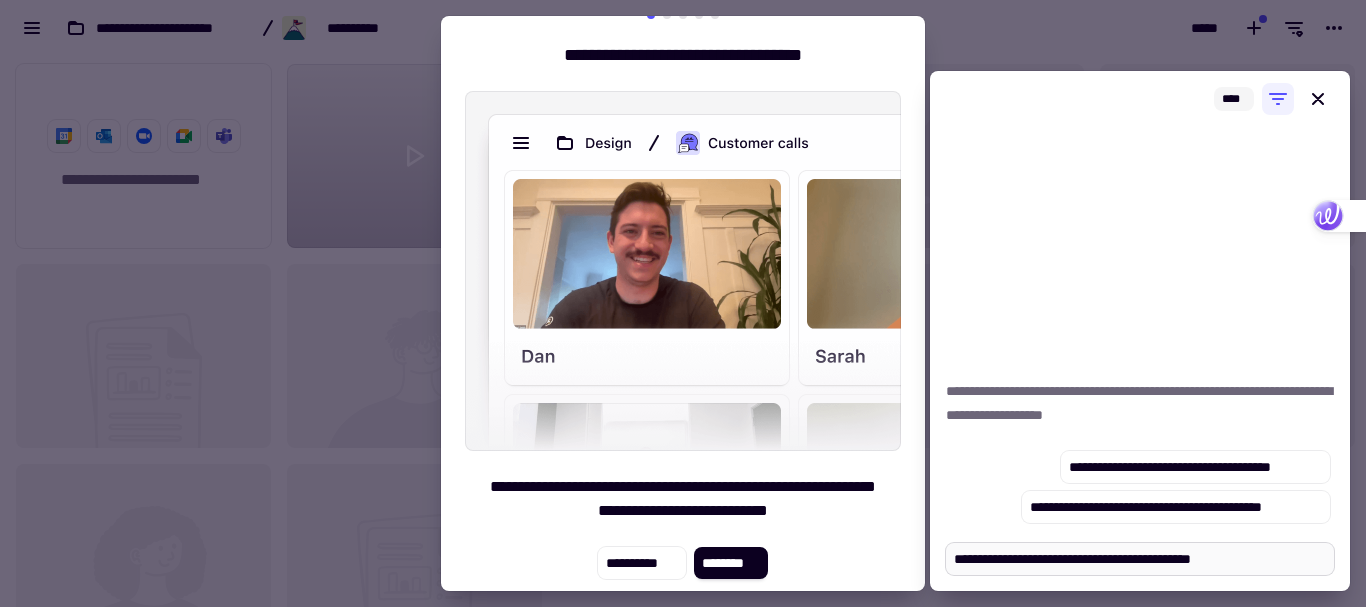 type on "*" 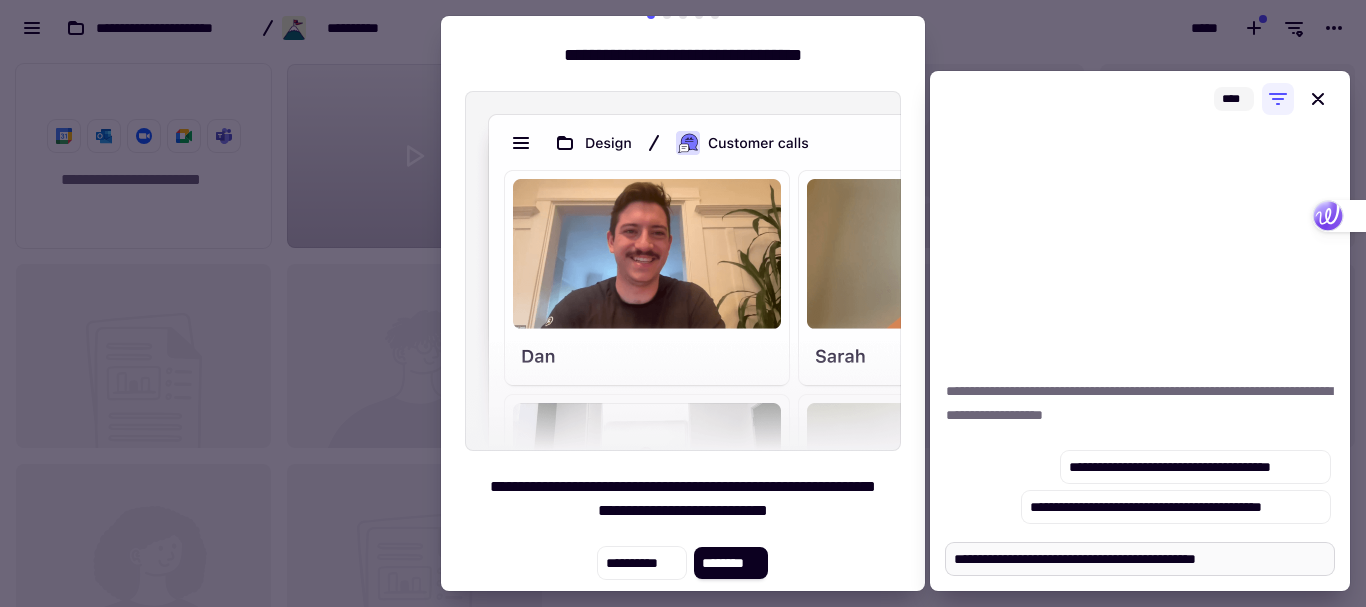 type on "*" 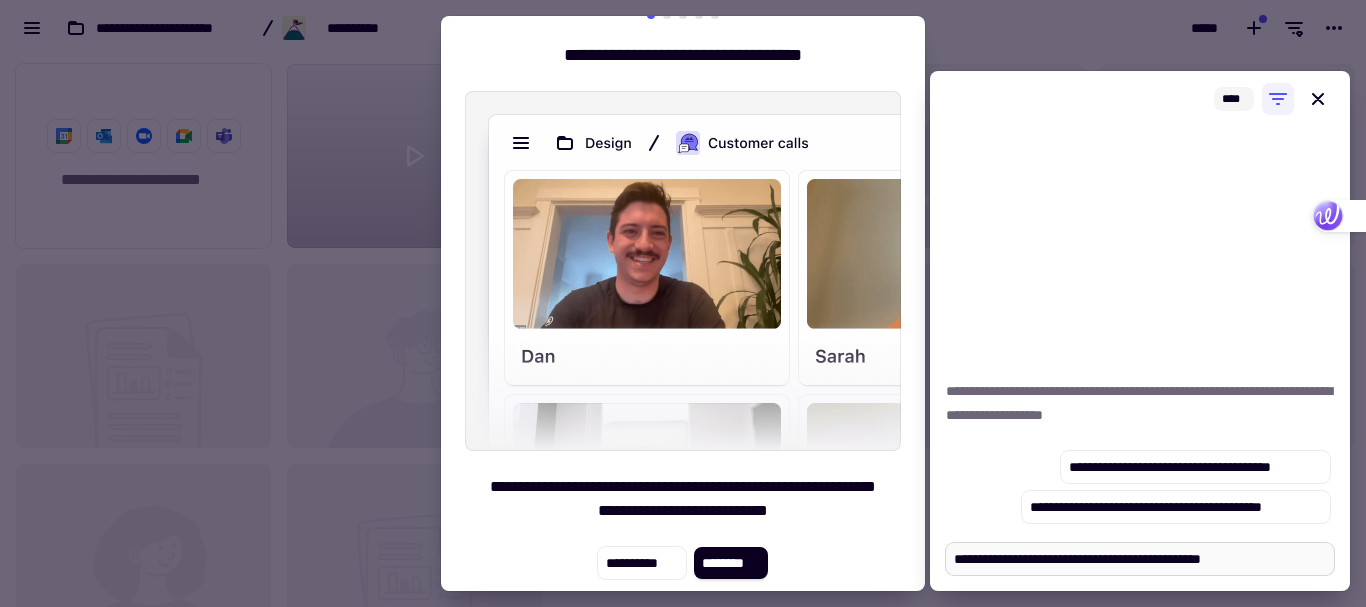 type on "*" 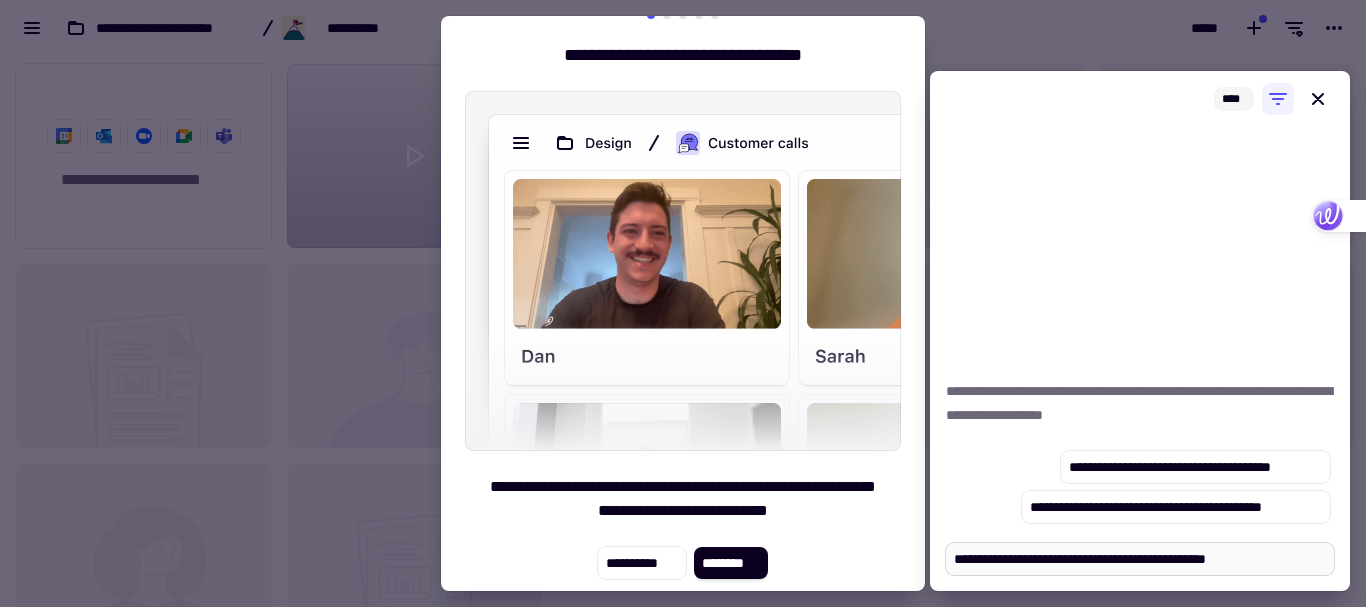 type on "*" 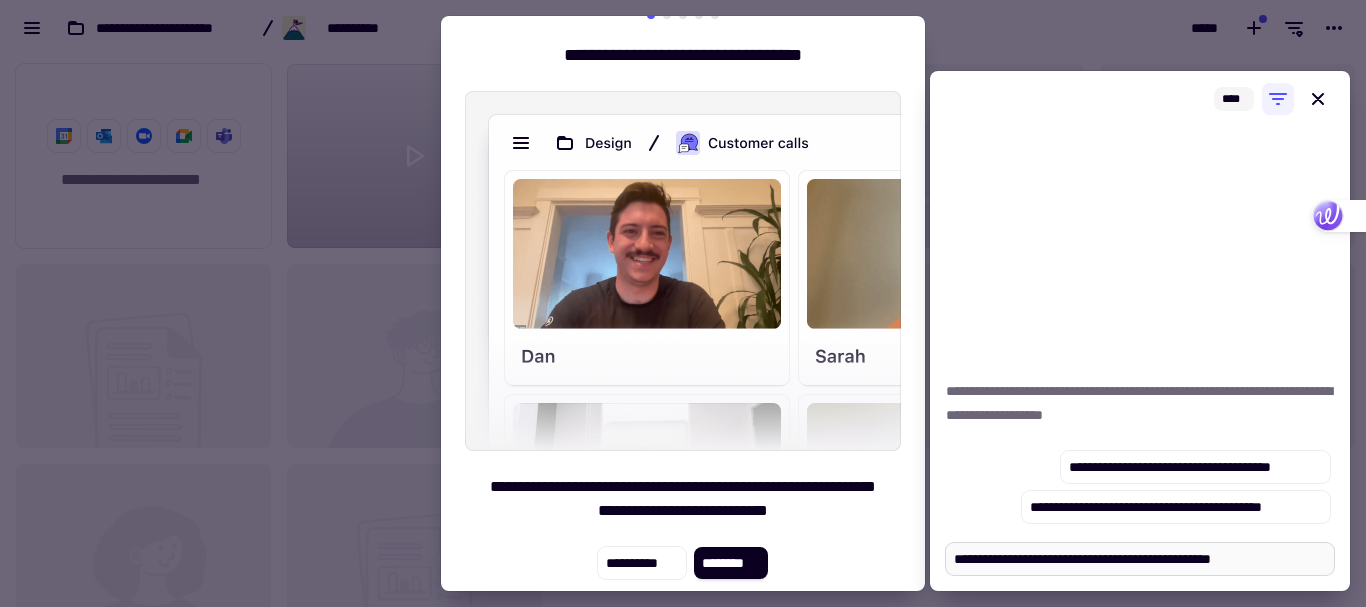 type on "*" 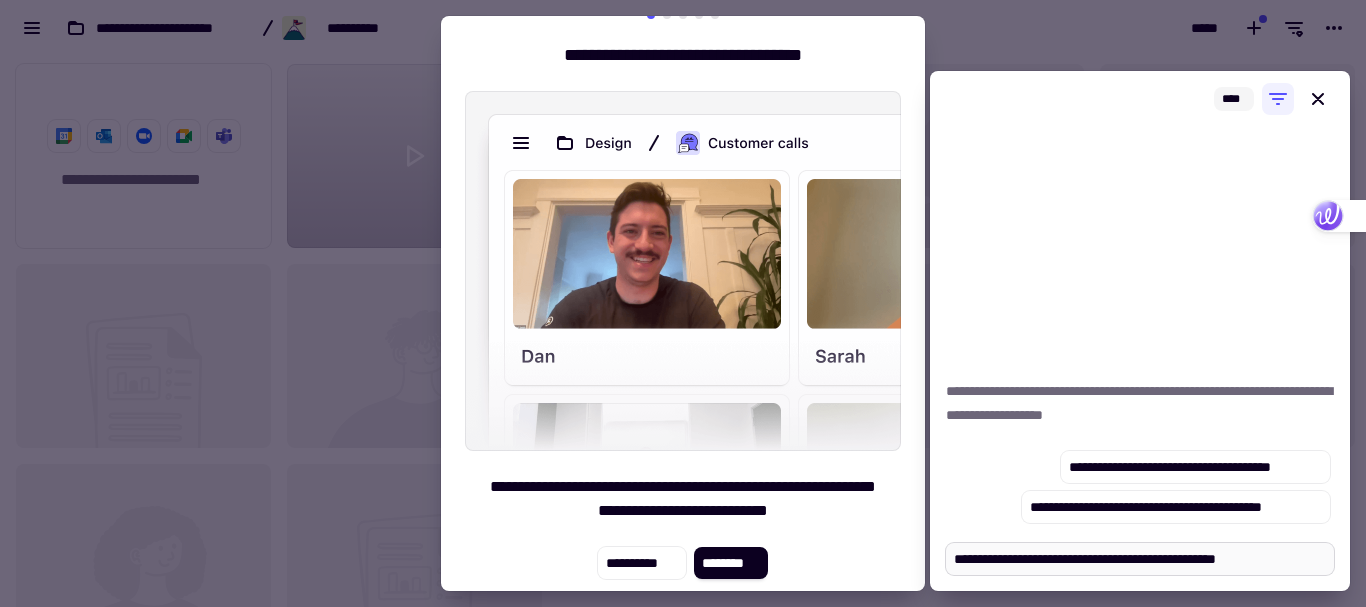 type on "*" 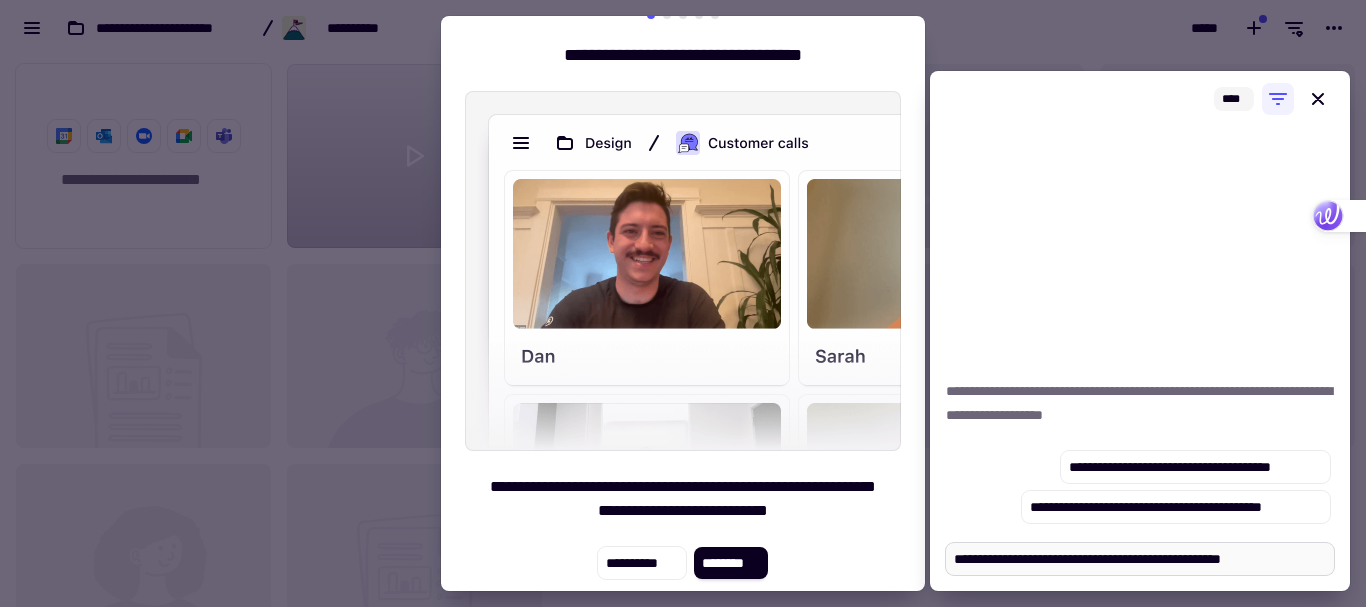 type on "*" 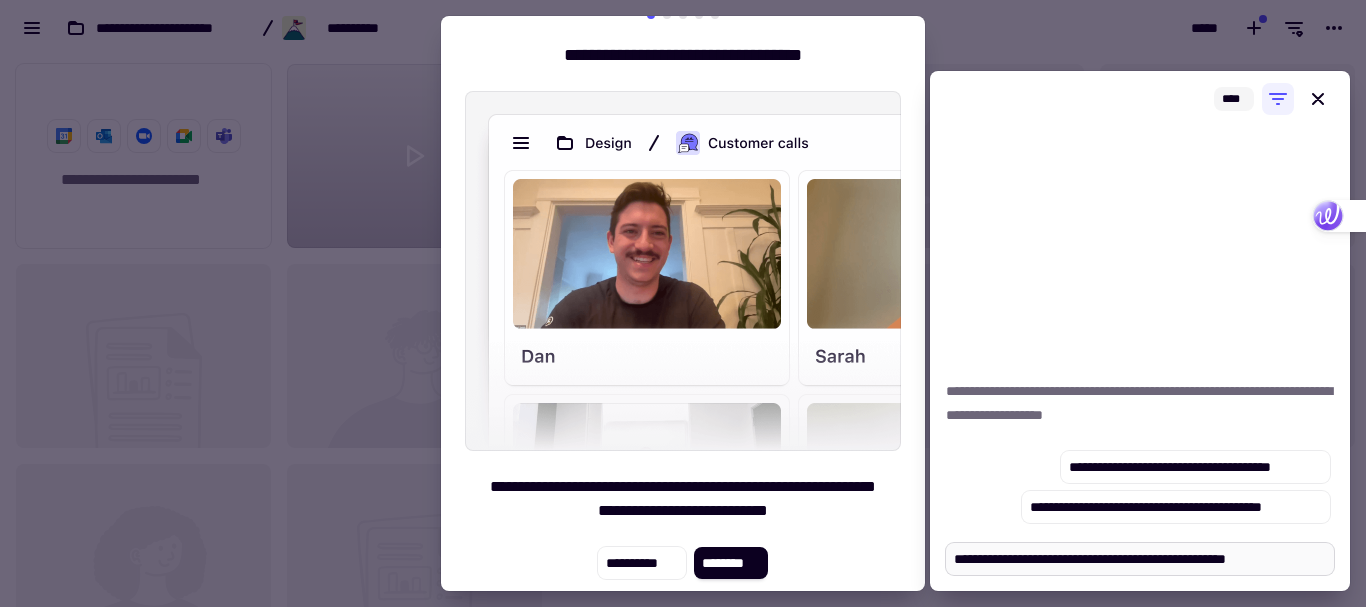 type on "*" 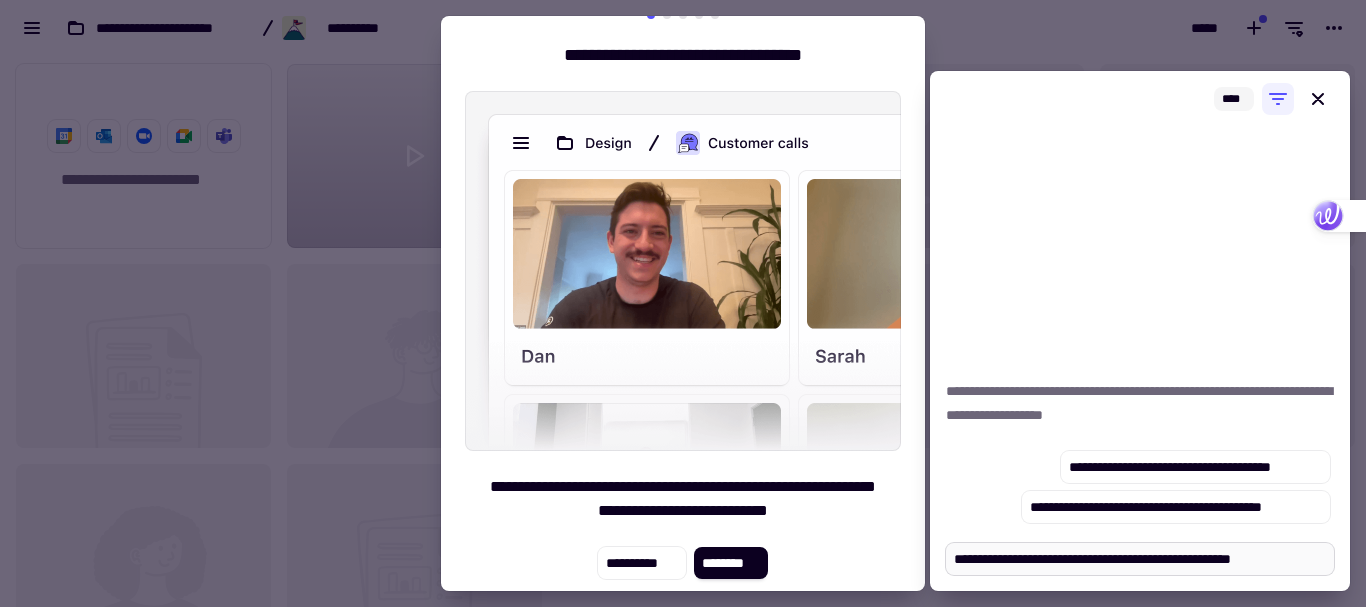 type on "*" 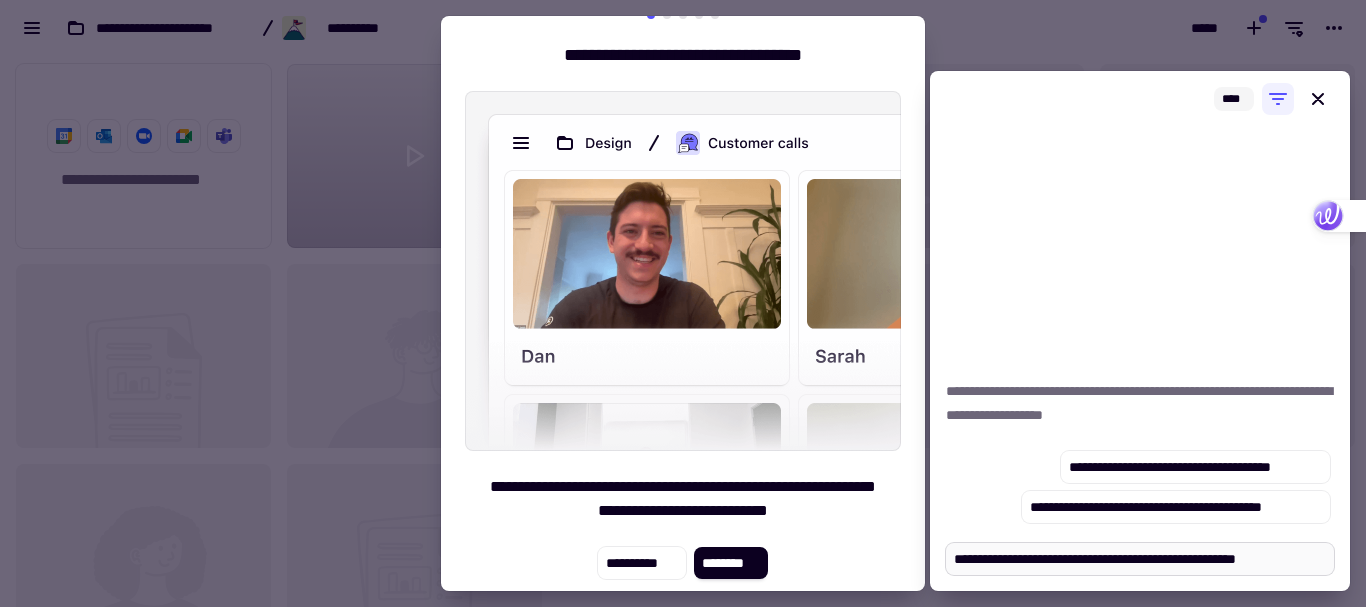 type on "*" 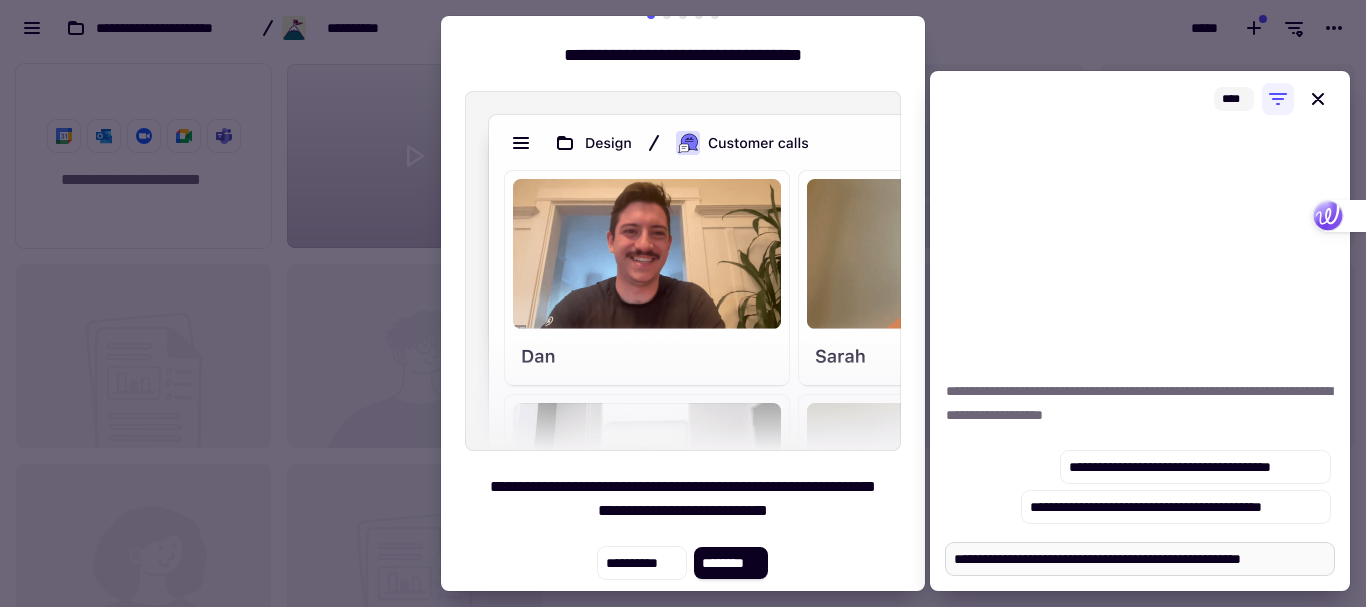 type on "*" 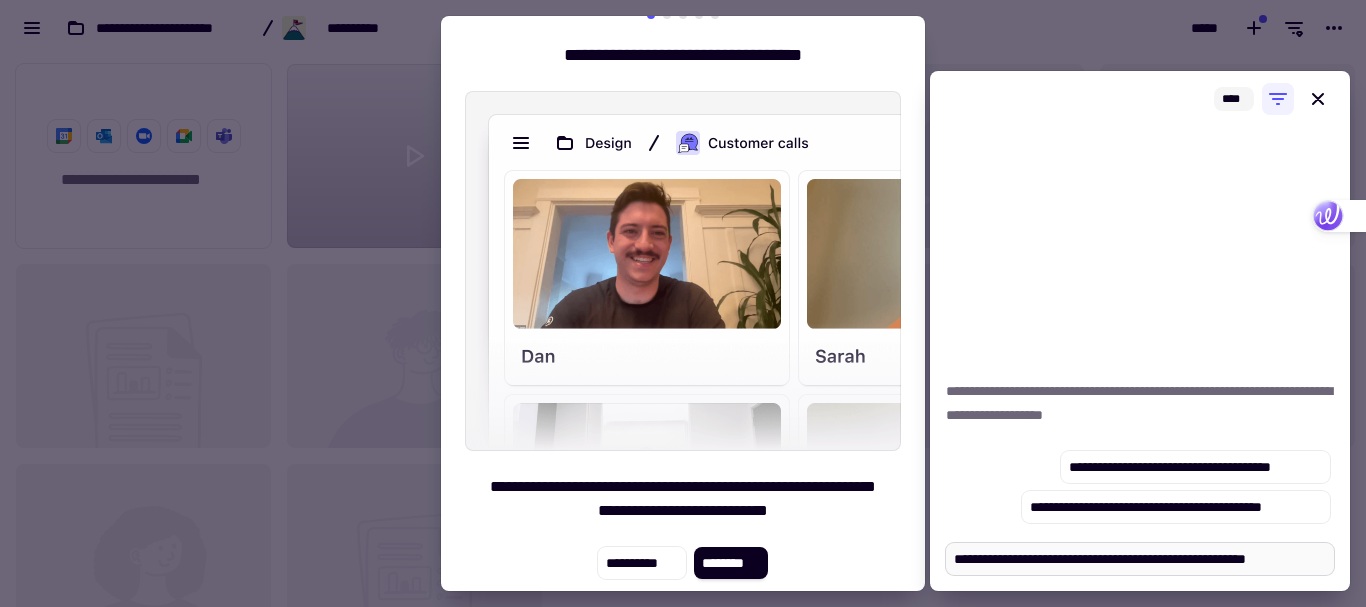 type on "*" 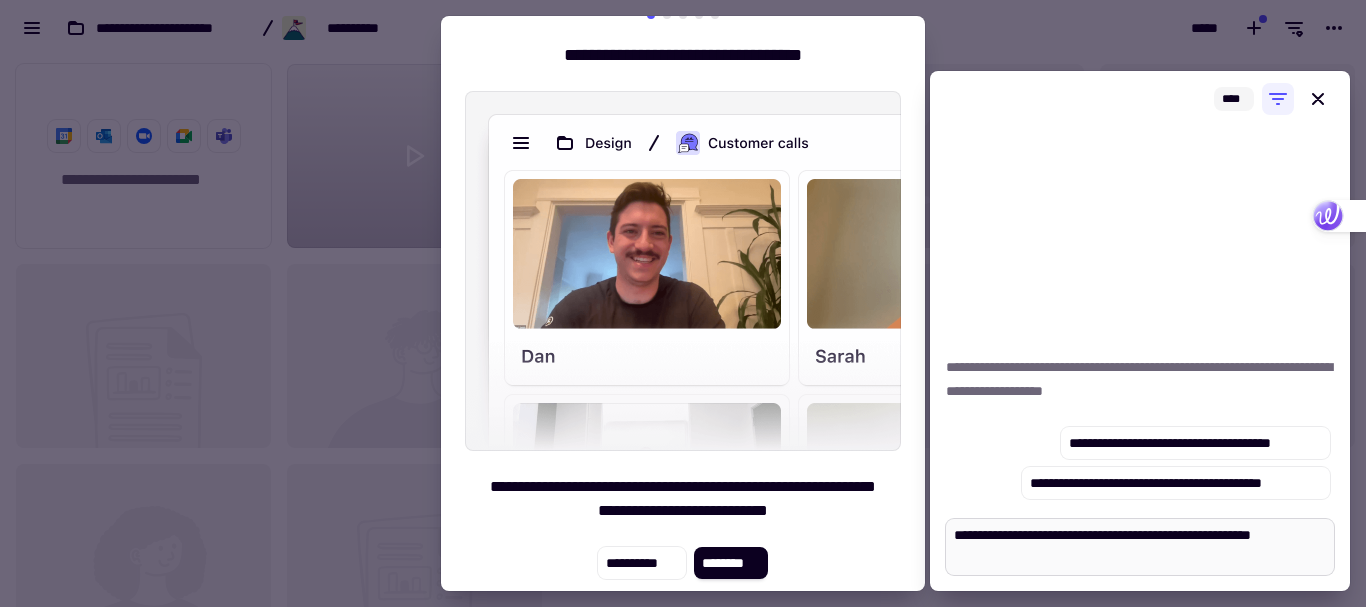 type on "*" 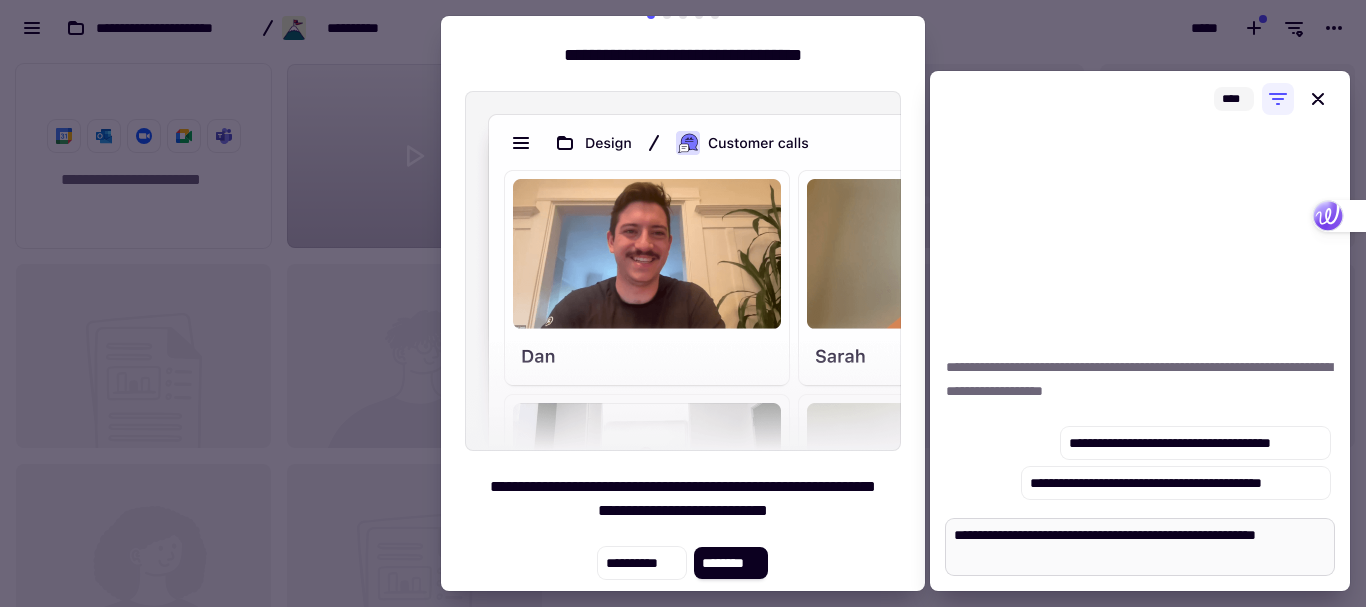 type on "*" 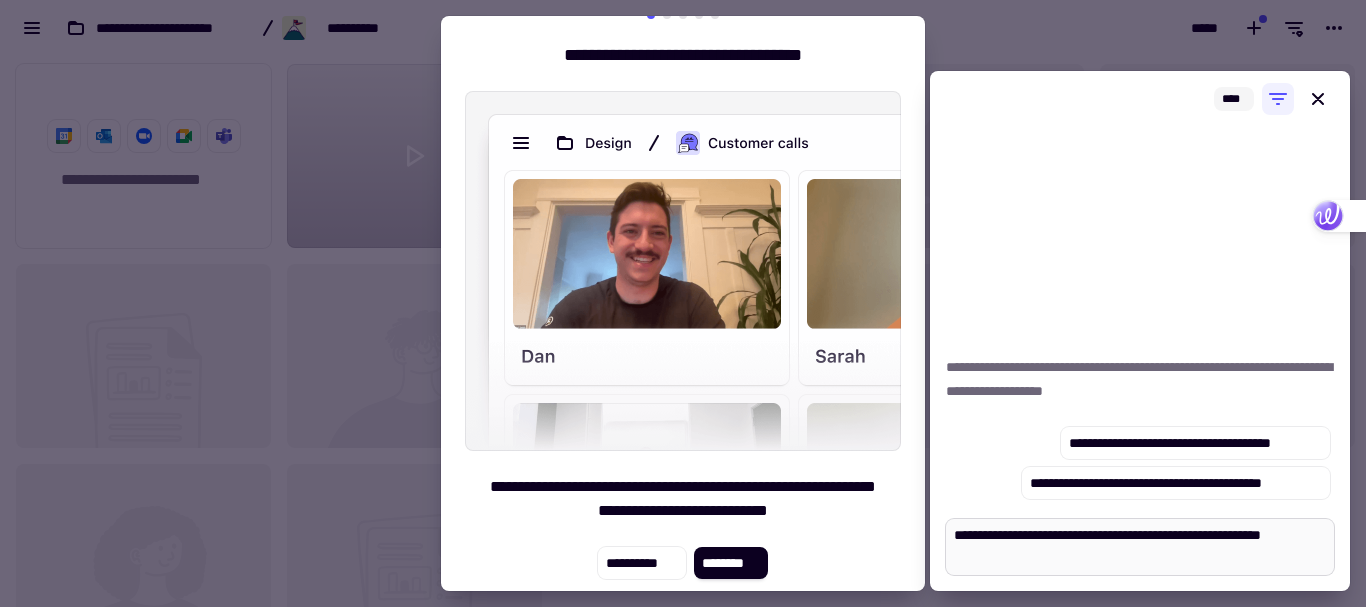 type on "*" 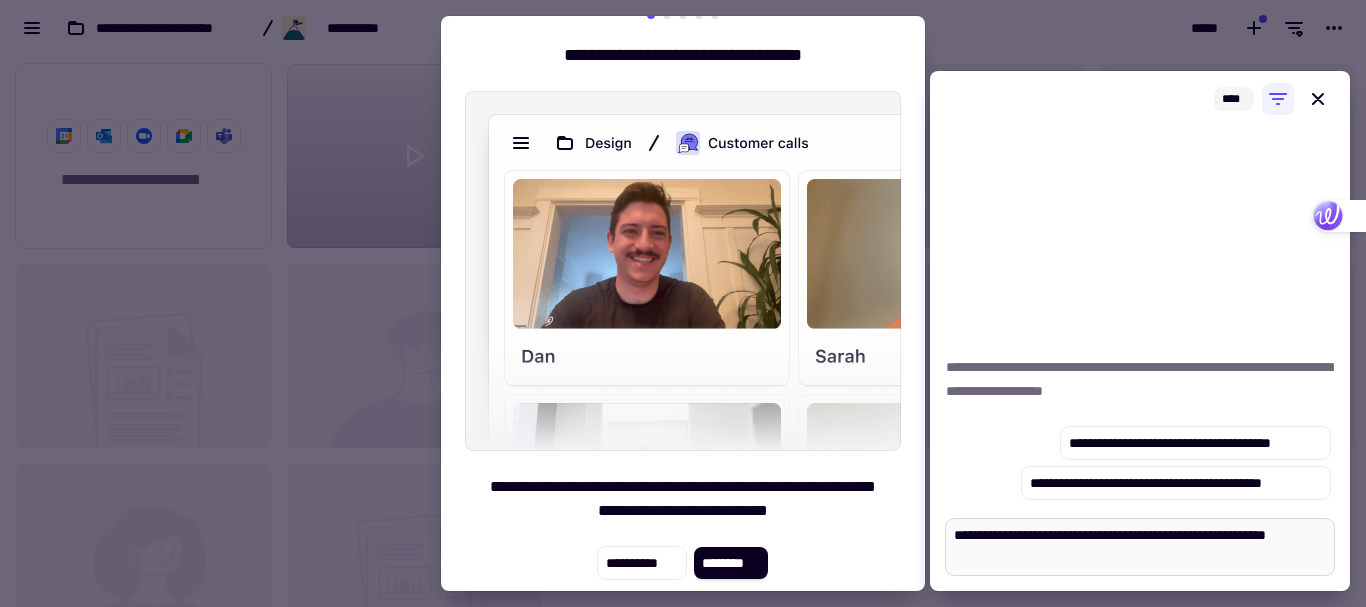 type on "*" 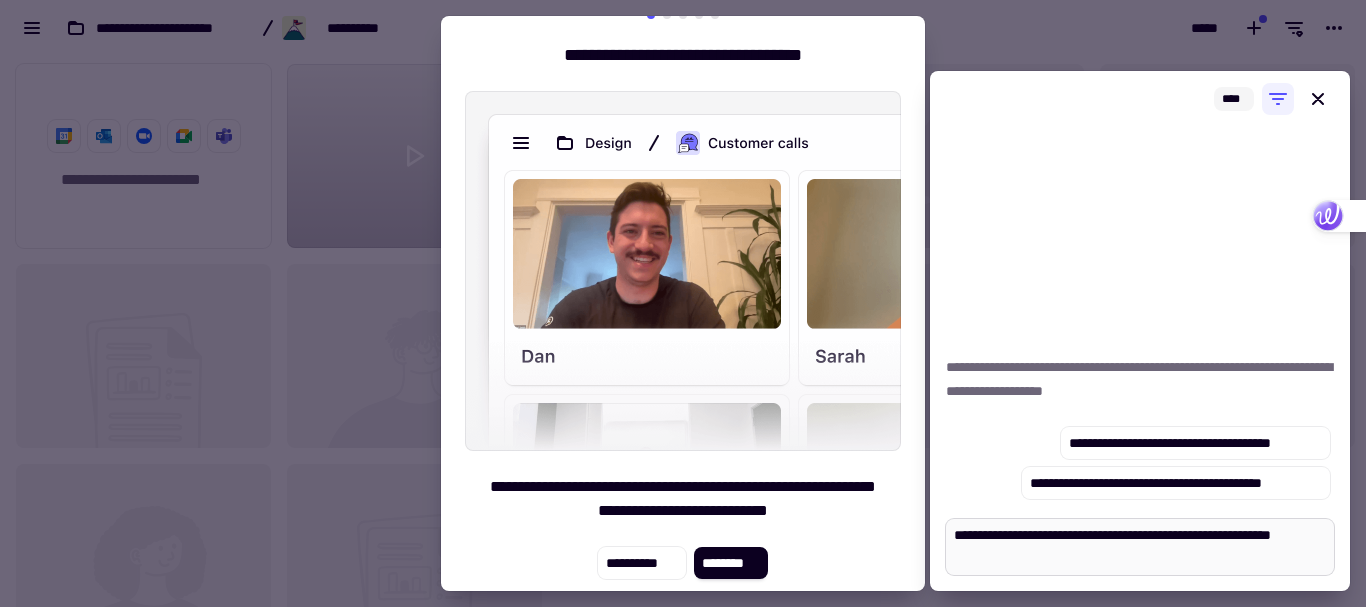 type on "*" 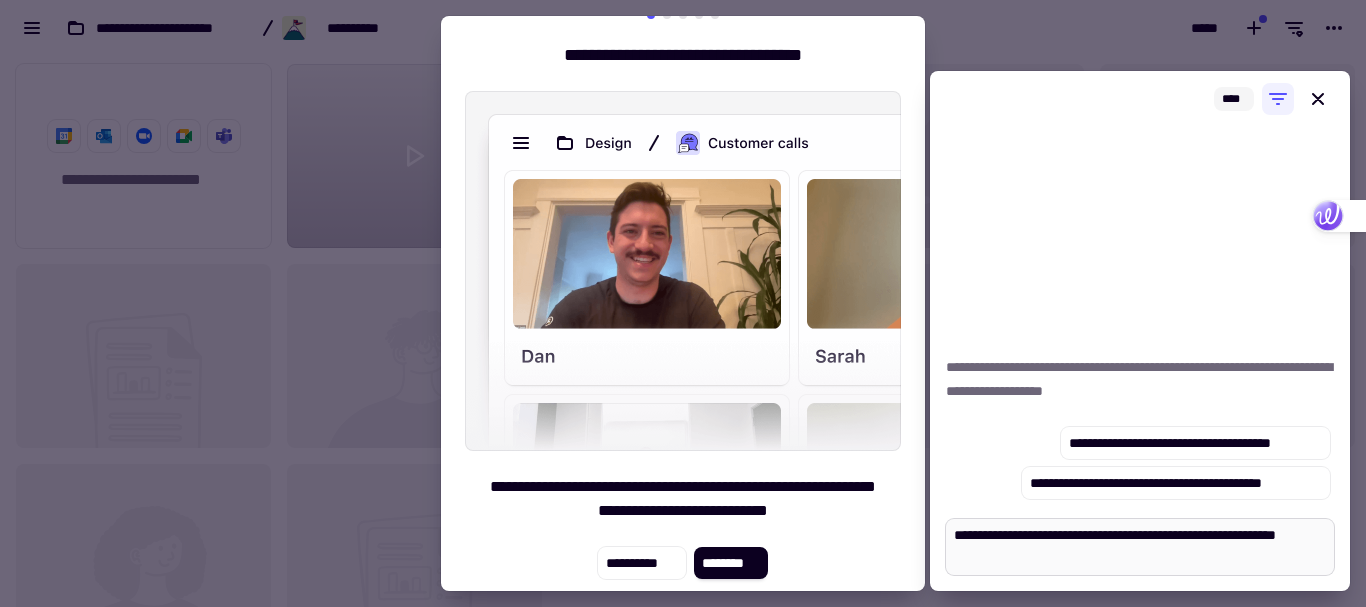 type on "*" 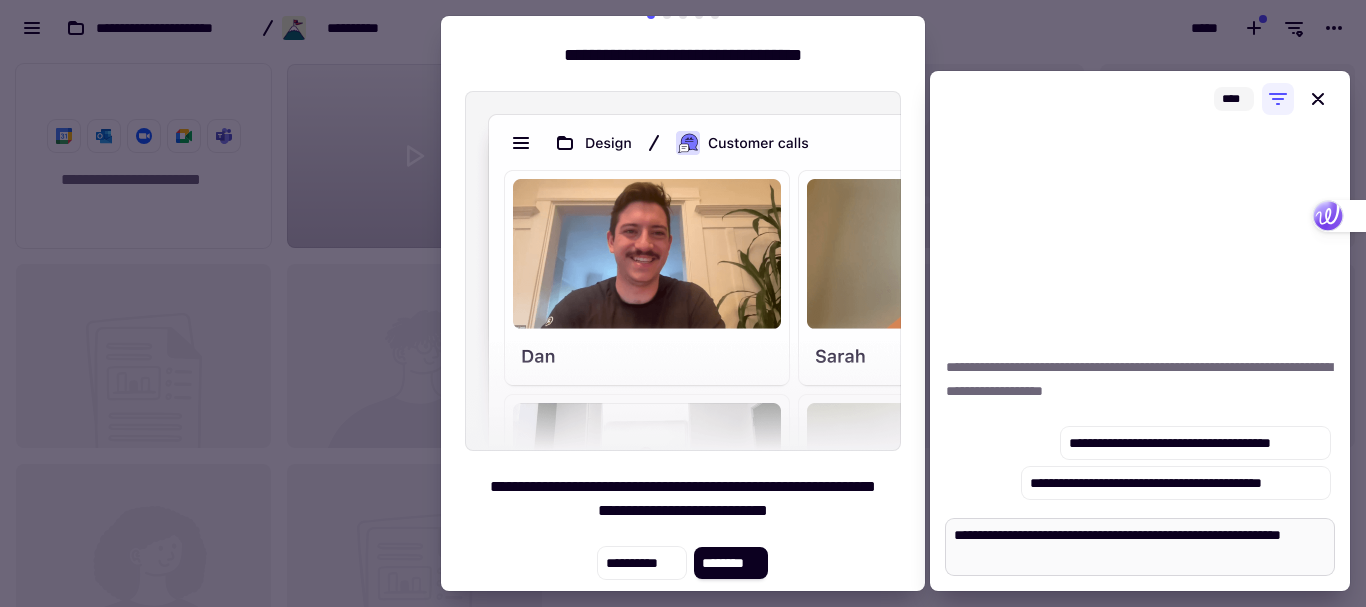 type on "*" 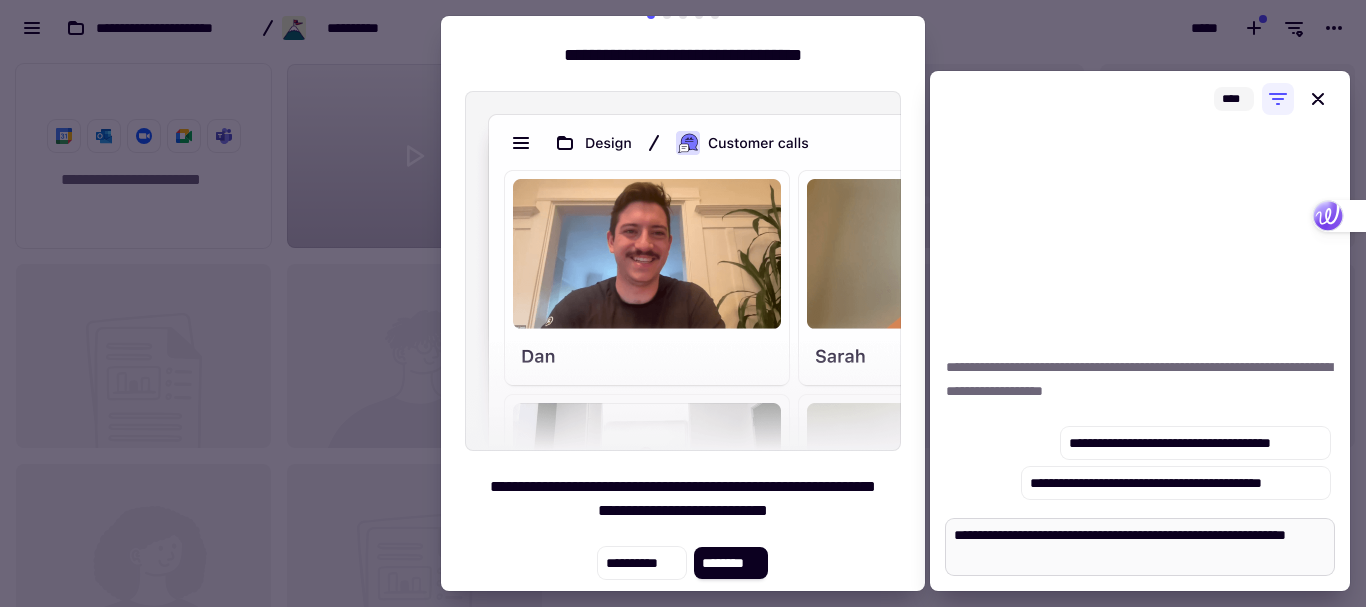 type on "*" 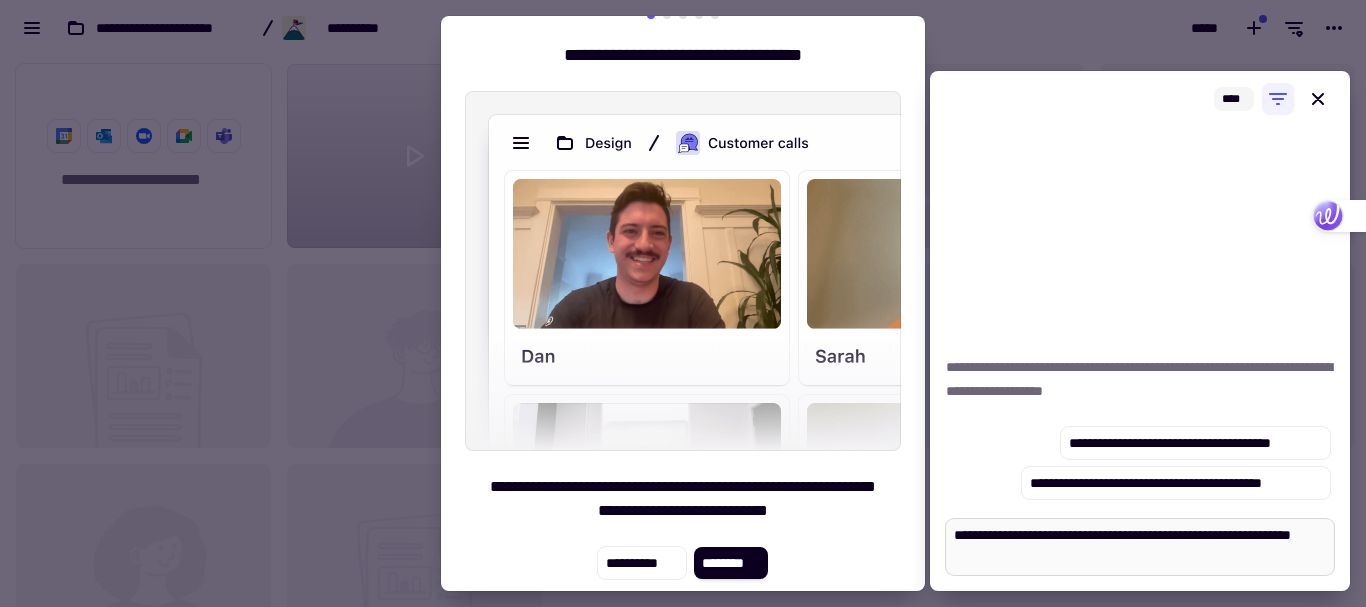 type on "*" 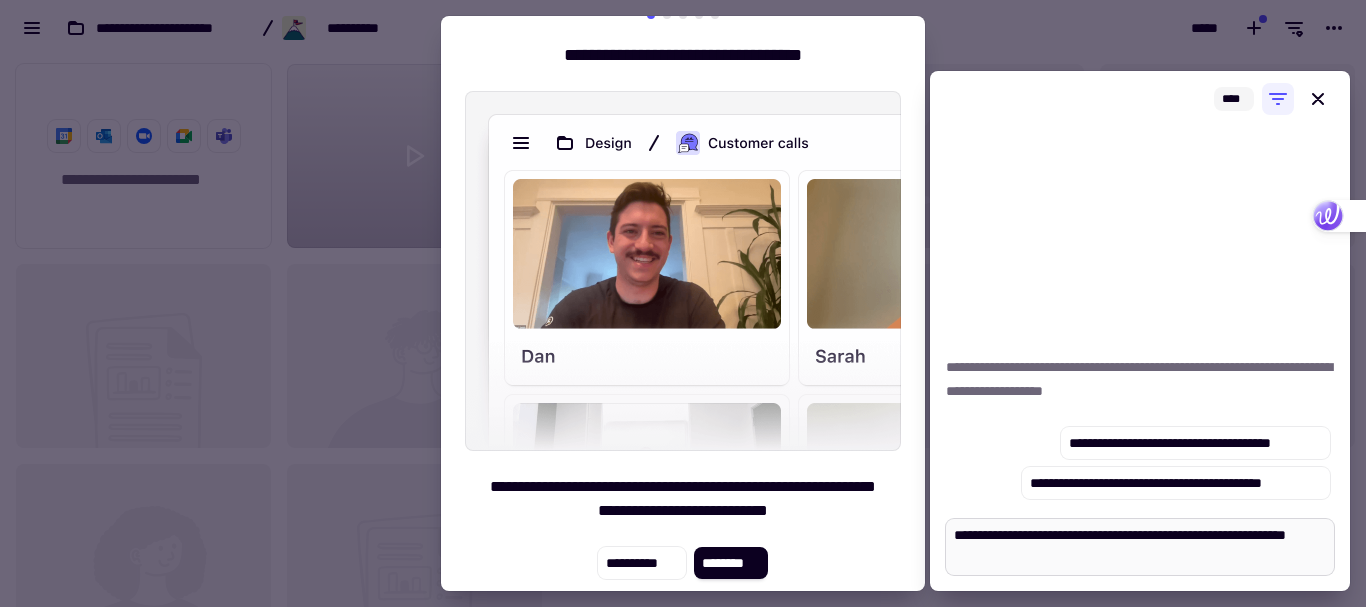 type on "*" 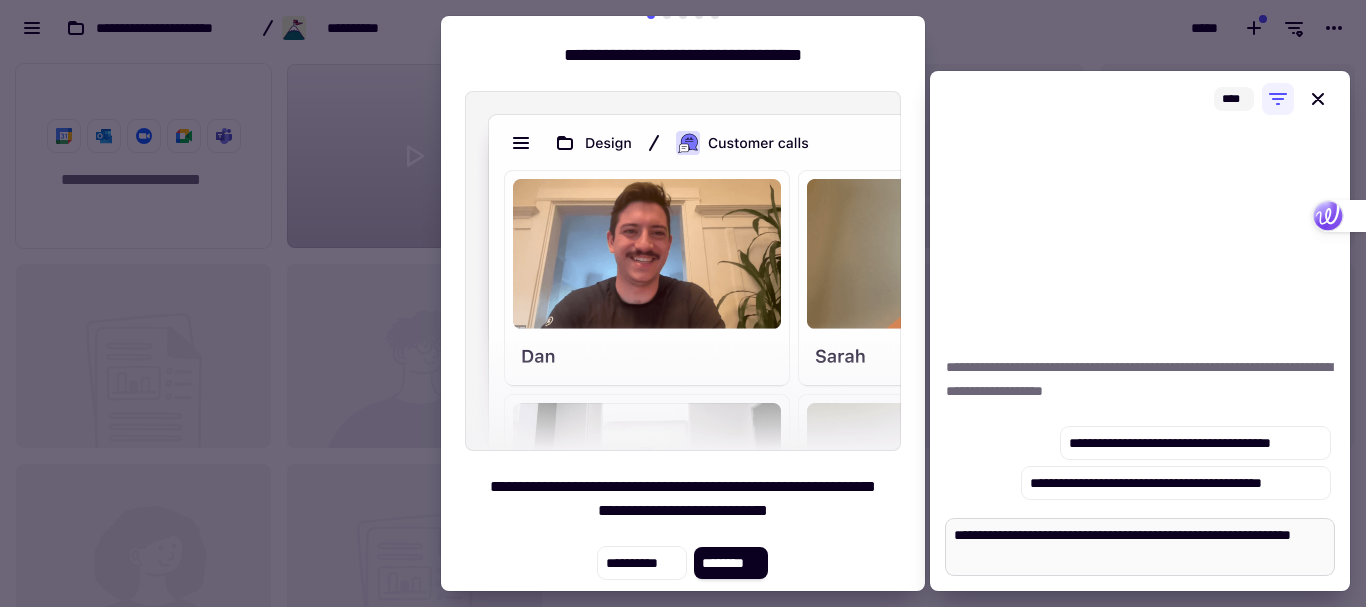 type on "*" 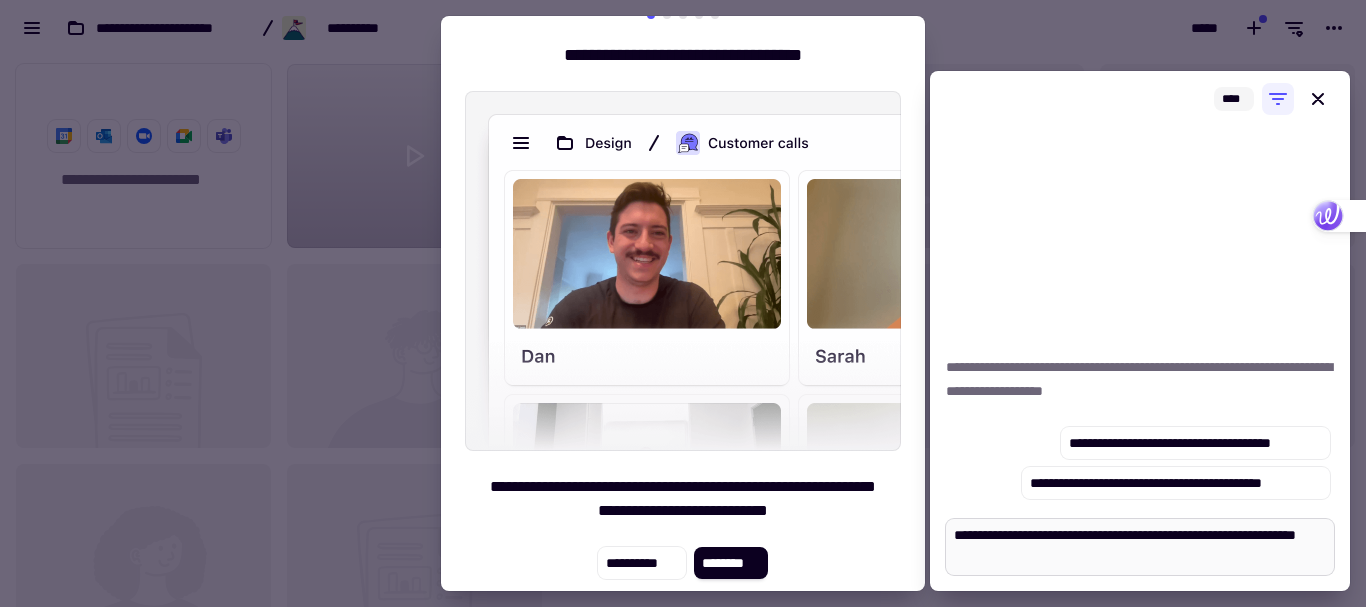 type on "*" 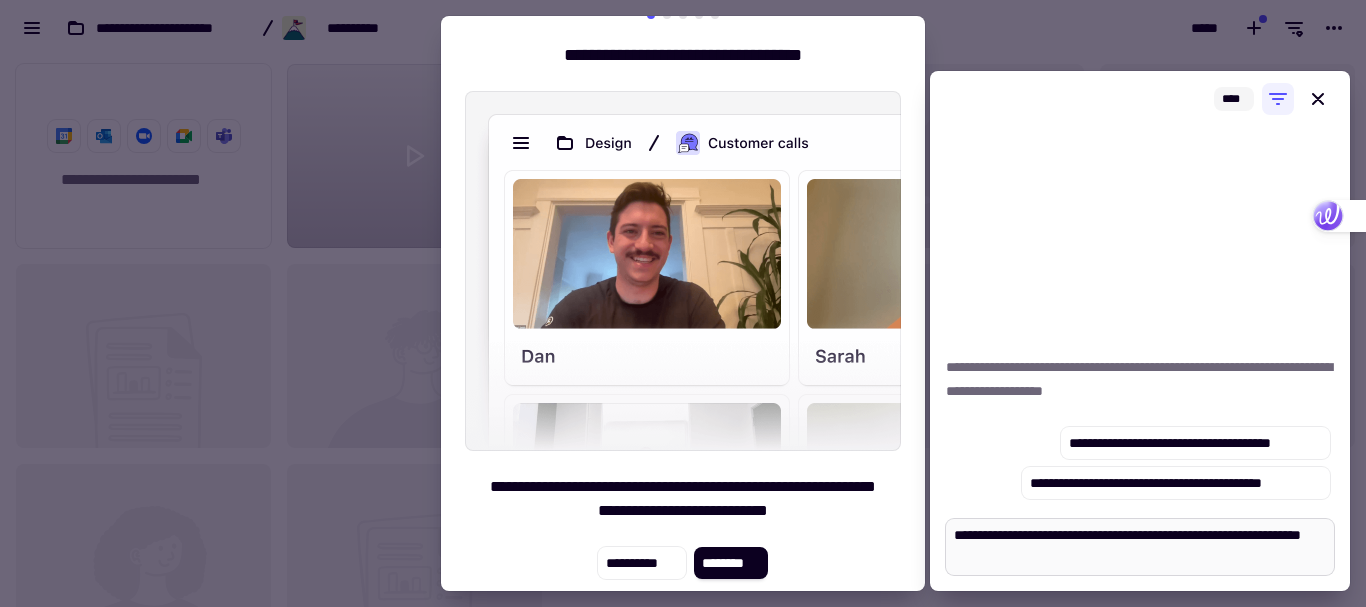 type on "*" 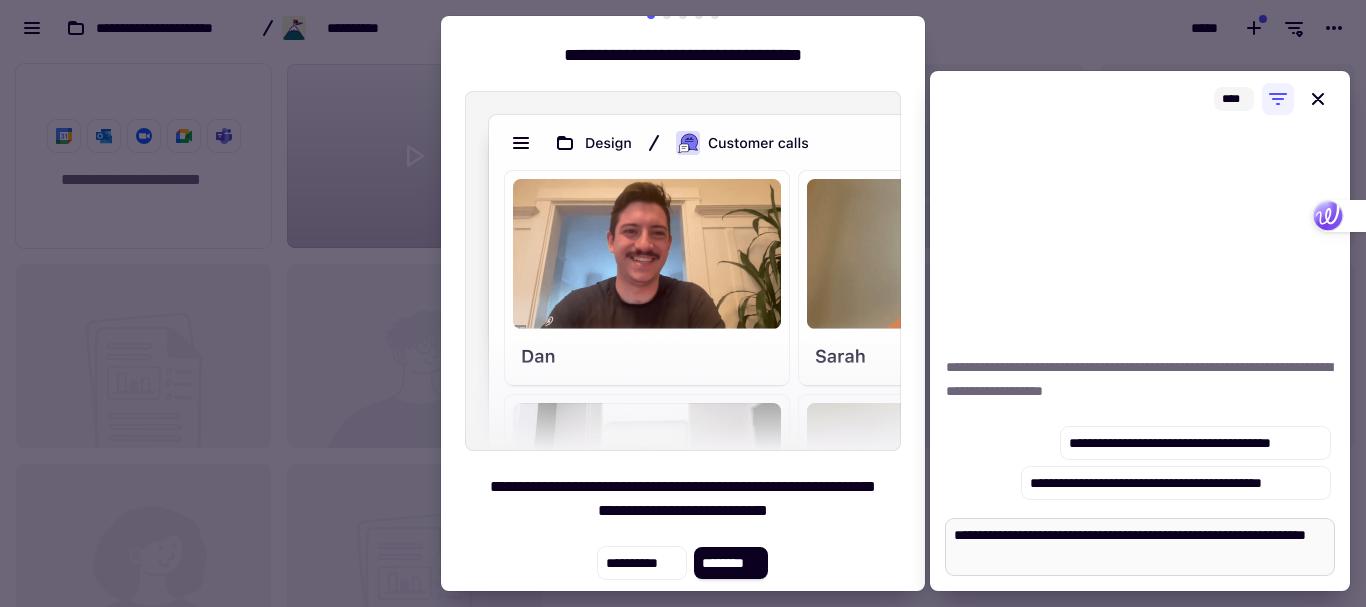 type on "*" 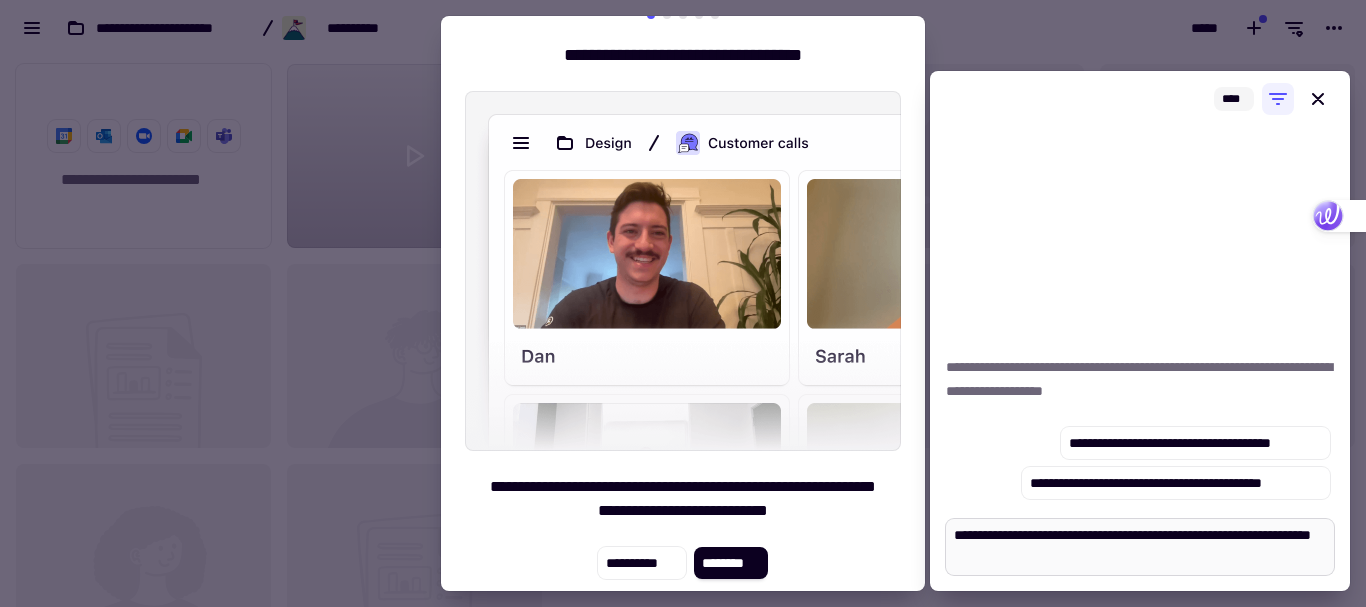 type on "*" 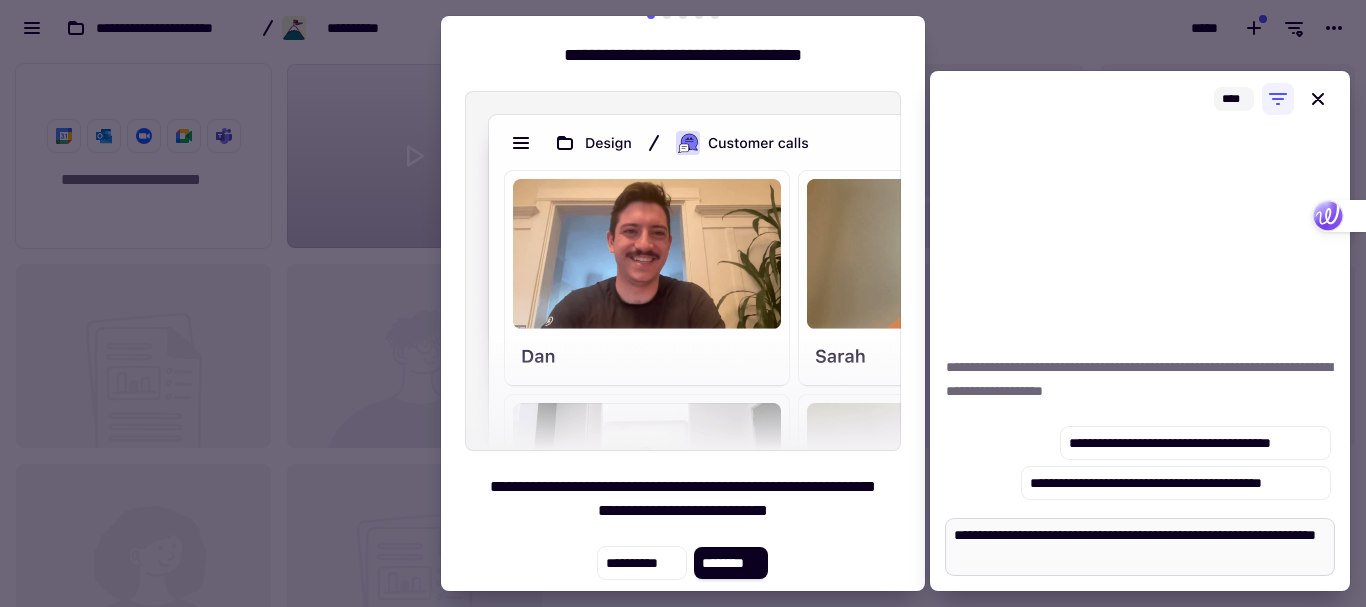 type on "**********" 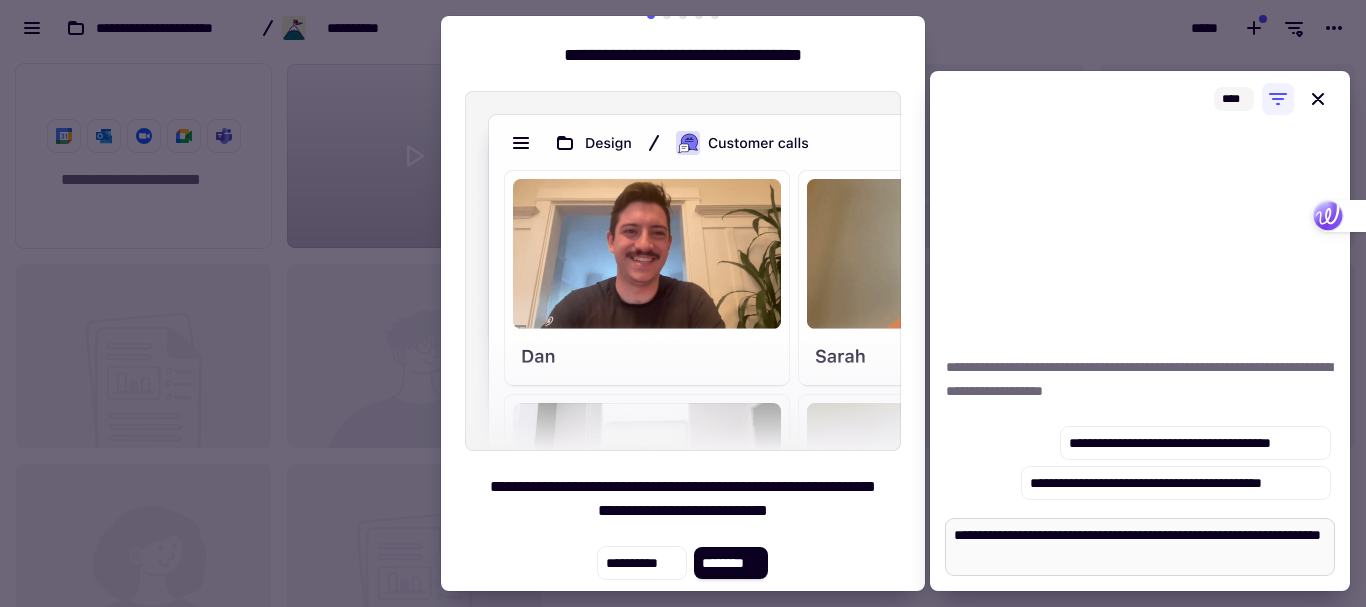 type on "*" 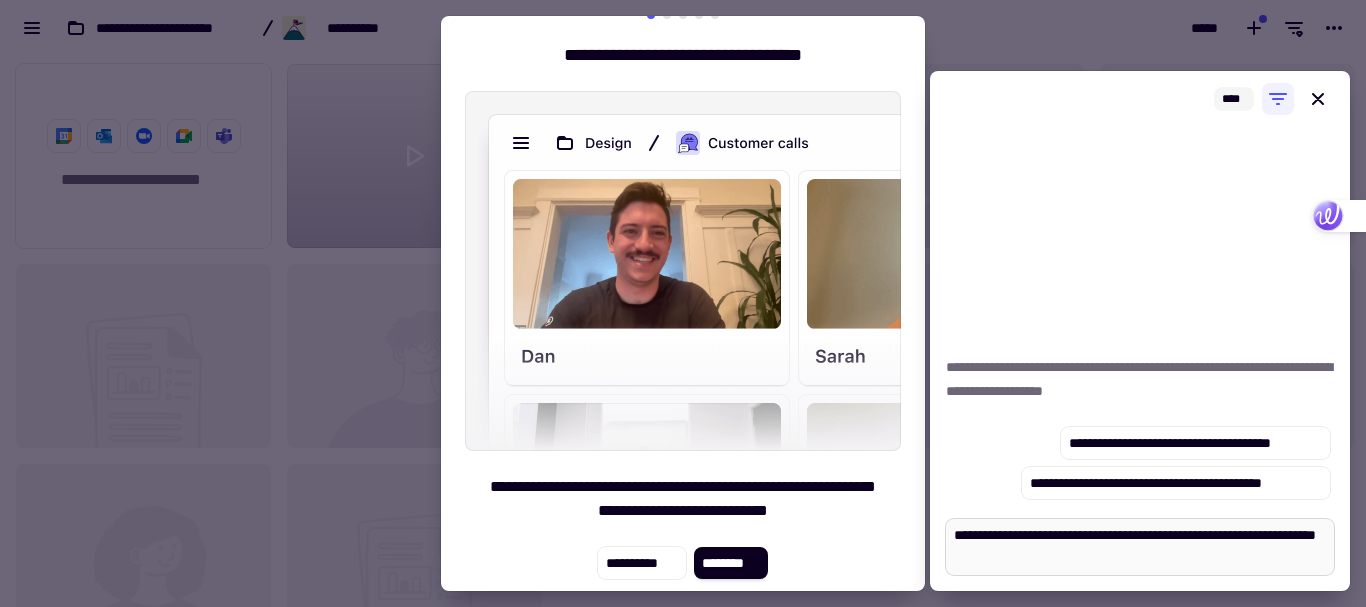 type on "*" 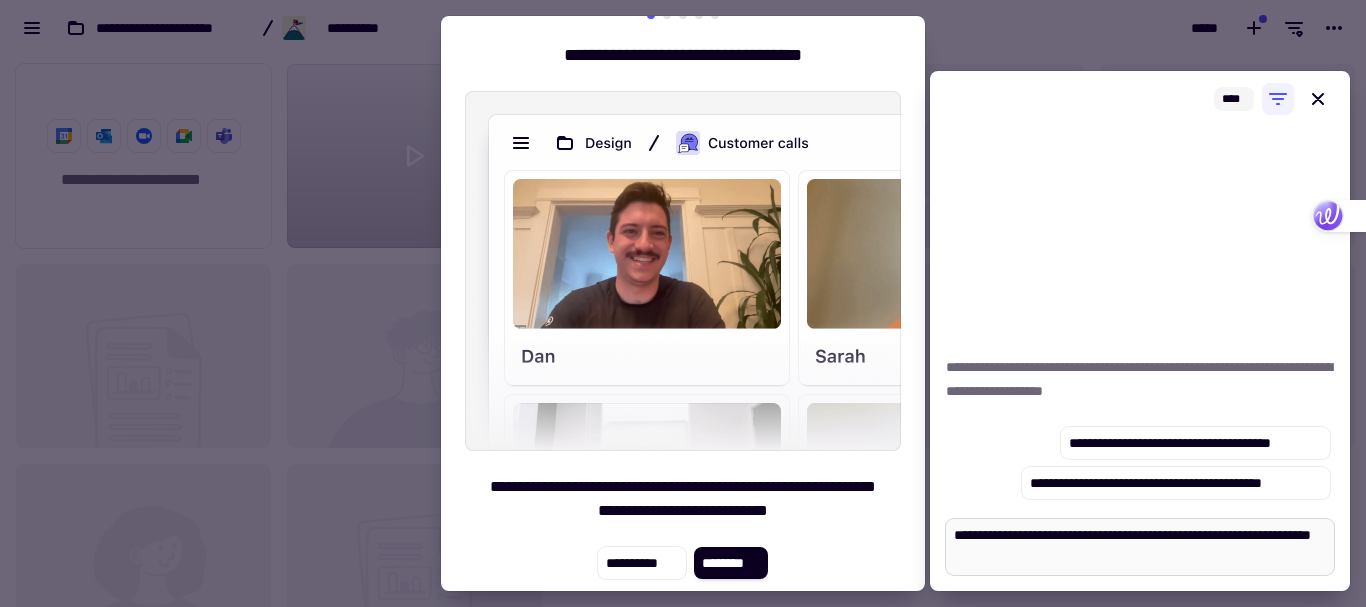 type on "*" 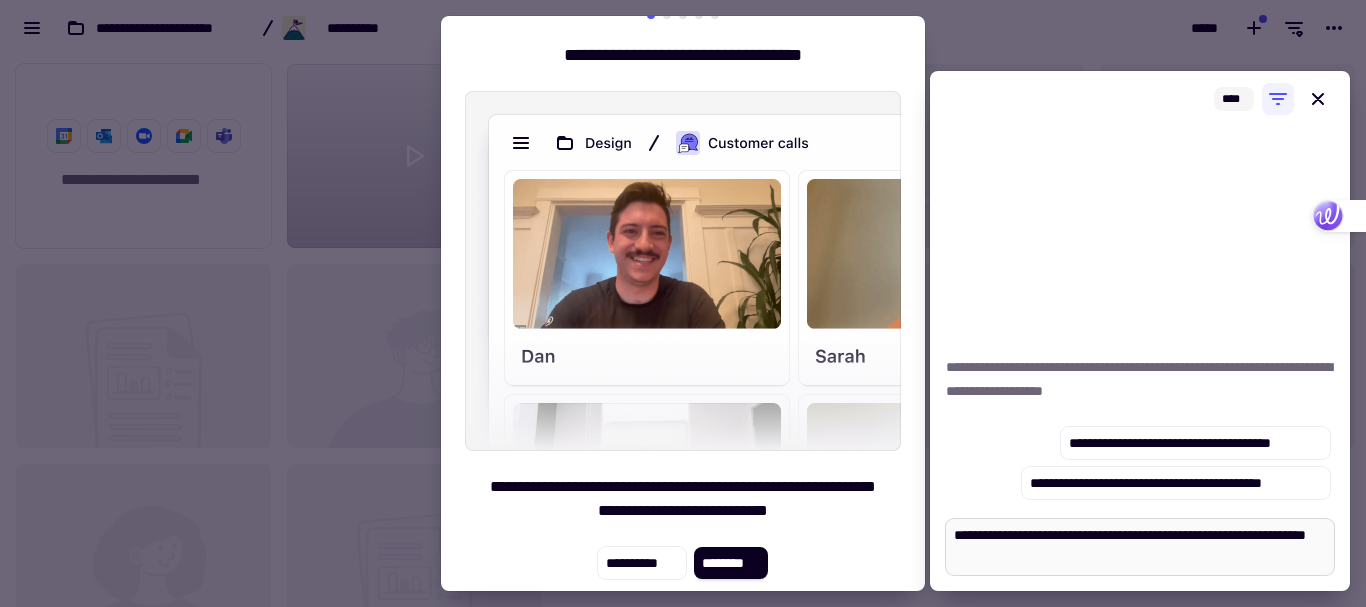 type on "*" 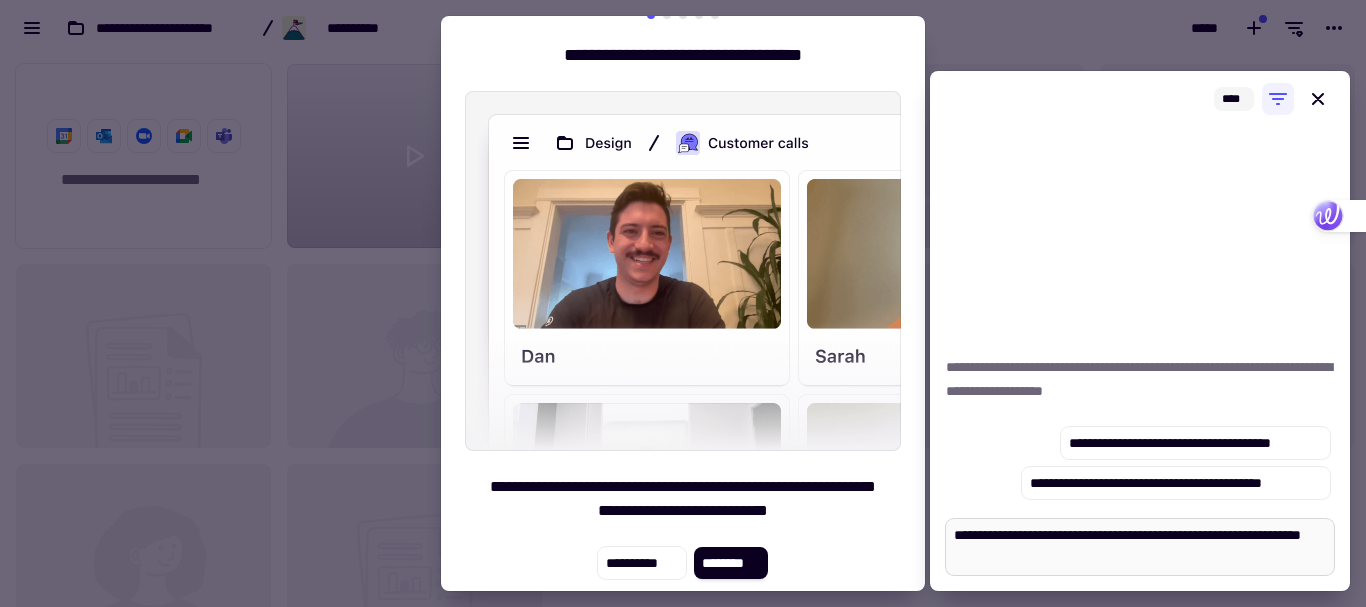 type on "*" 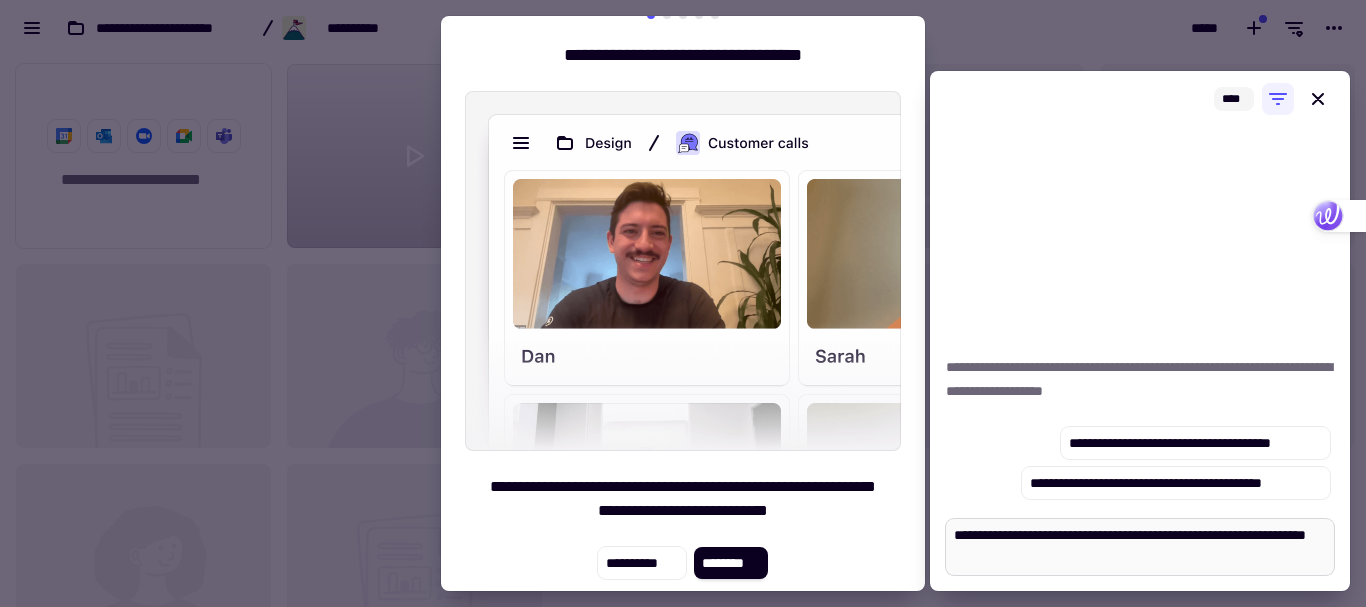 type on "*" 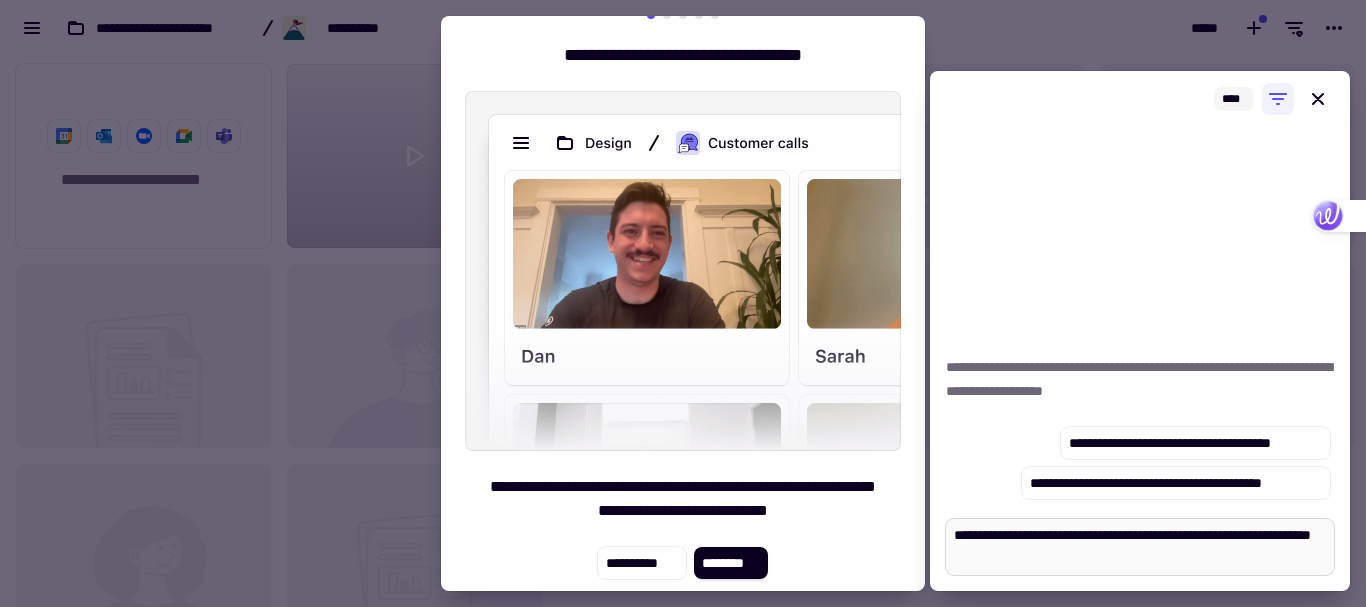 type on "*" 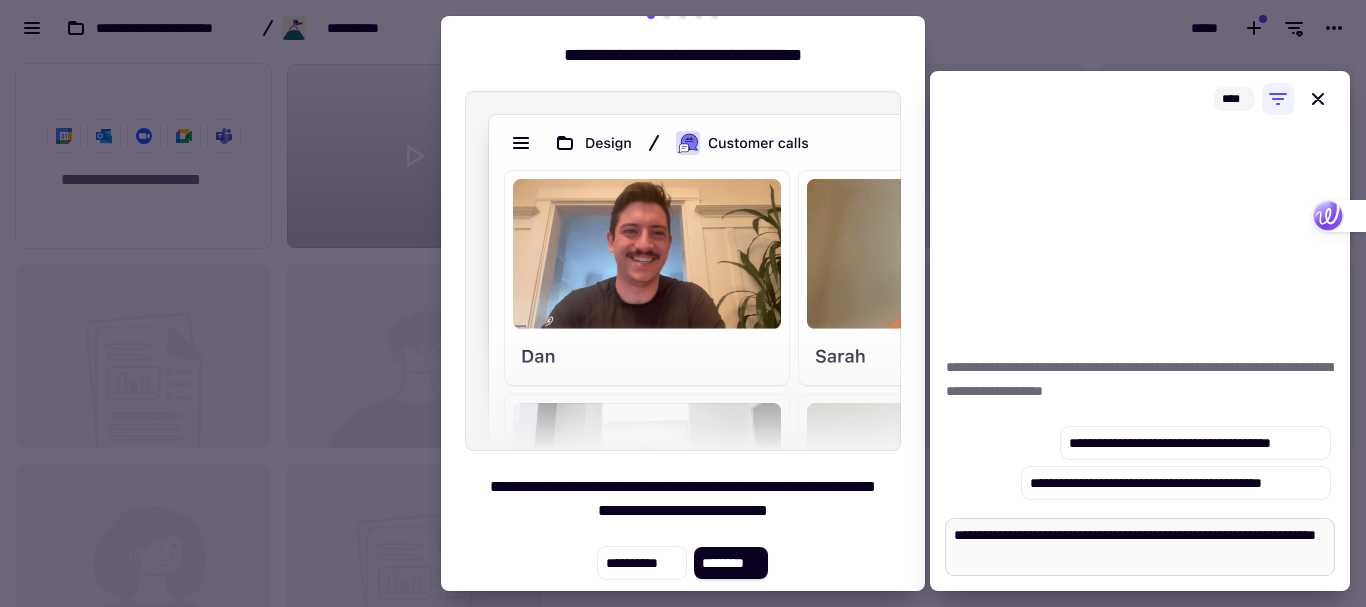 type on "*" 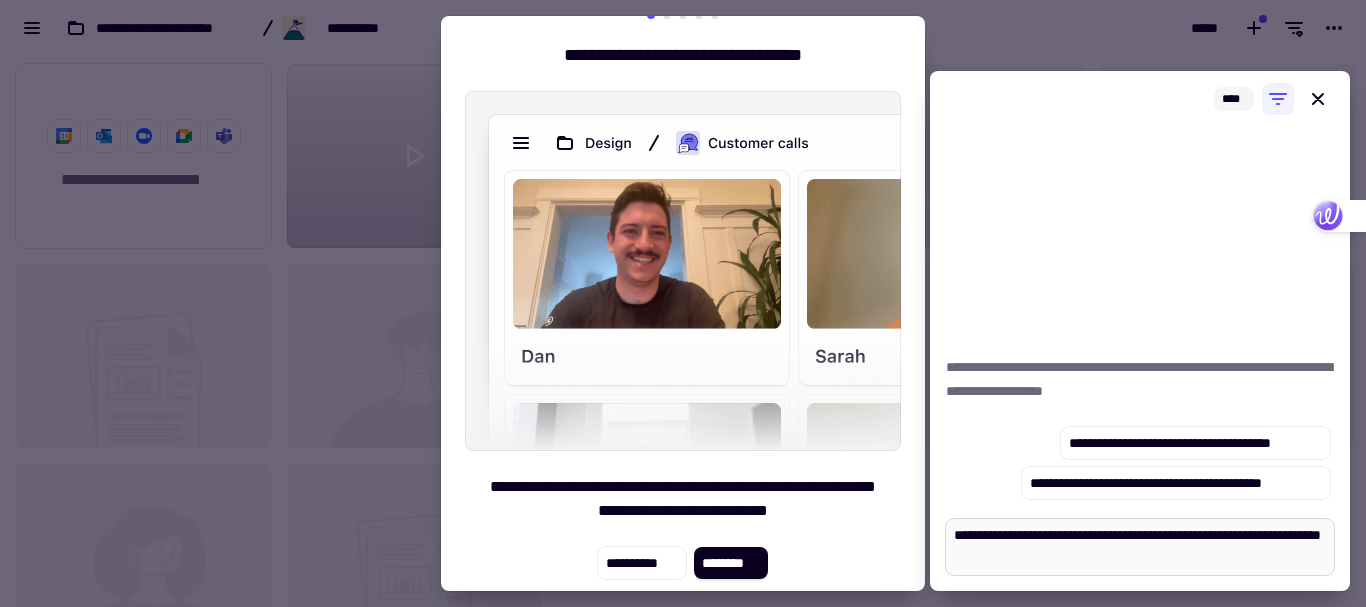 type on "*" 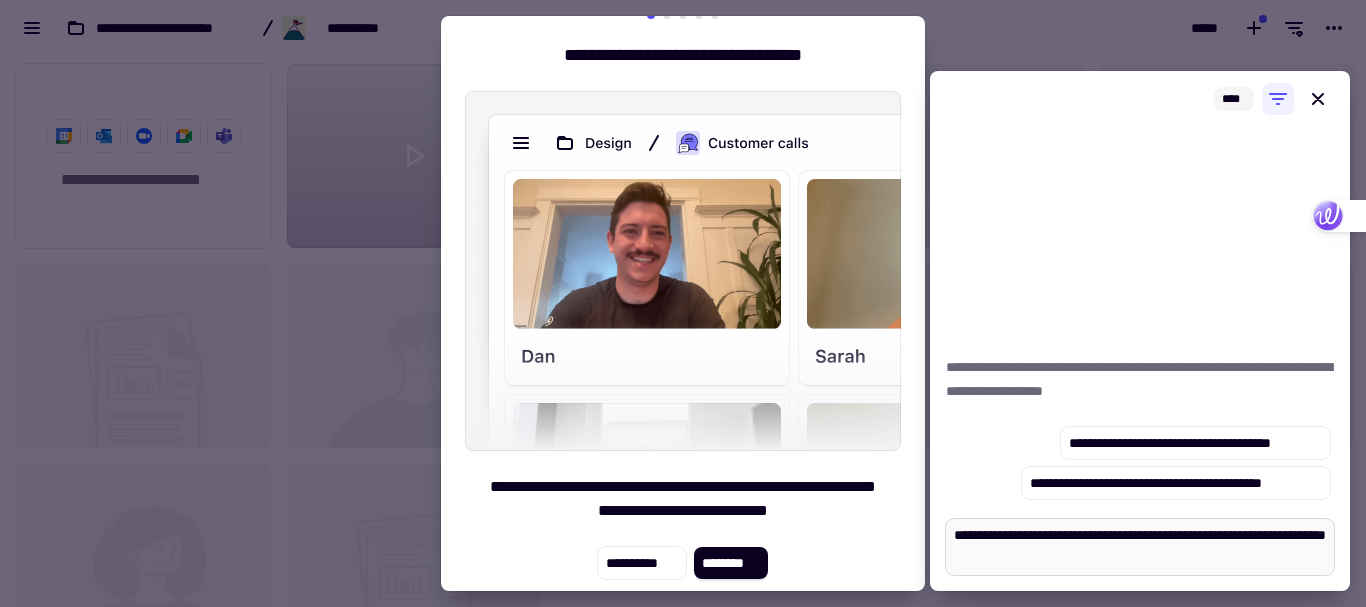 type on "*" 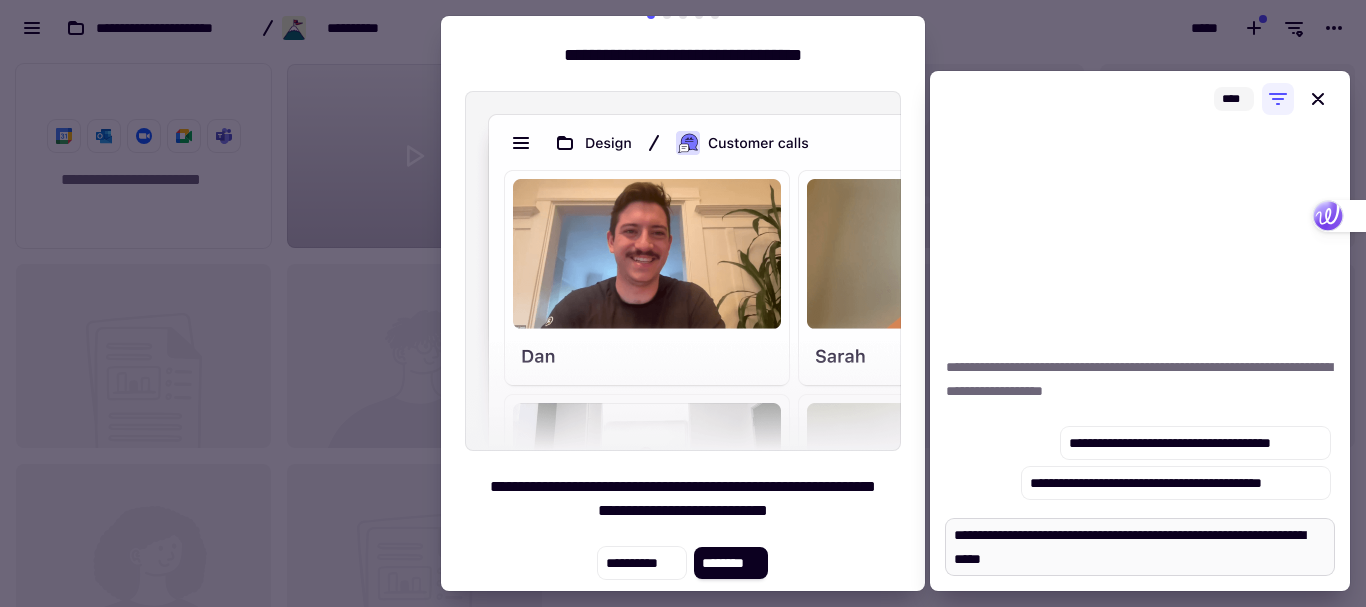 type on "*" 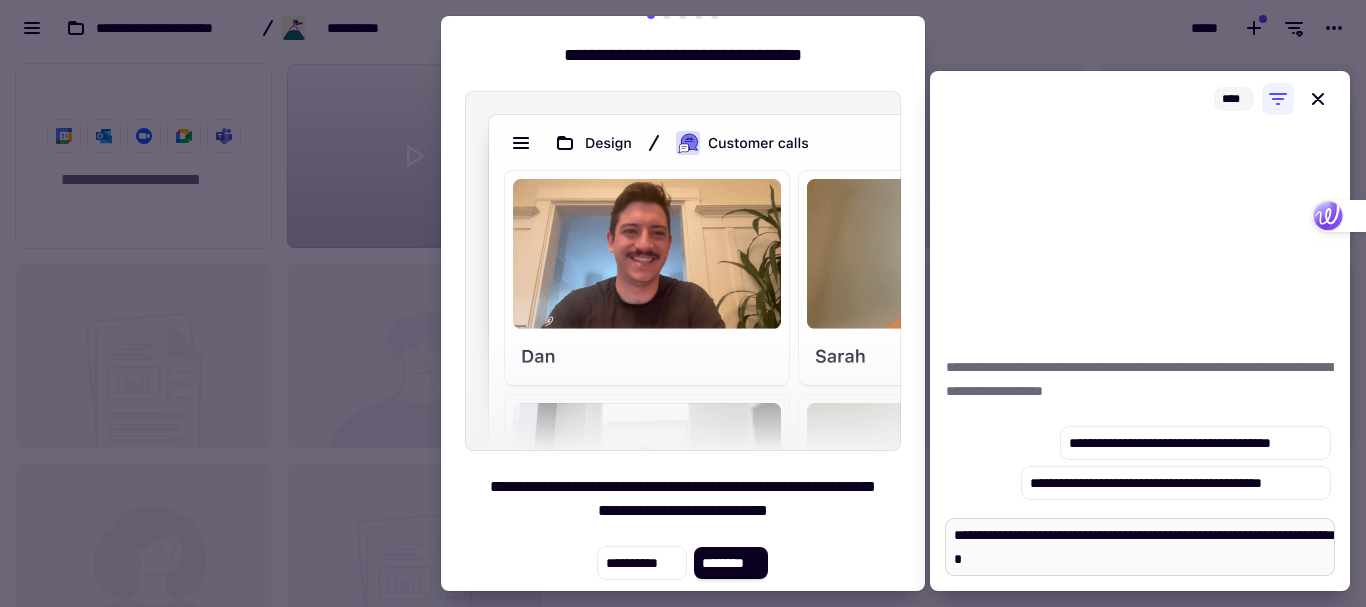 type on "*" 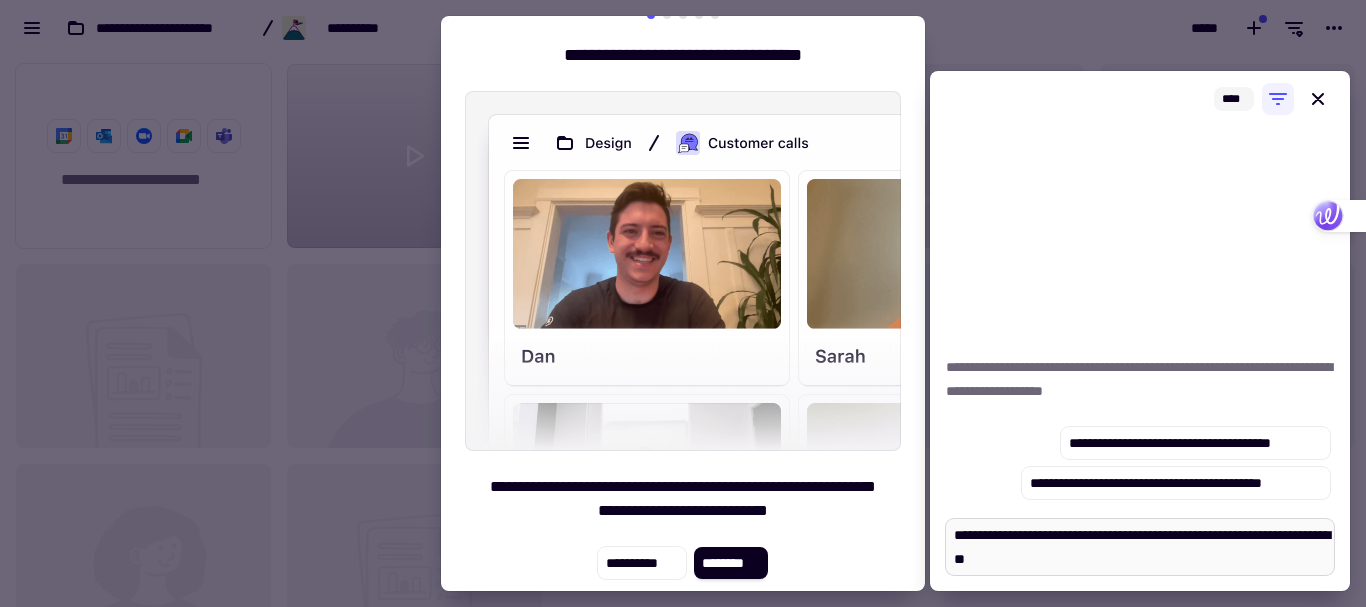 type on "*" 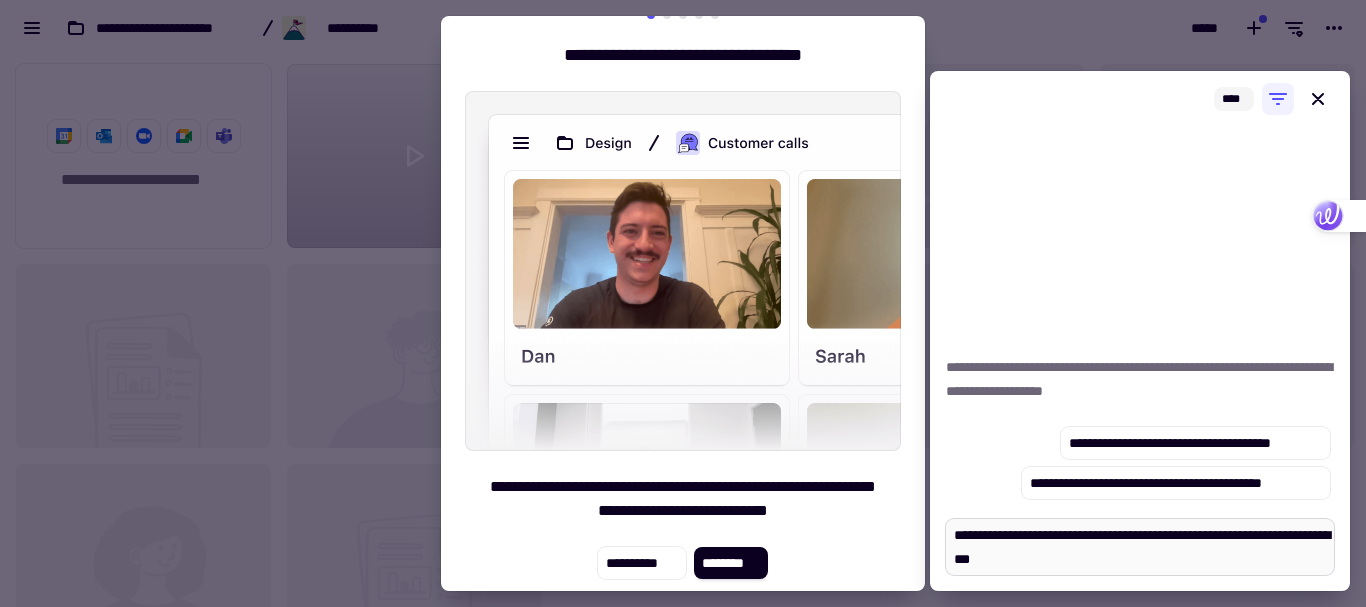 type on "*" 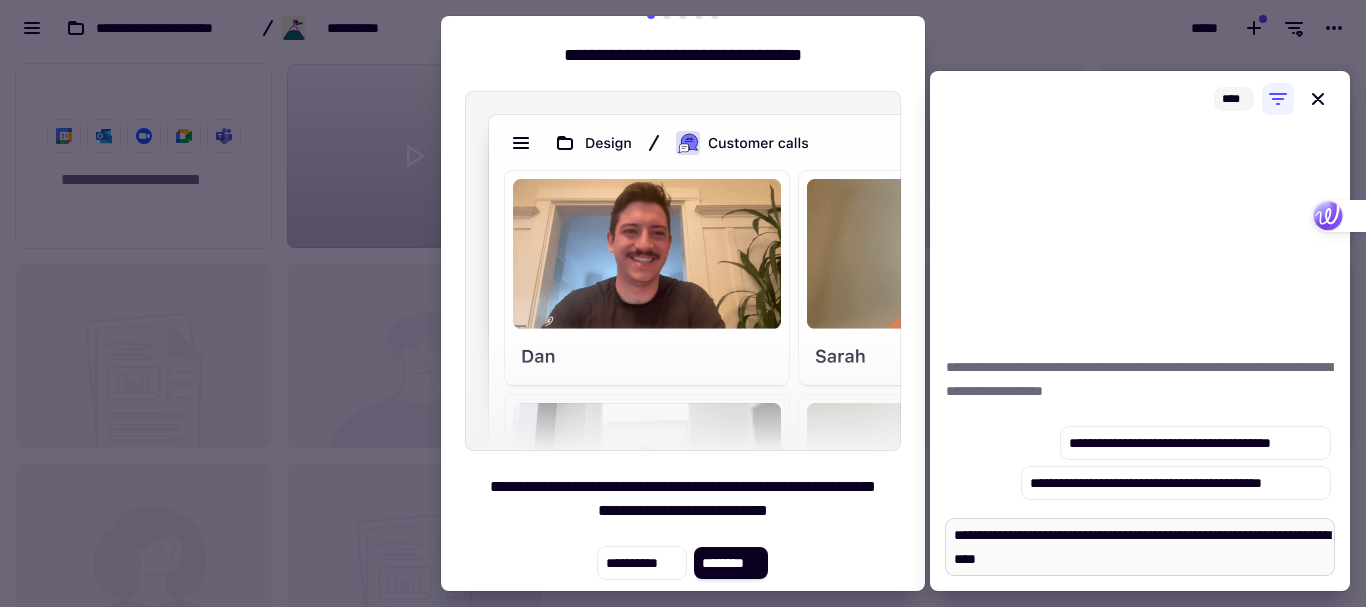 type on "*" 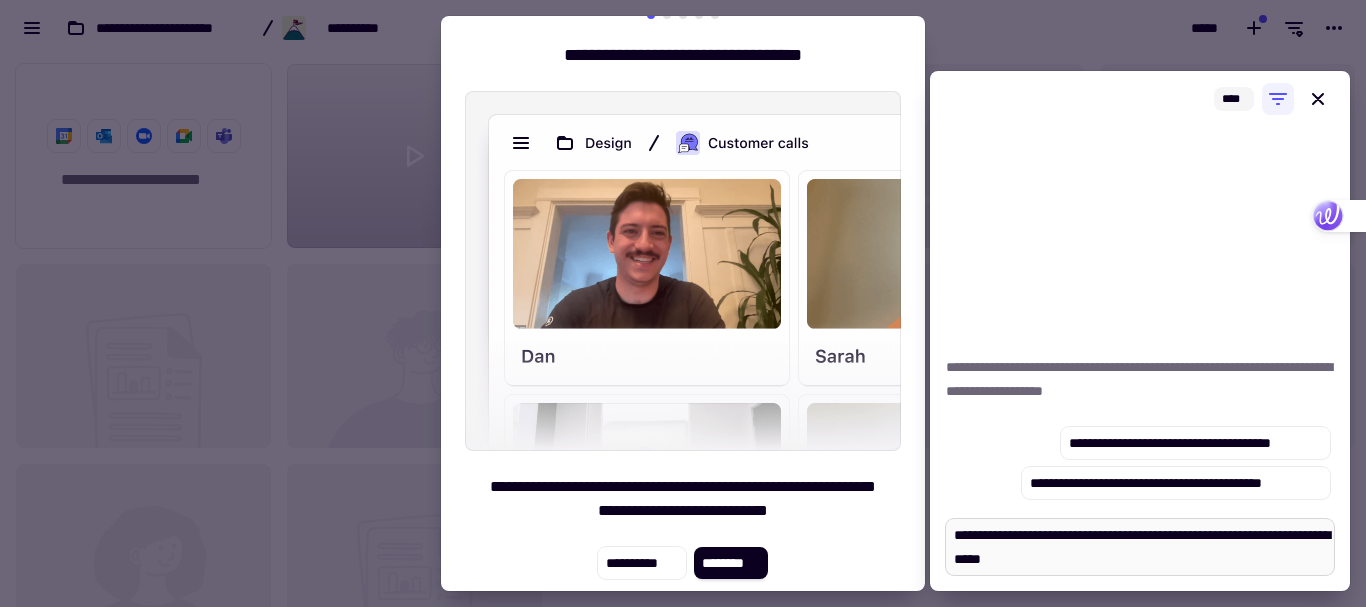 type on "*" 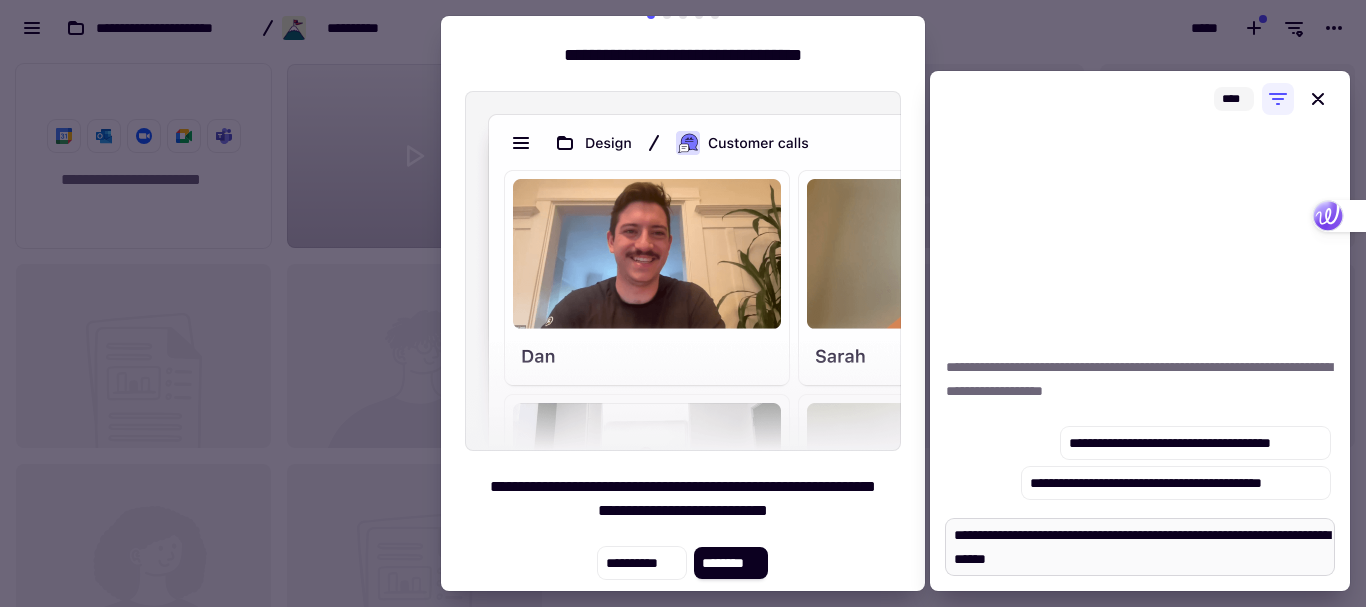 type on "*" 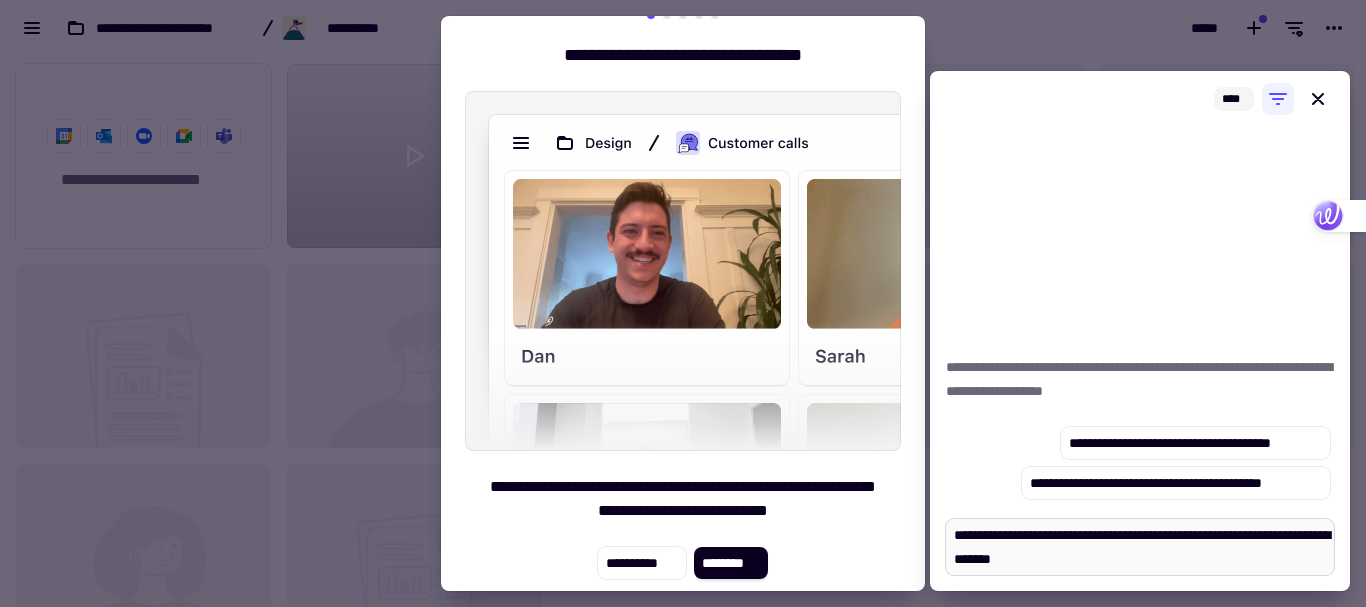 type on "*" 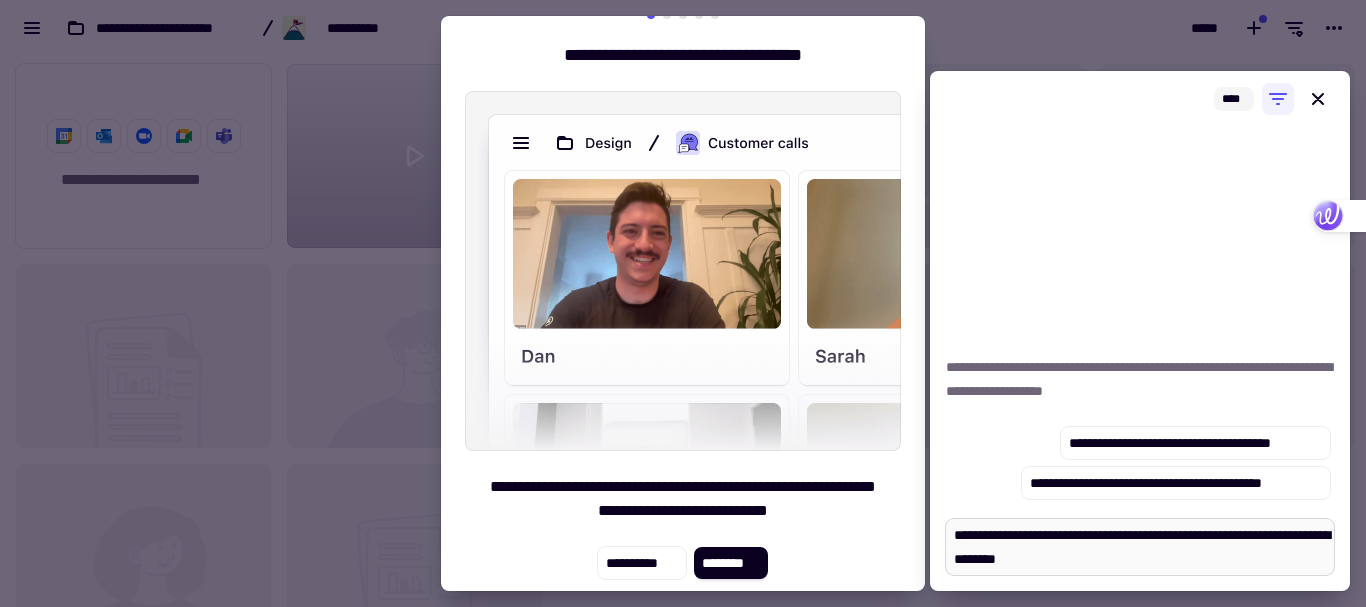 type on "**********" 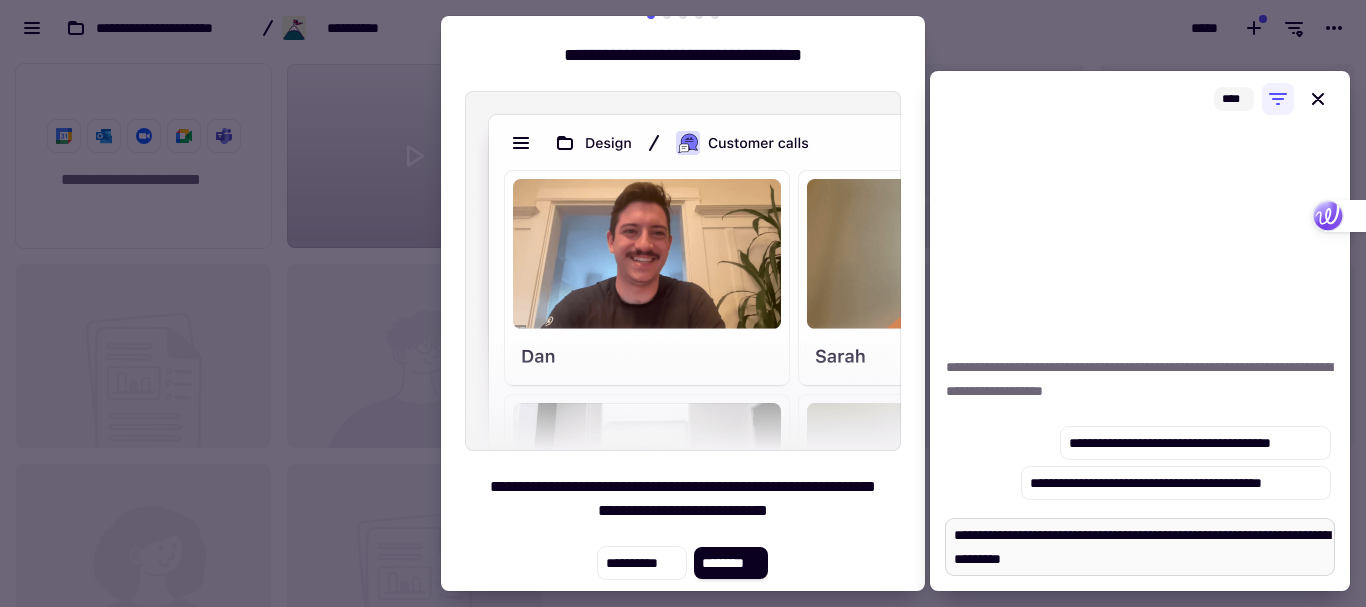 type on "*" 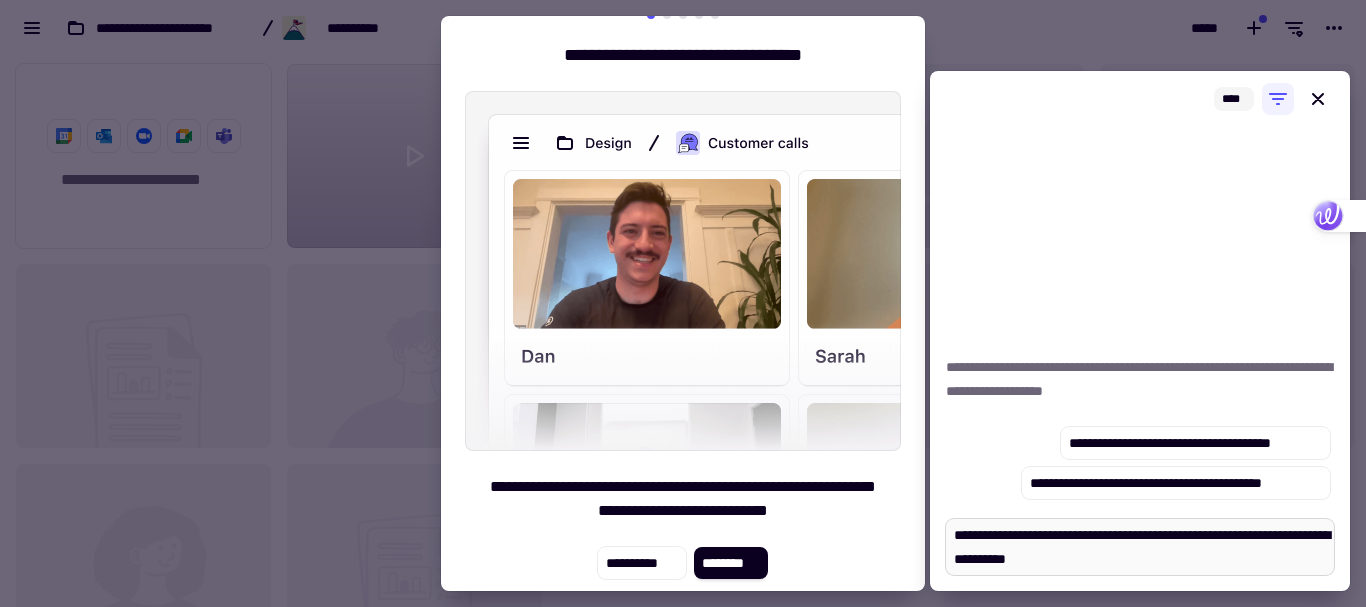 type on "**********" 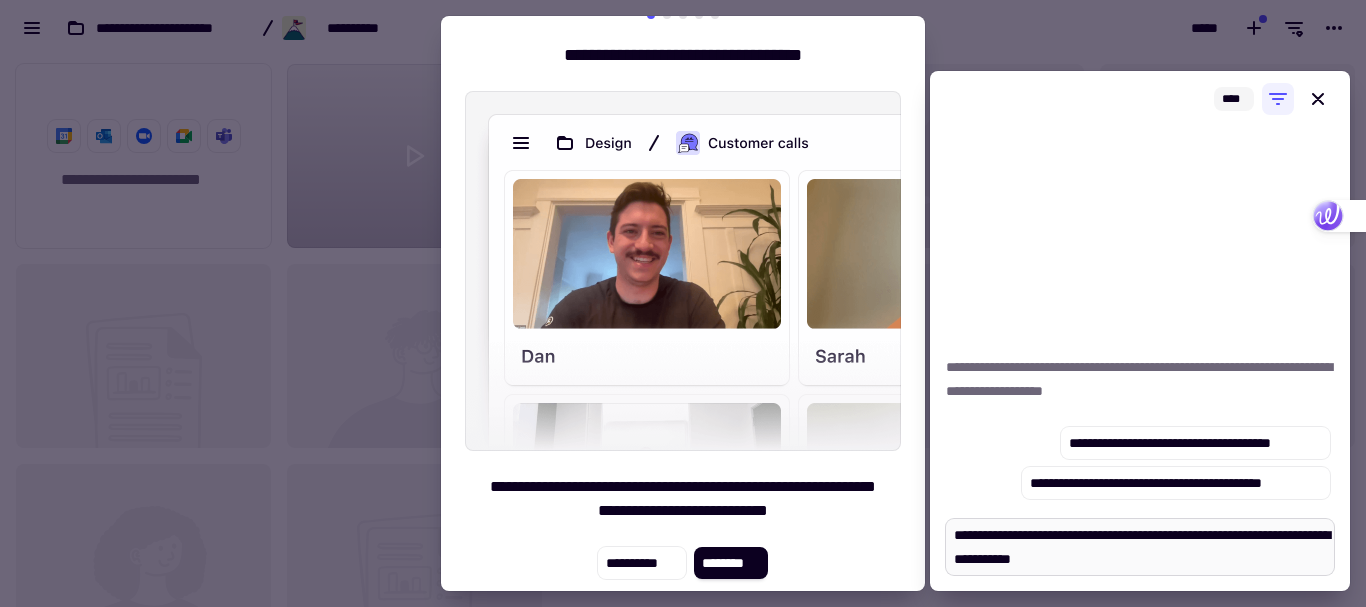 type on "*" 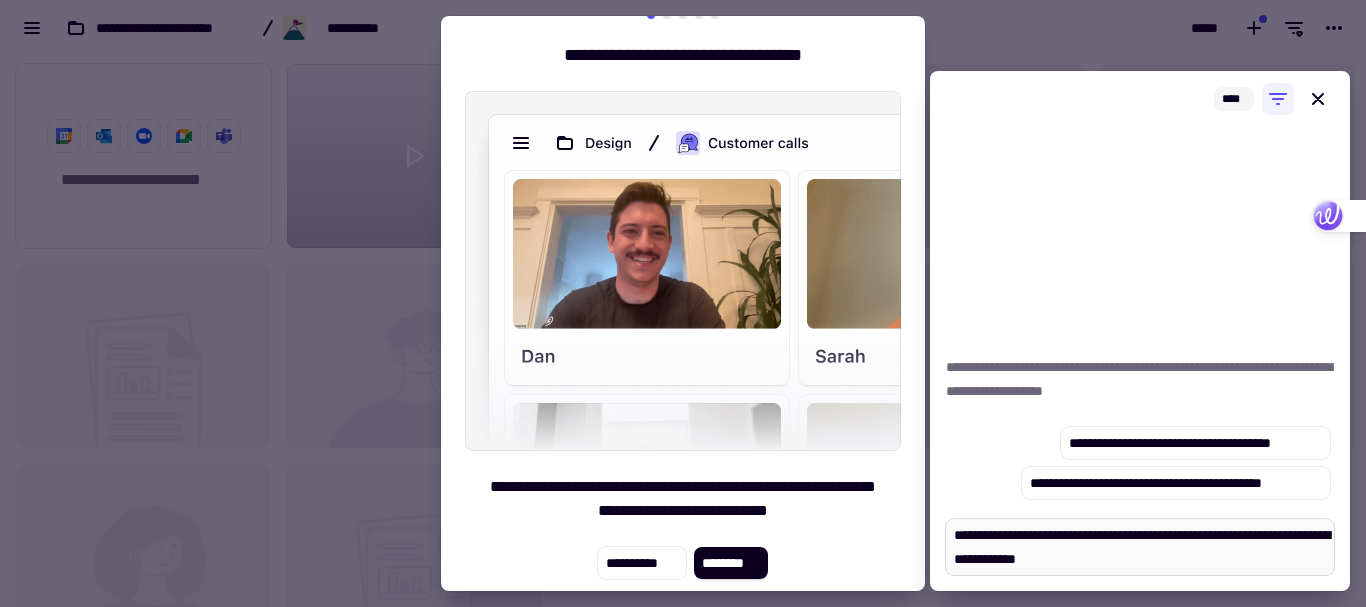 type on "*" 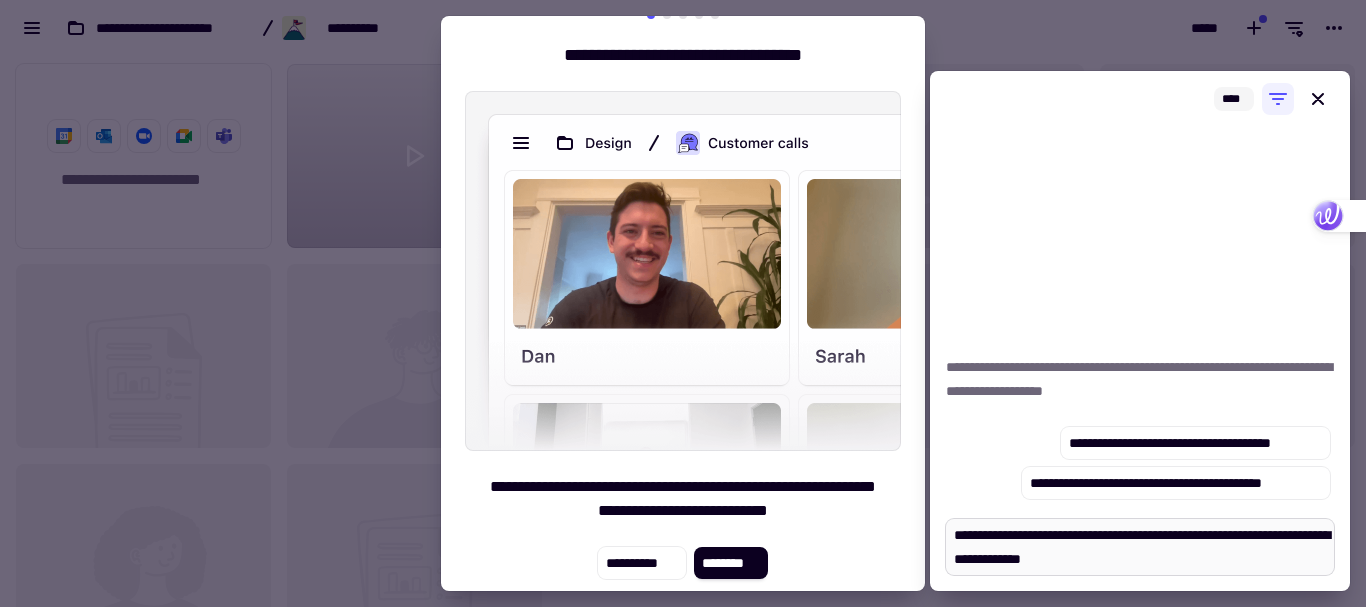 type on "*" 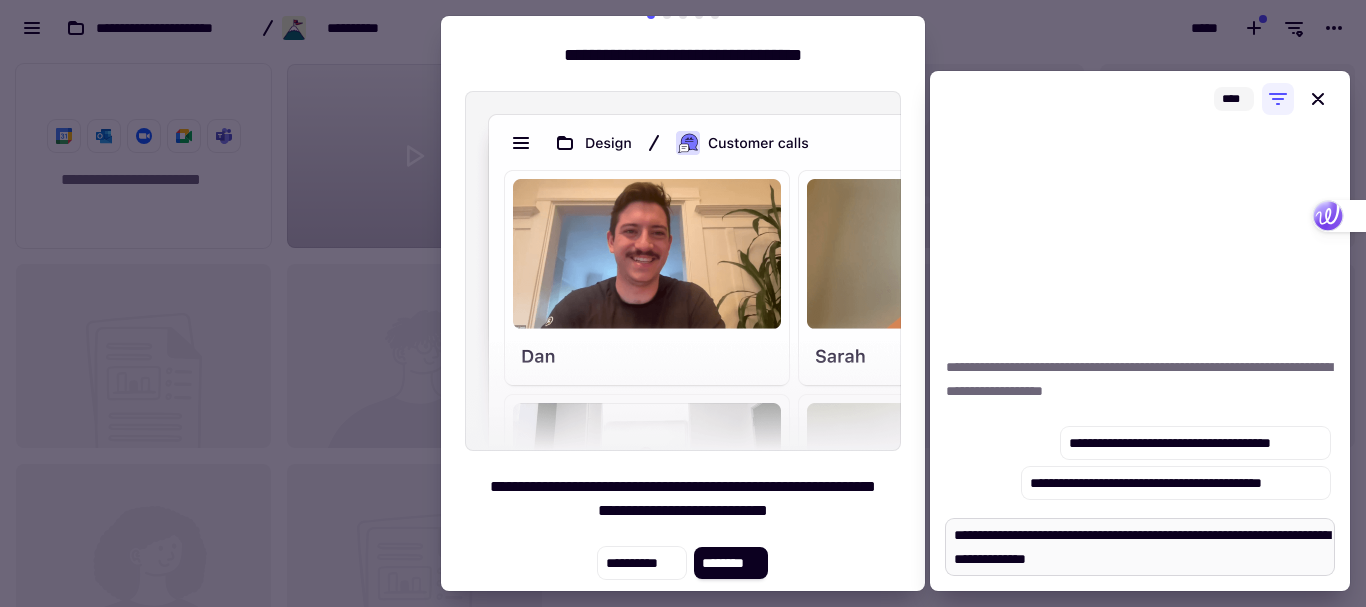 type on "**********" 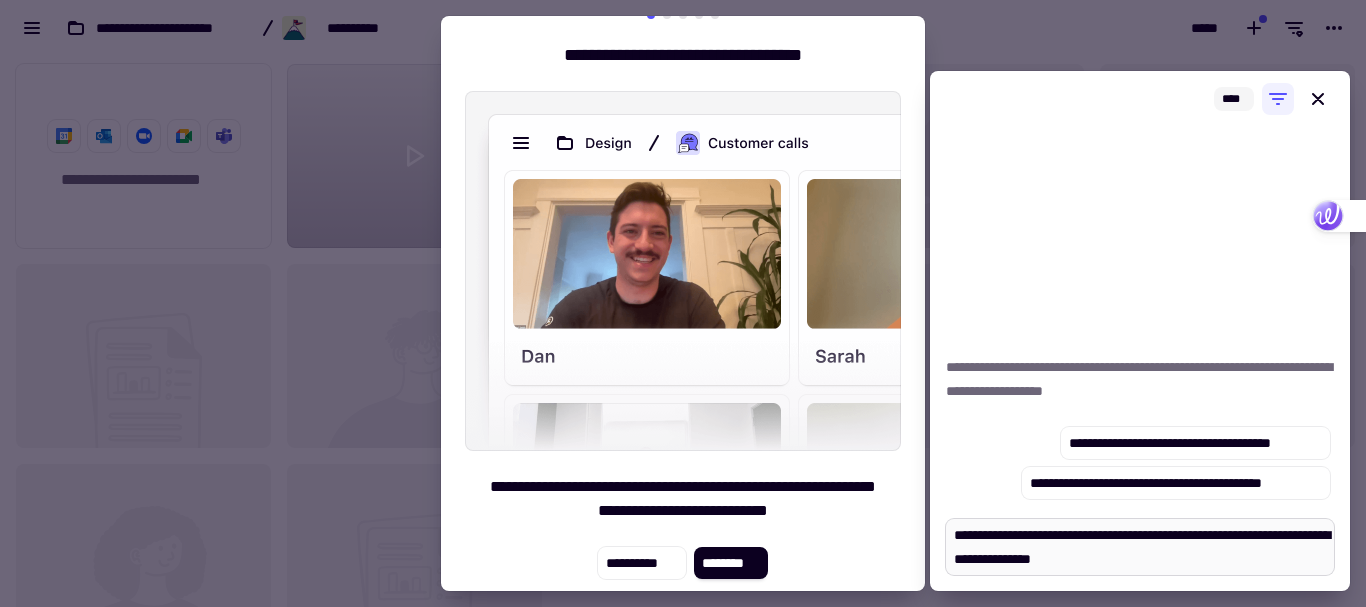 type on "*" 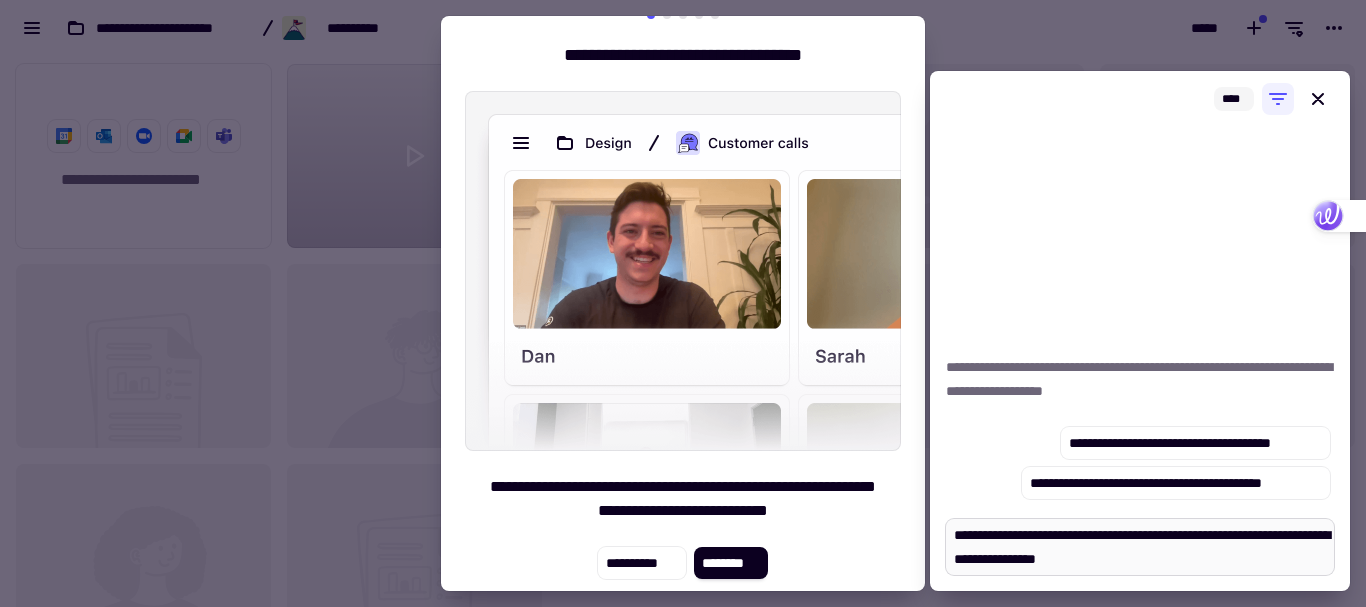 type on "*" 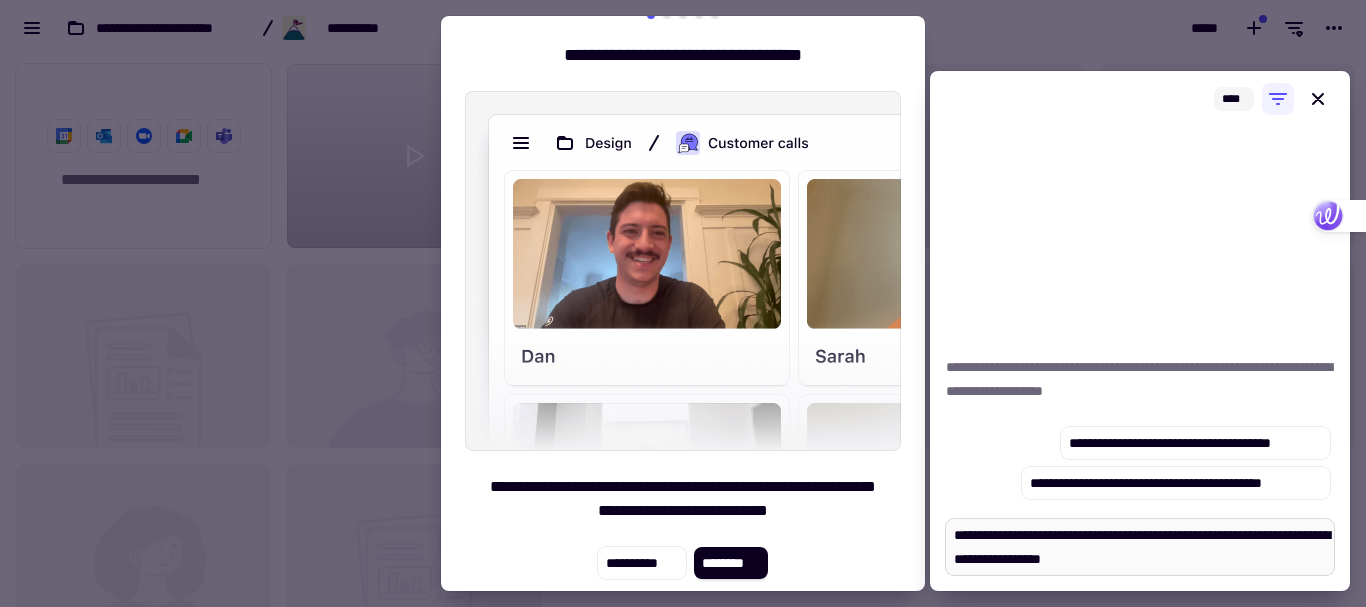 type on "*" 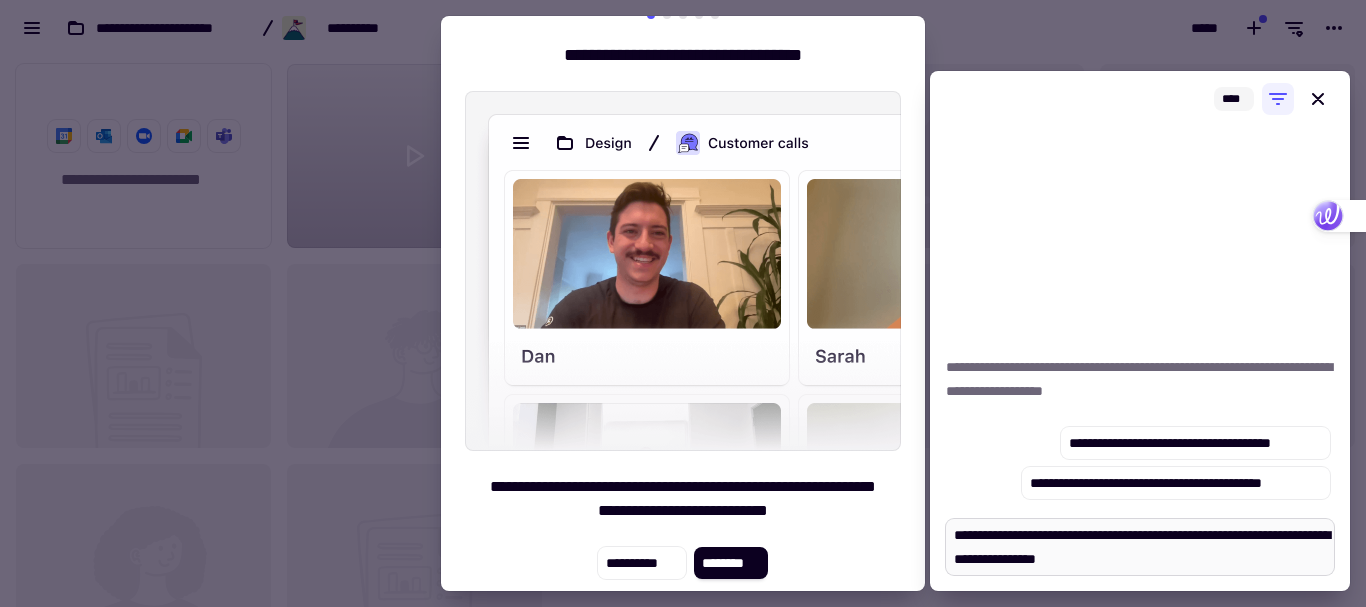 type on "*" 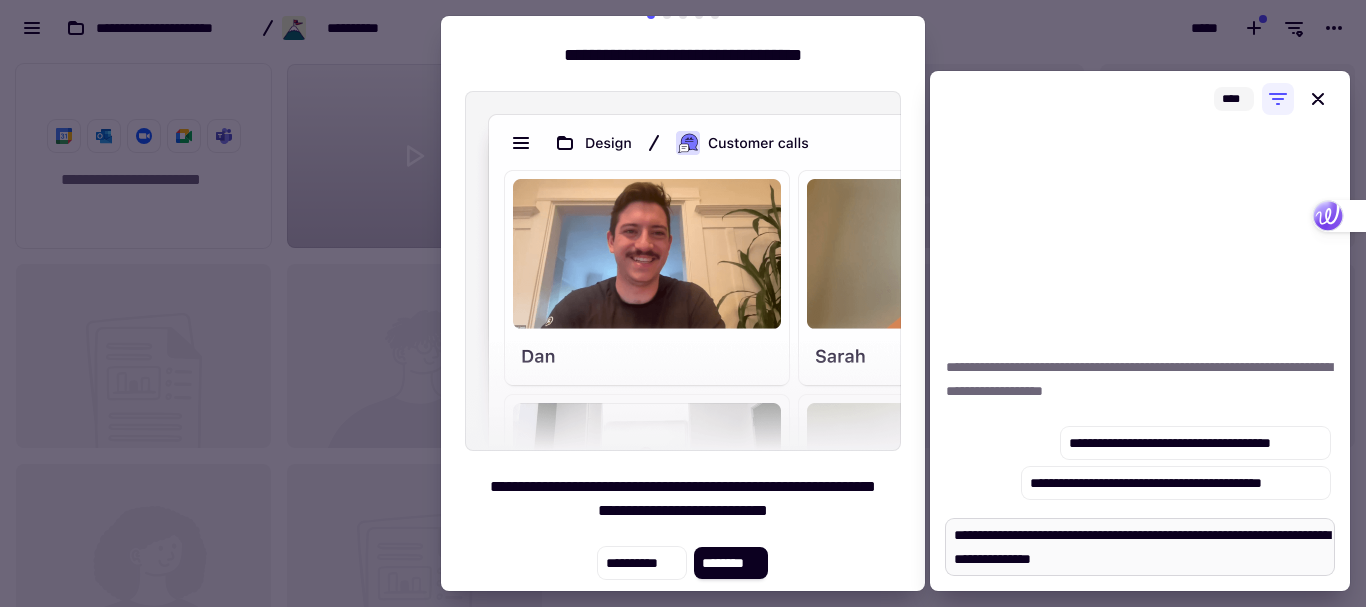 type on "*" 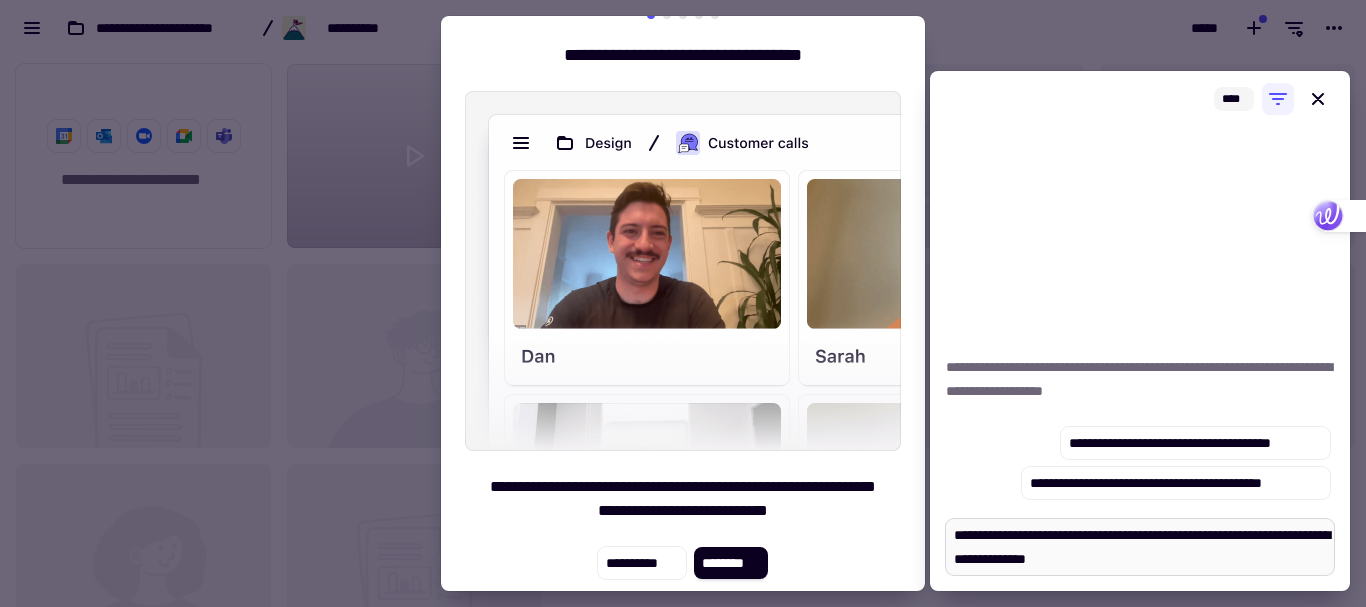 type on "*" 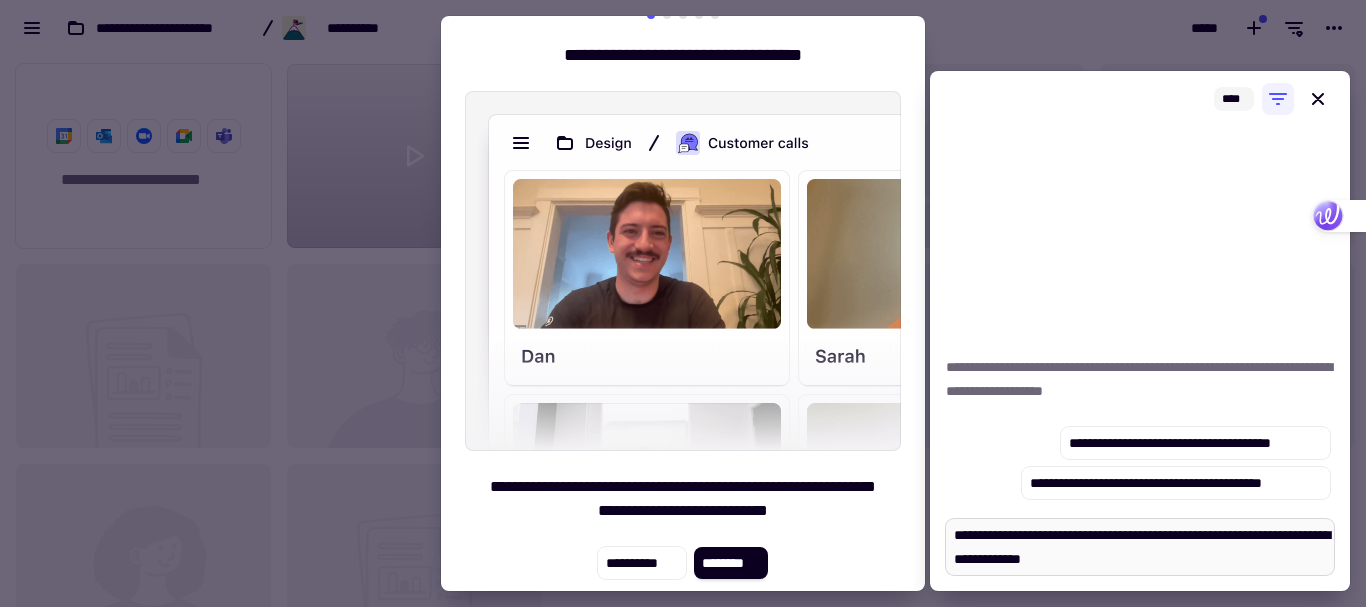type on "*" 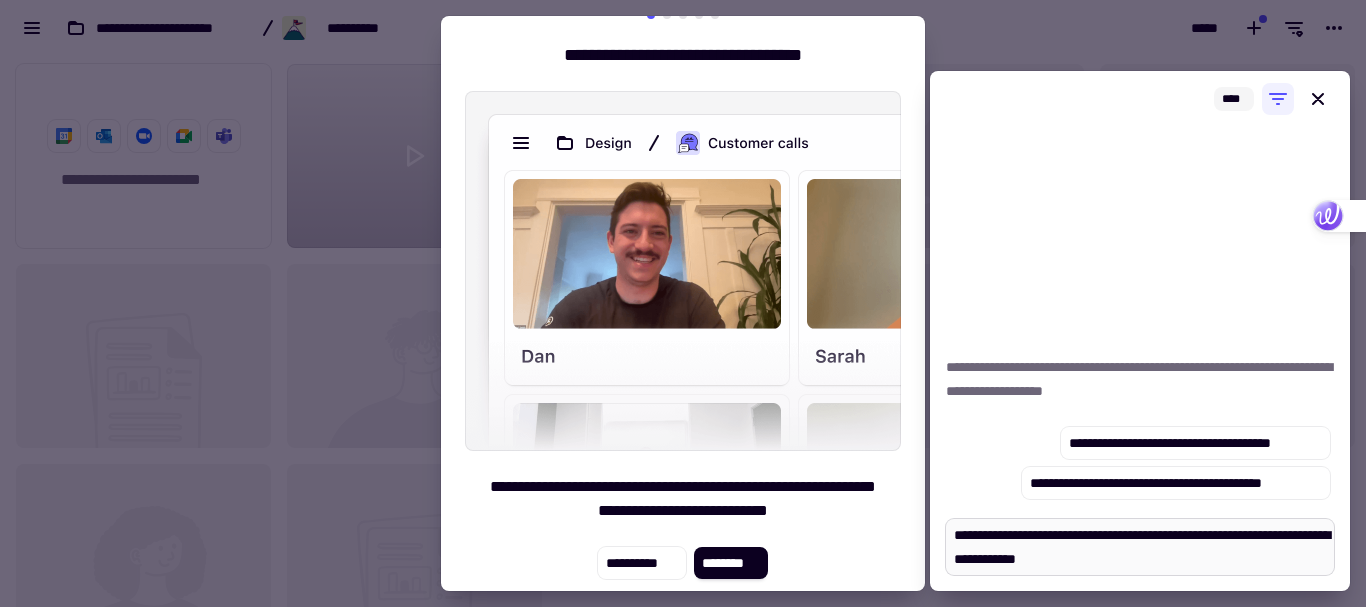 type on "*" 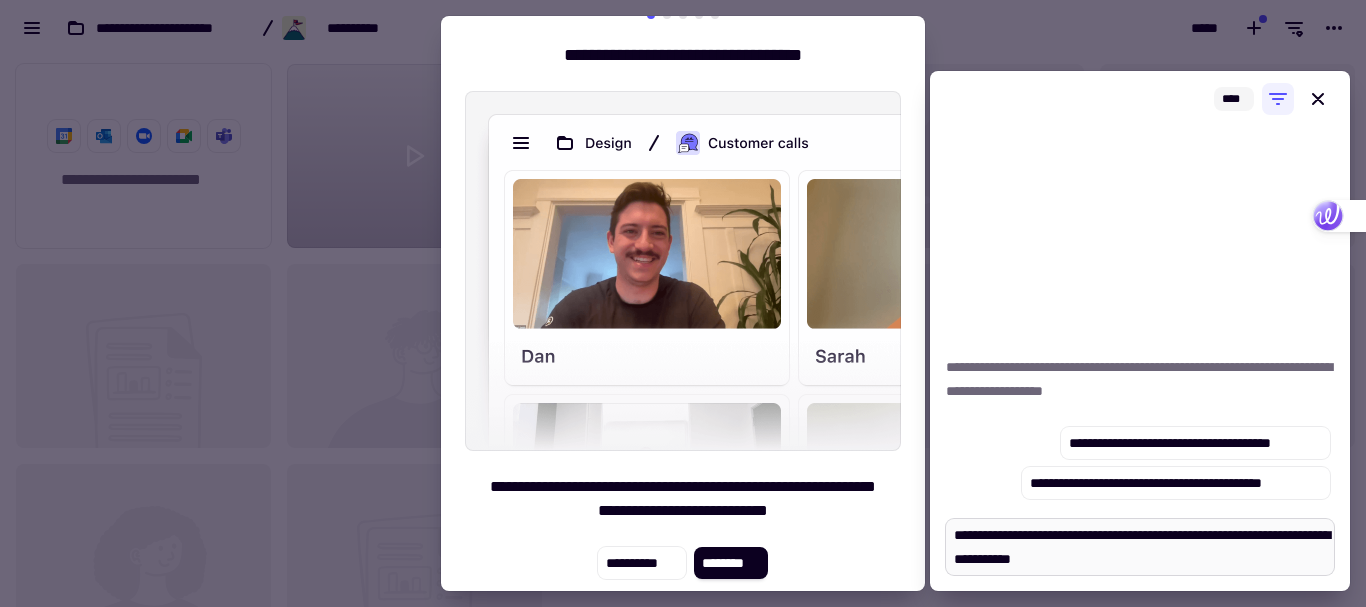 type on "*" 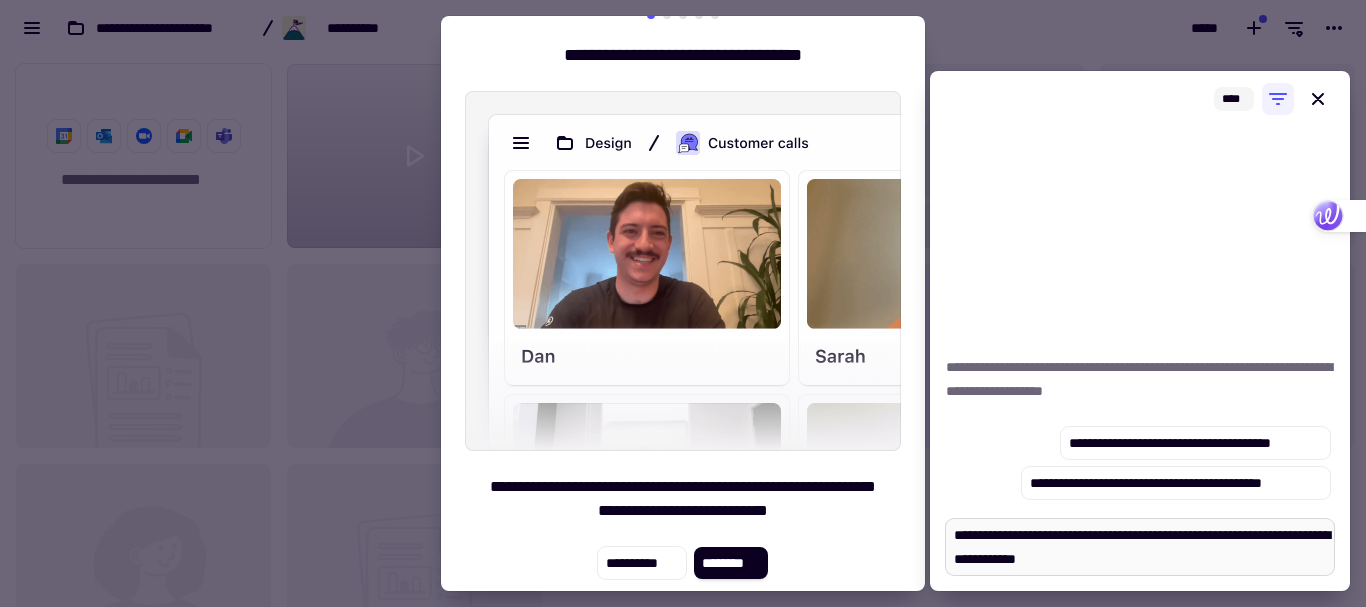 type on "*" 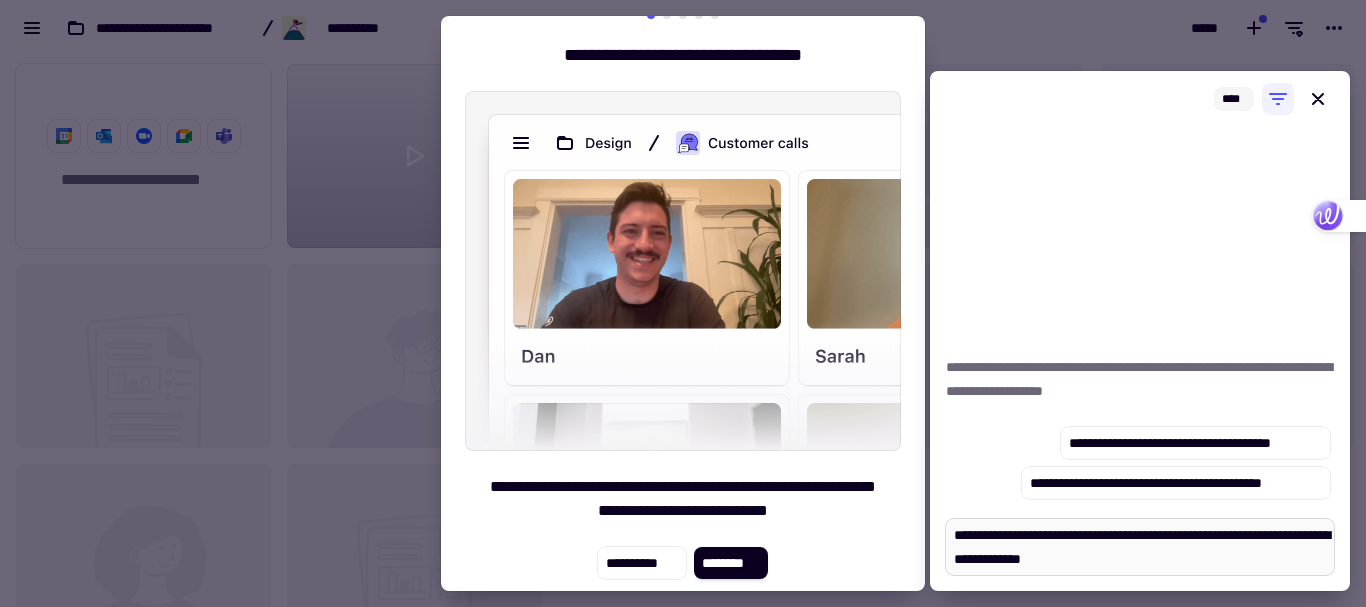 type on "*" 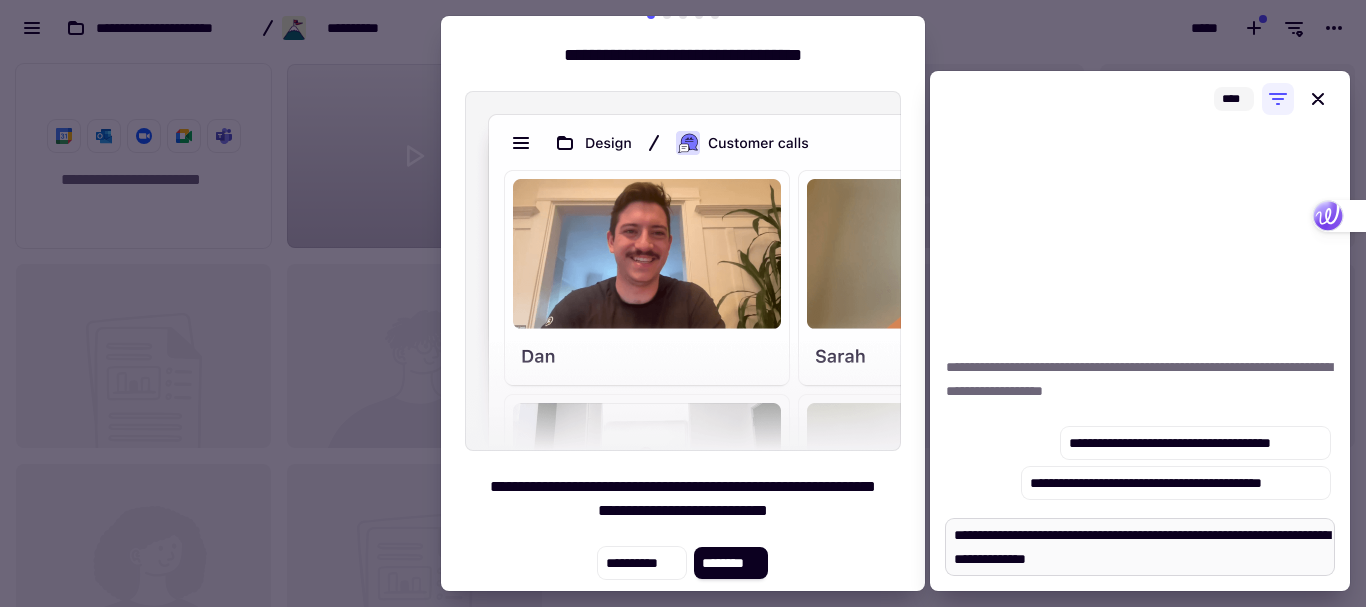type 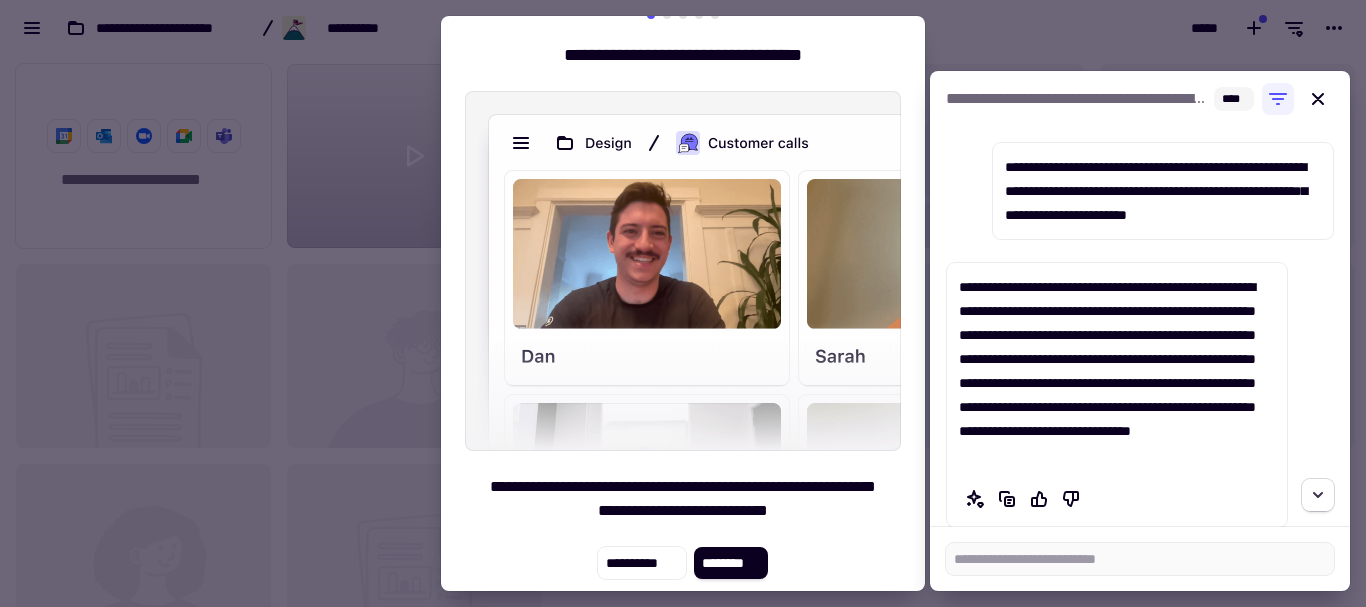 click 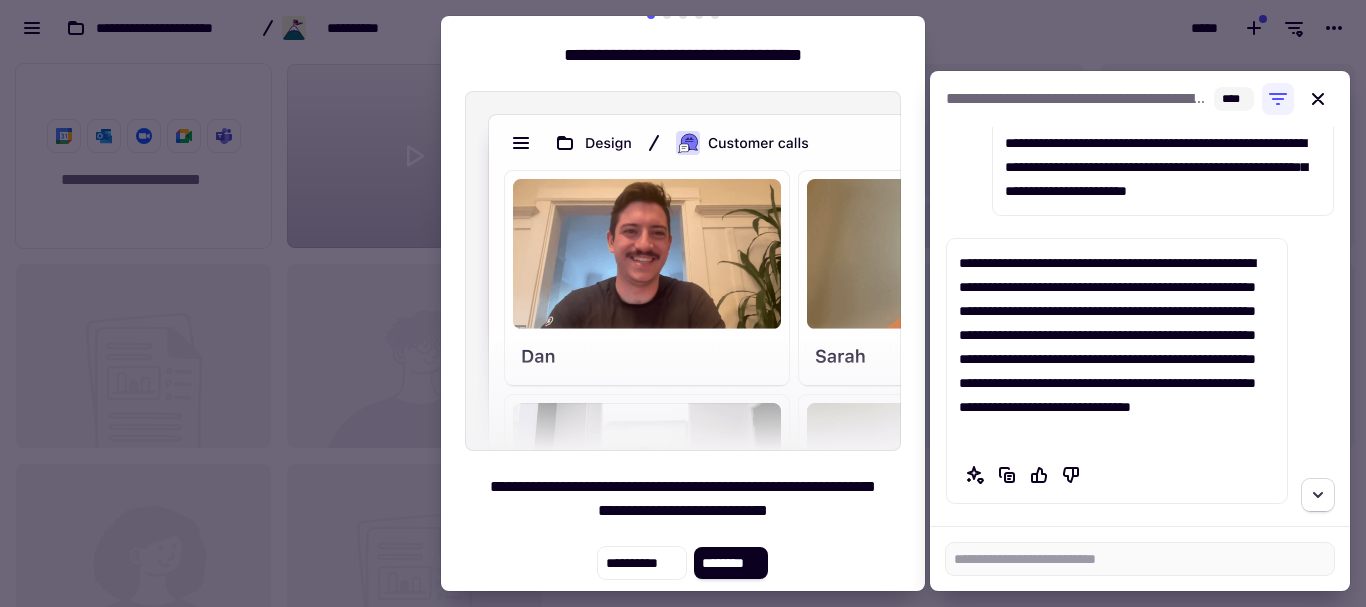 click on "**********" at bounding box center [1140, 327] 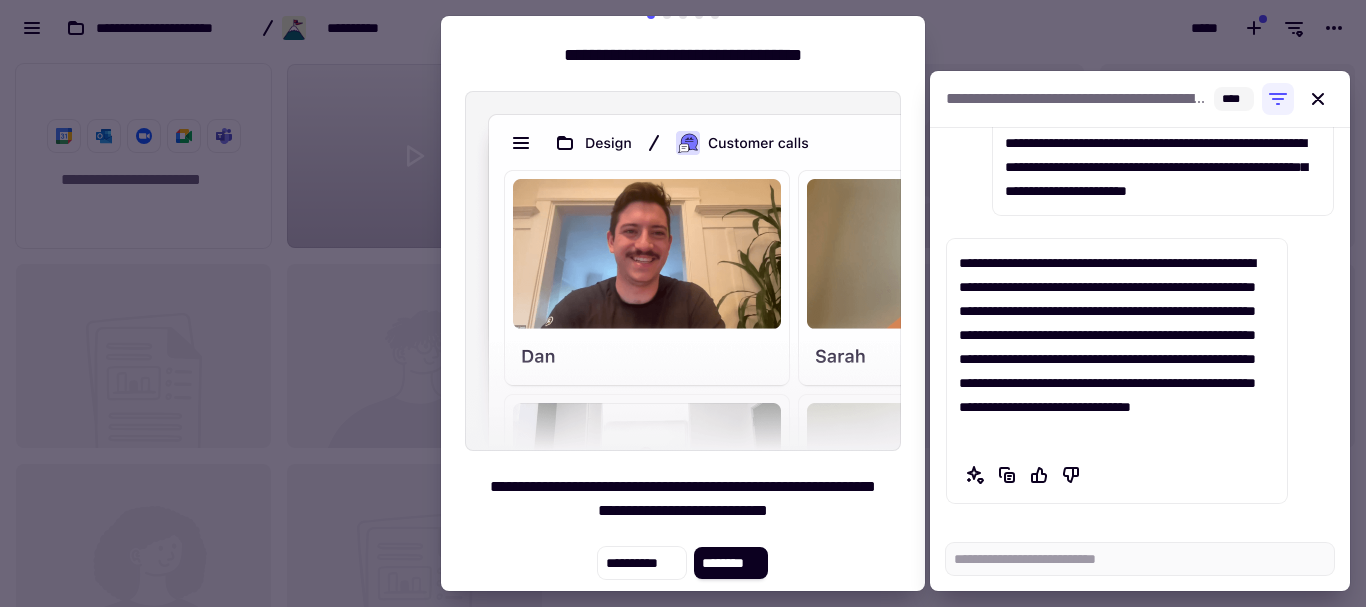 click on "**********" at bounding box center [1117, 347] 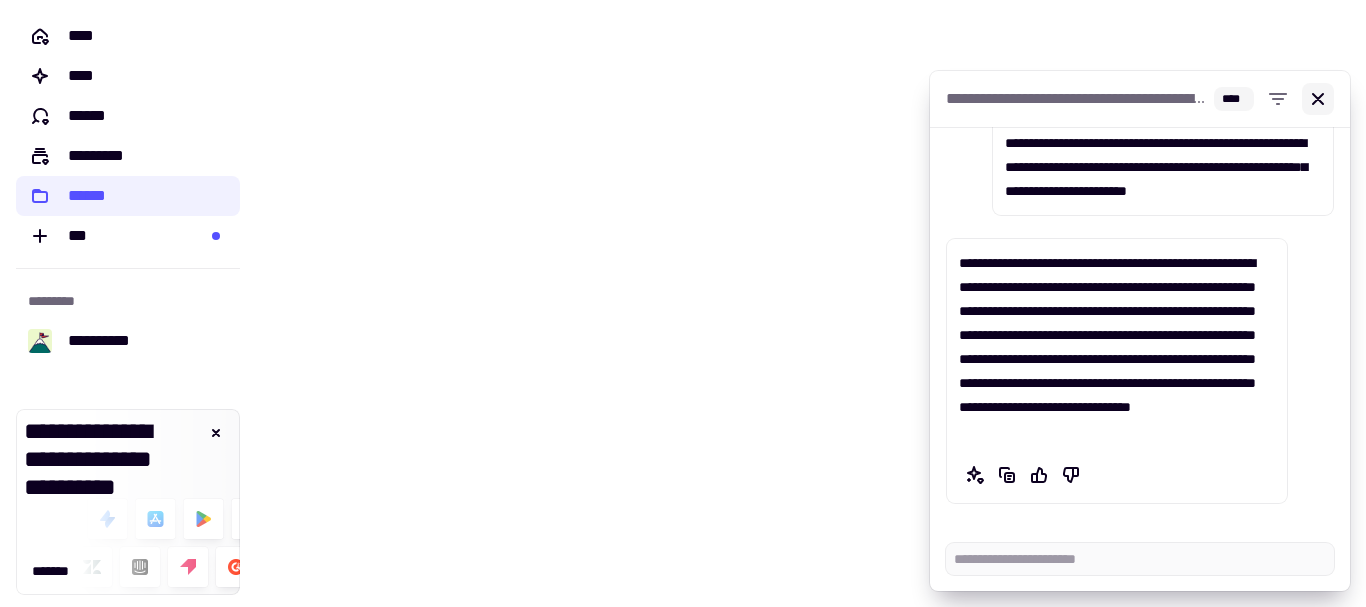 click 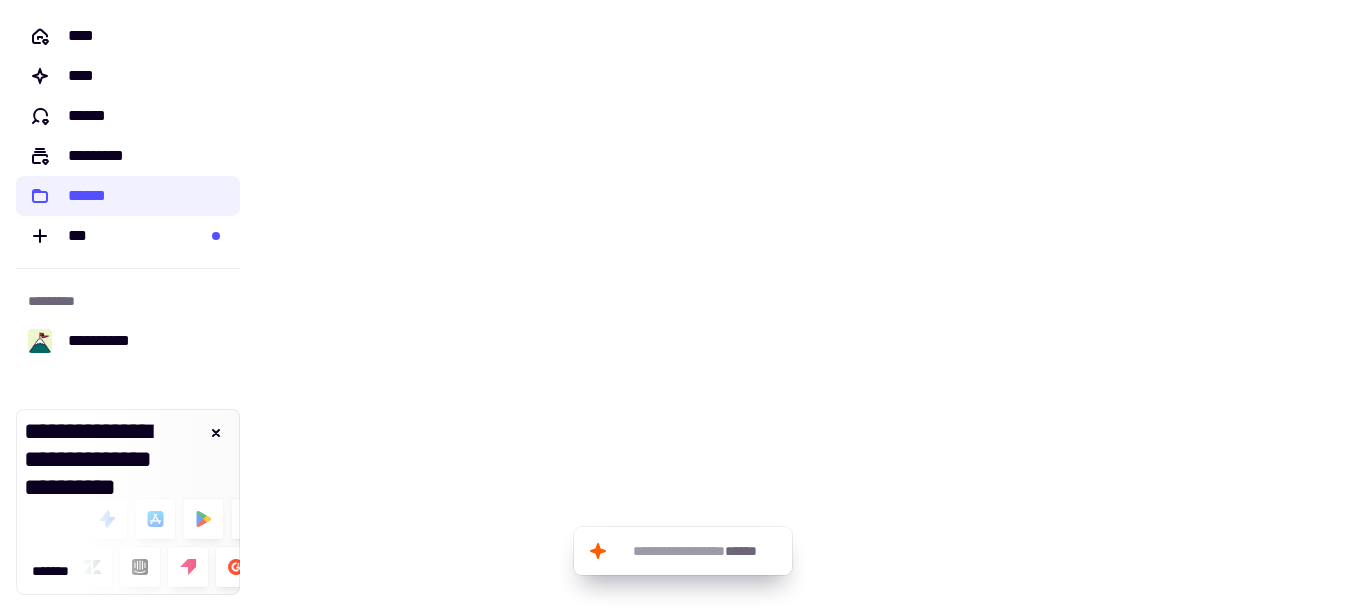 click at bounding box center [811, 303] 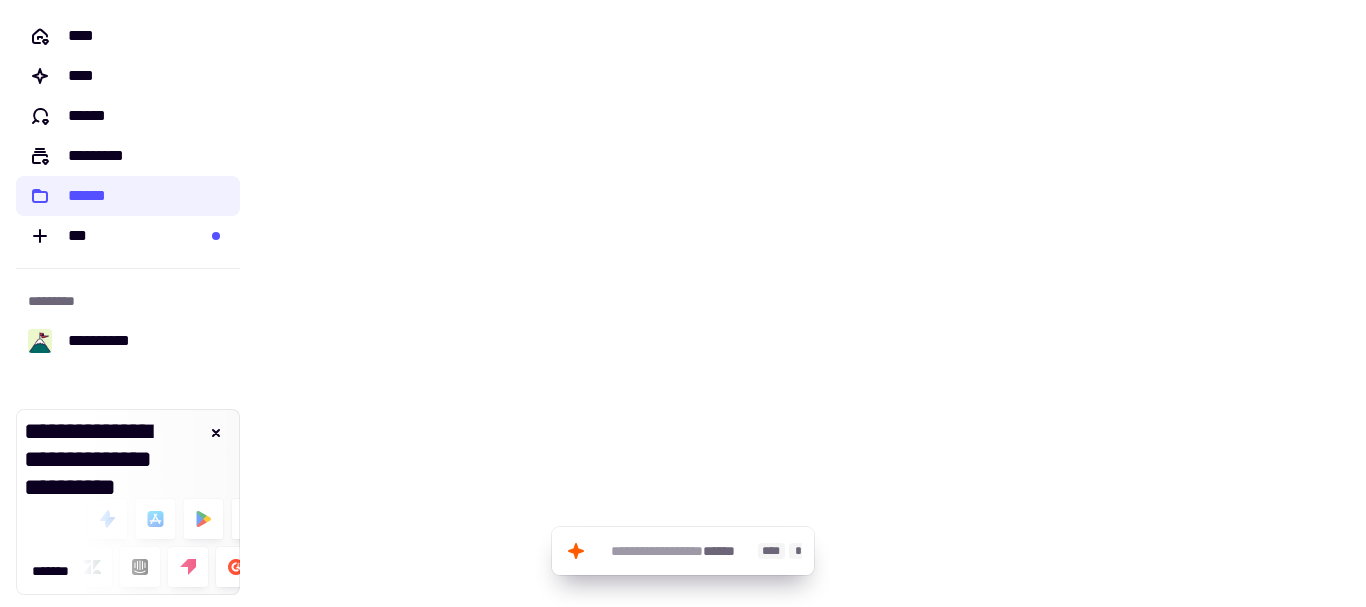 click on "**********" 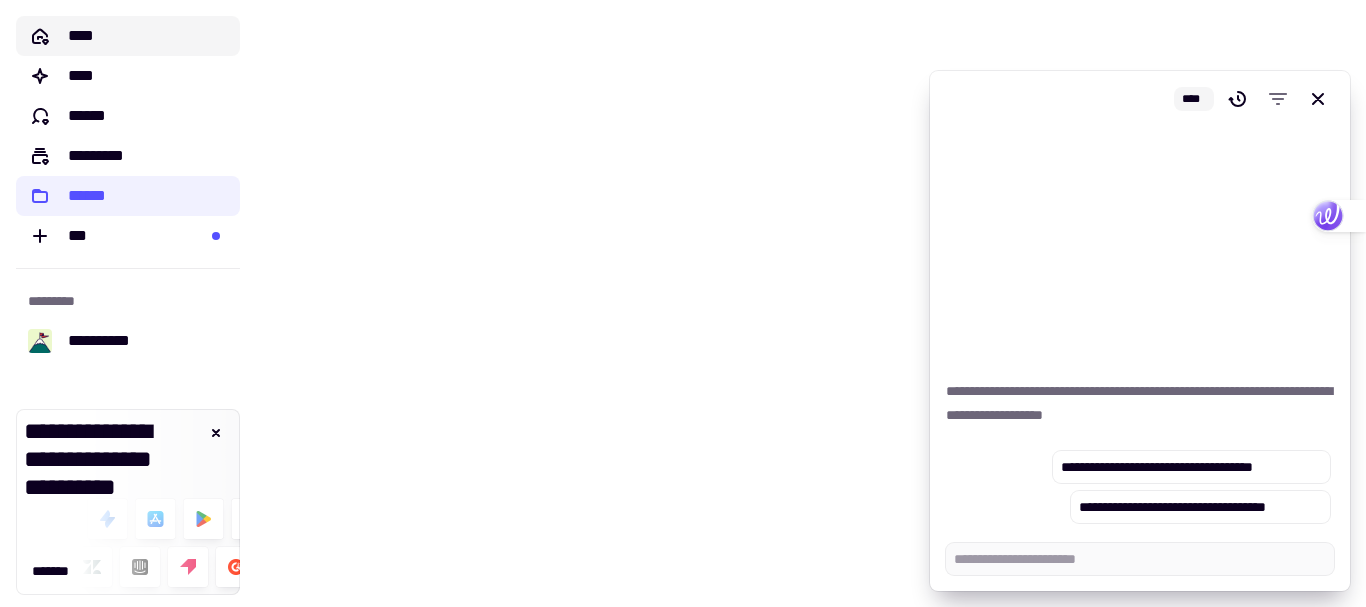 click on "****" 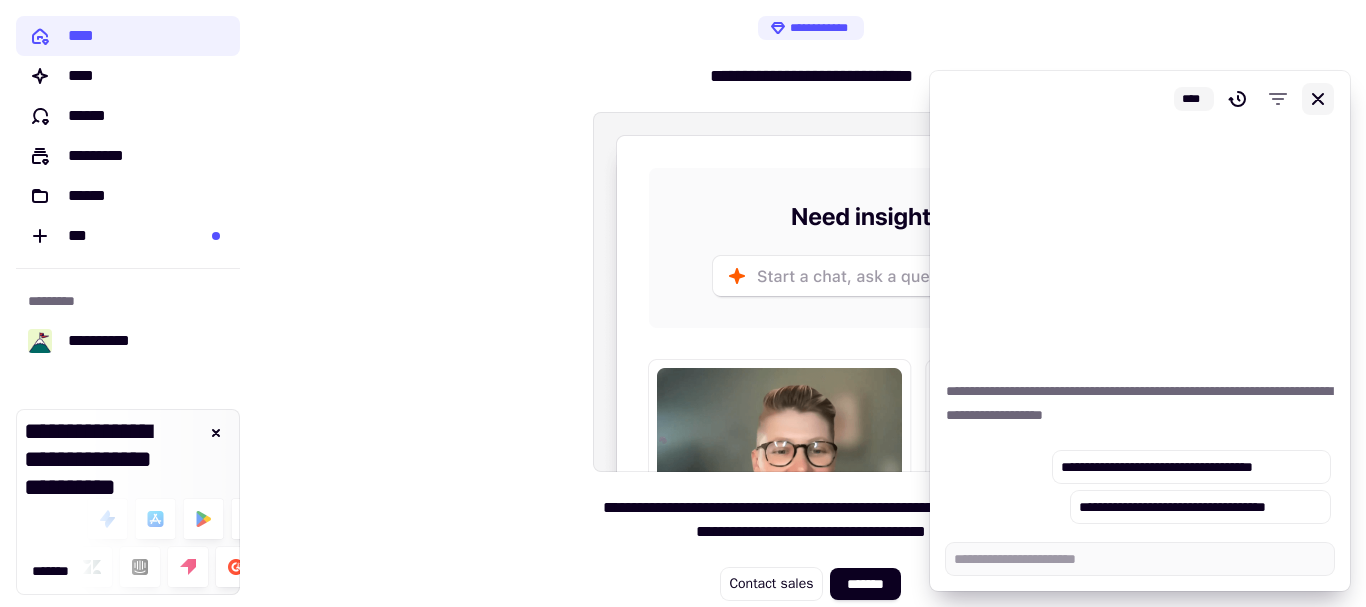 click 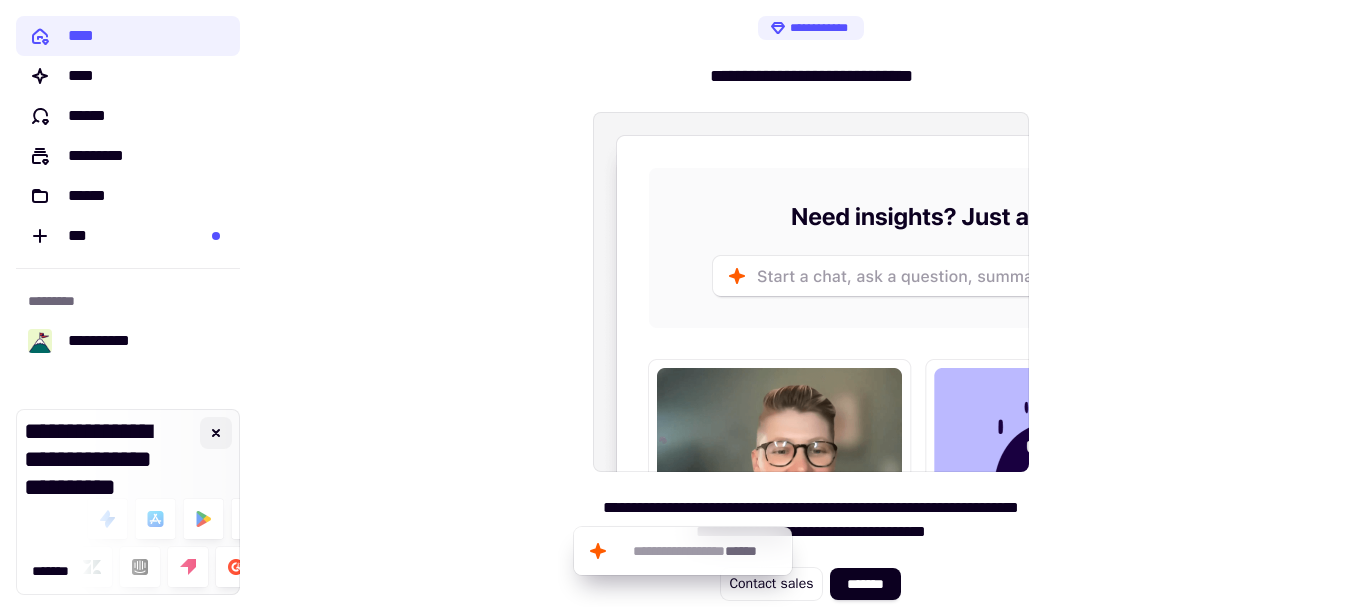 click 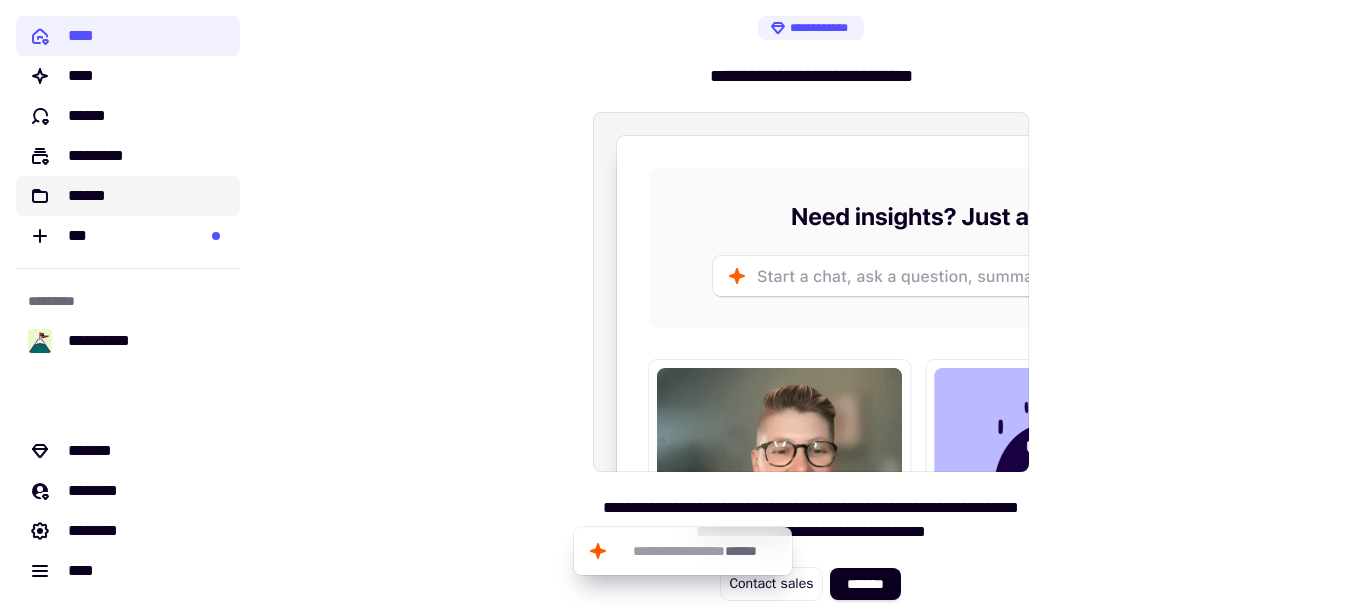 click on "******" 